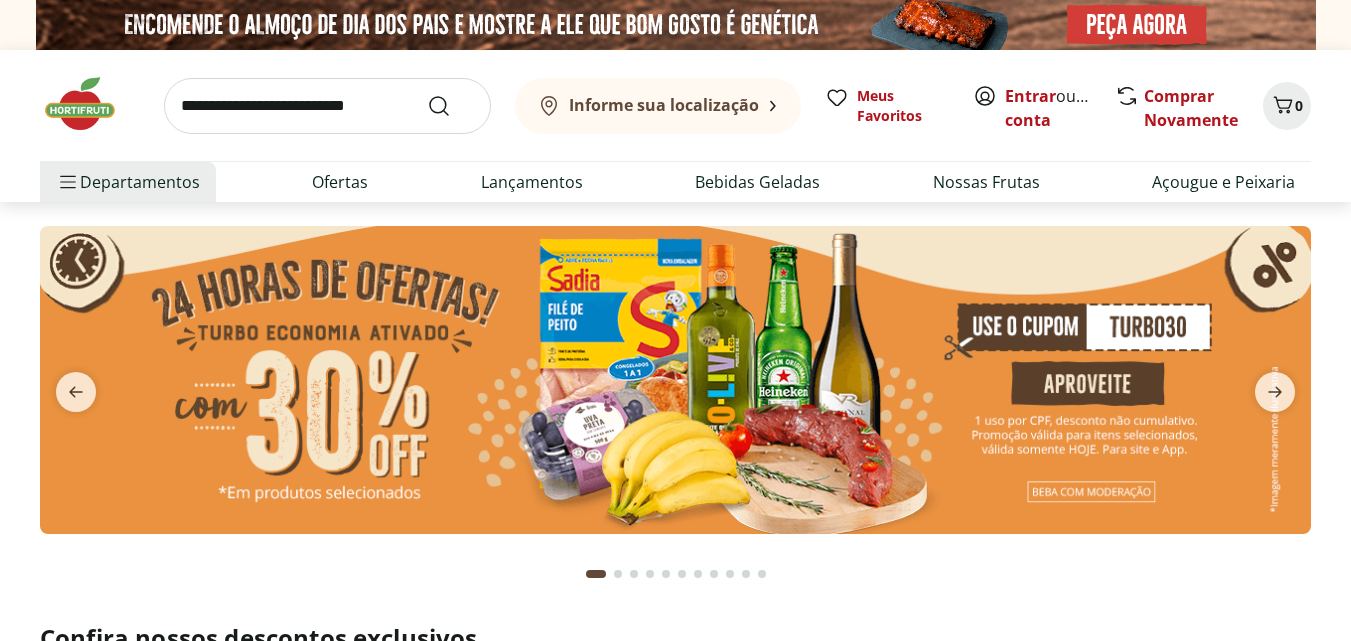scroll, scrollTop: 0, scrollLeft: 0, axis: both 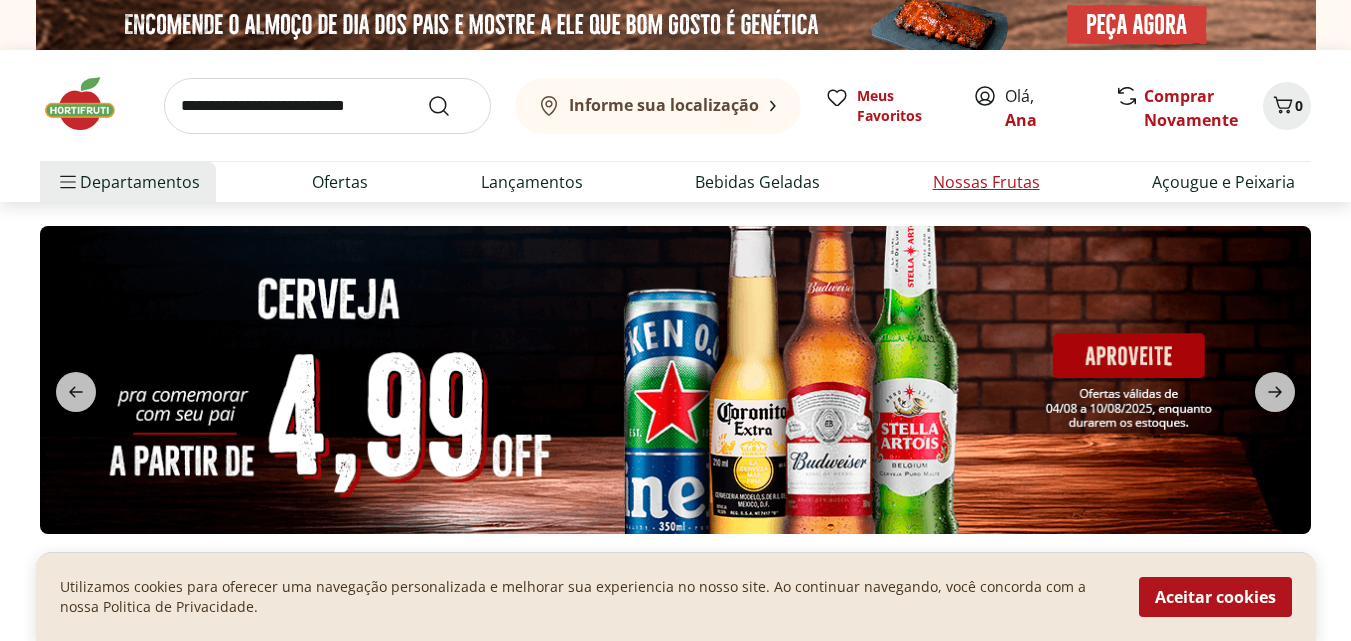 click on "Nossas Frutas" at bounding box center [986, 182] 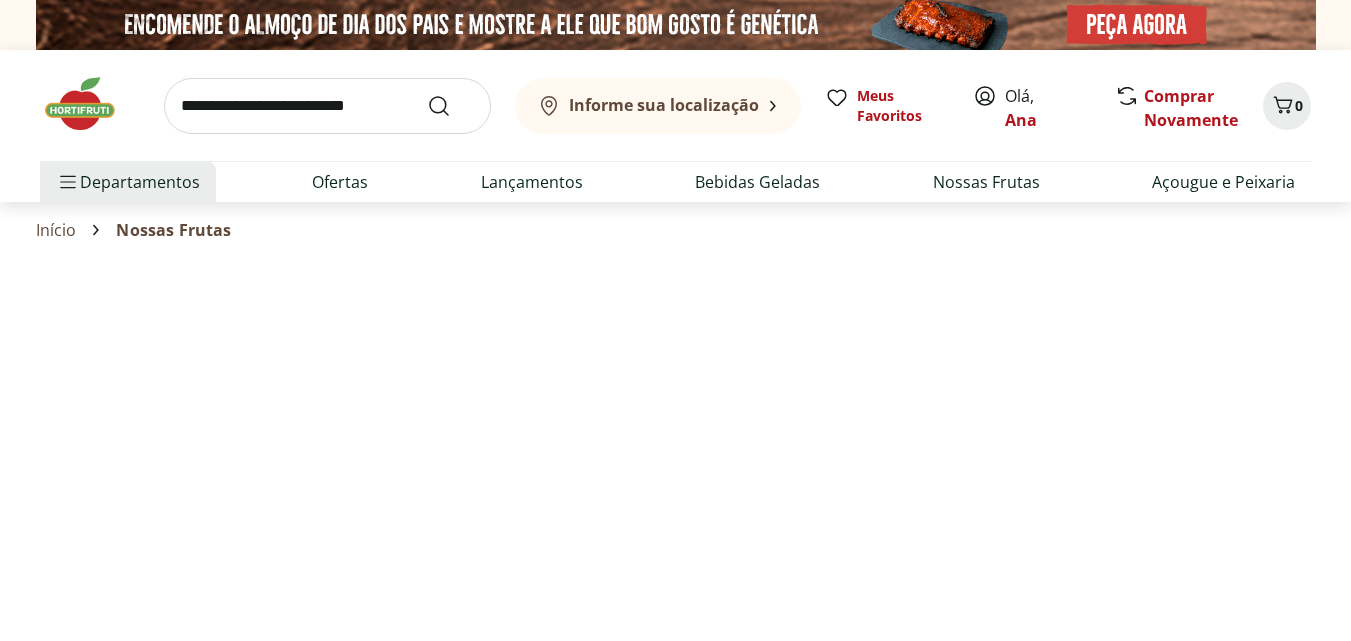 select on "**********" 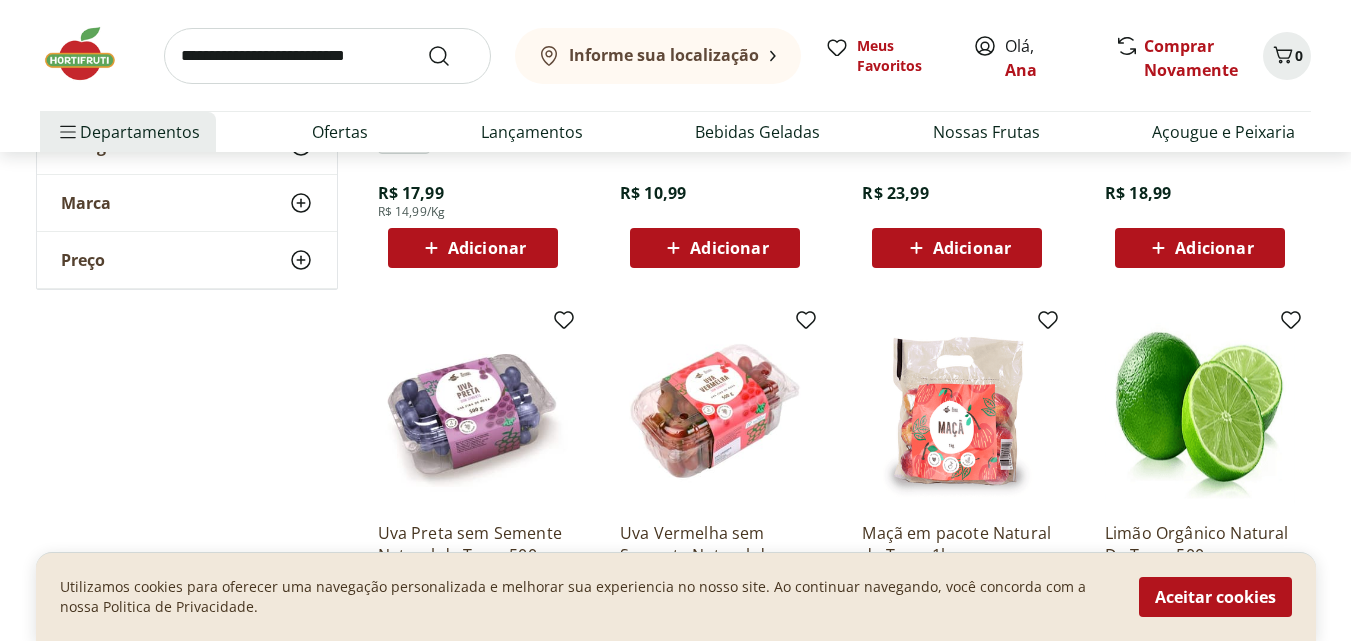 scroll, scrollTop: 463, scrollLeft: 0, axis: vertical 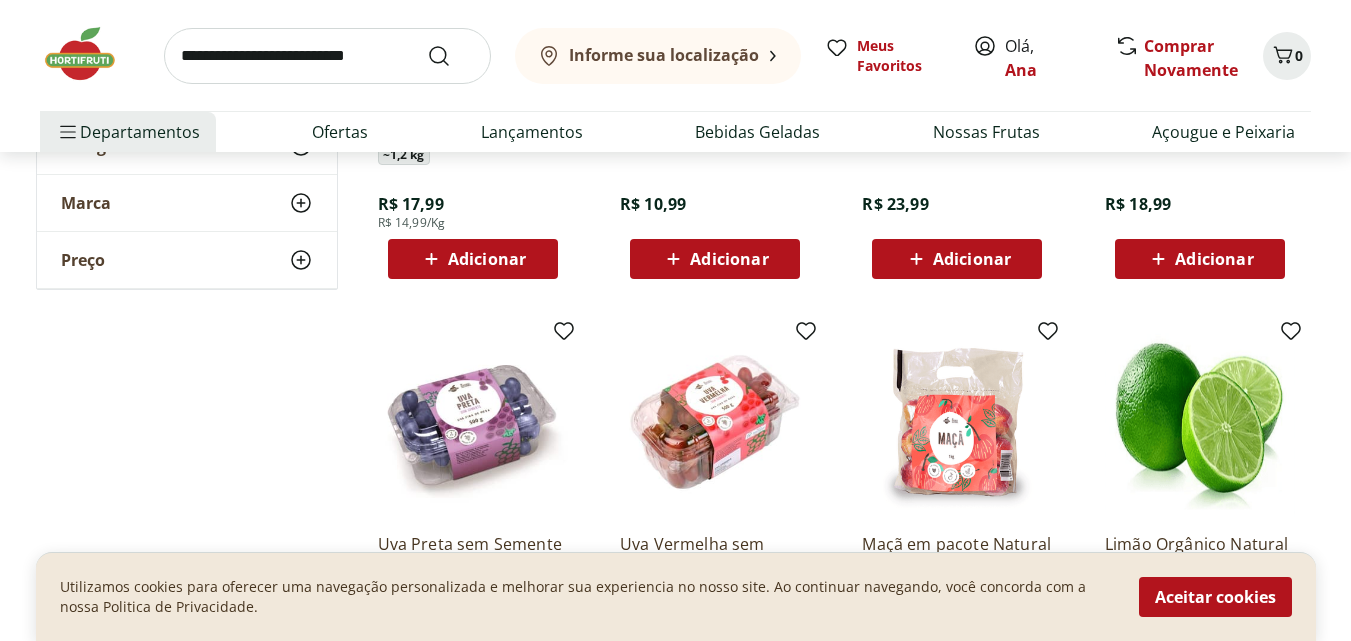 click on "Adicionar" at bounding box center (729, 259) 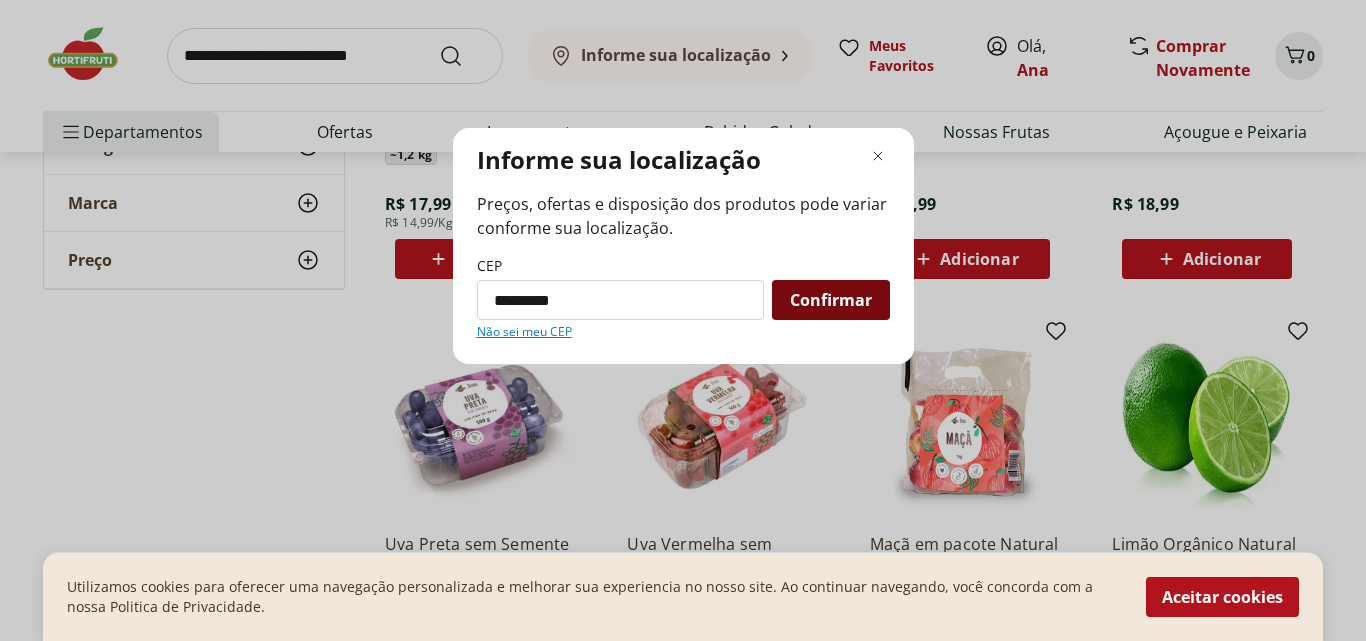 type on "*********" 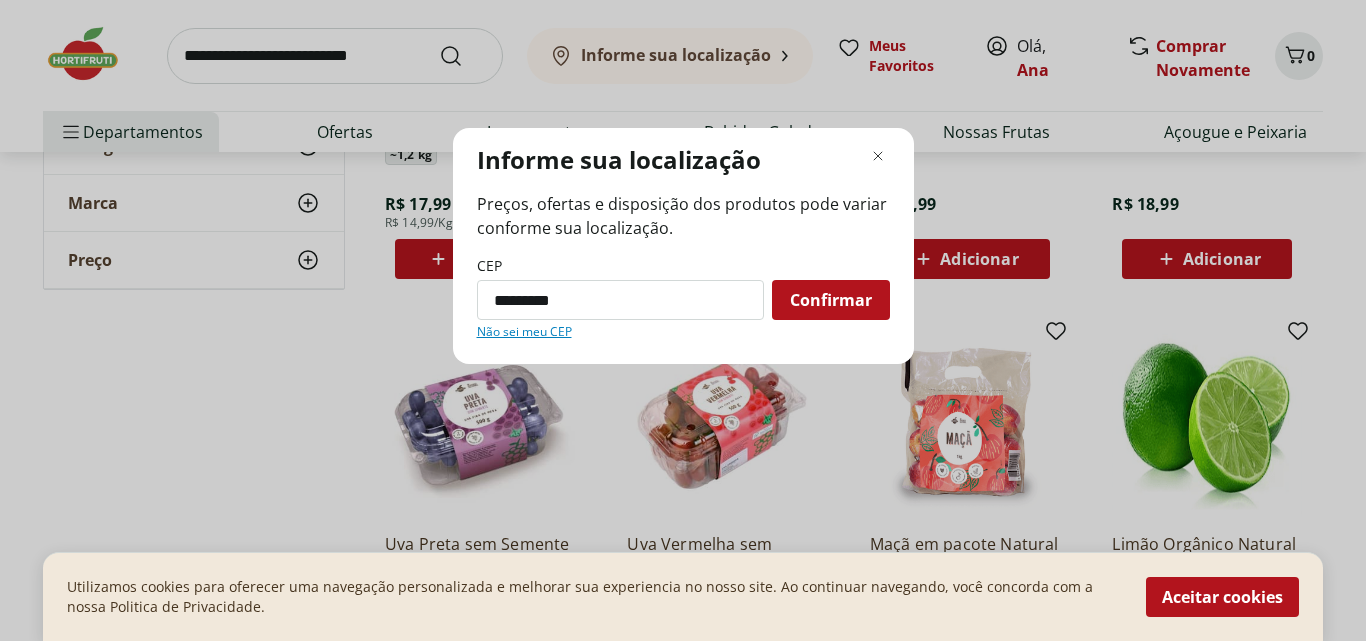 click on "Confirmar" at bounding box center [831, 300] 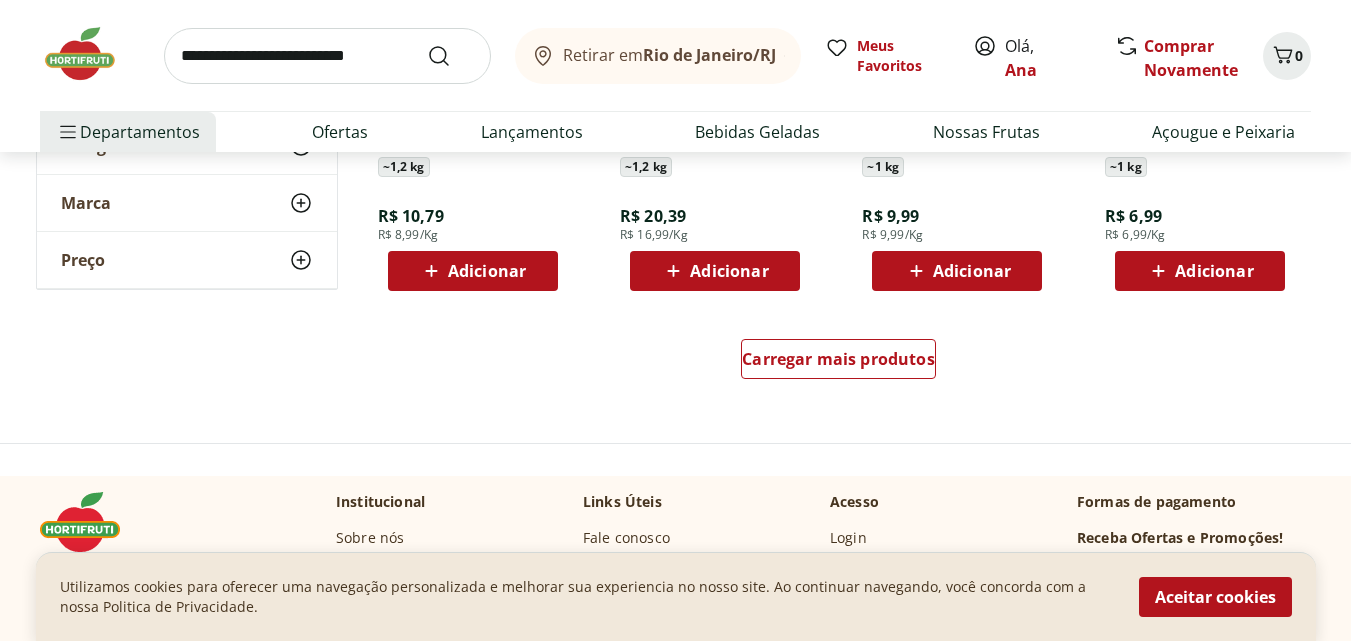 scroll, scrollTop: 1377, scrollLeft: 0, axis: vertical 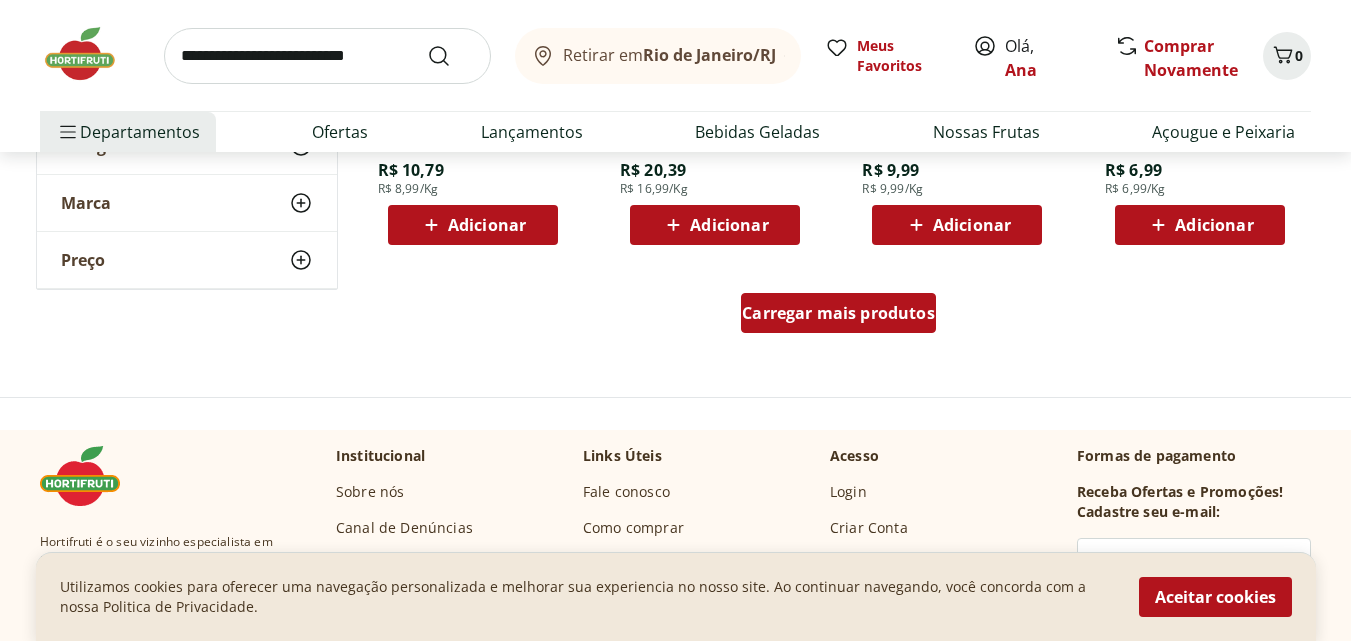 click on "Carregar mais produtos" at bounding box center (838, 313) 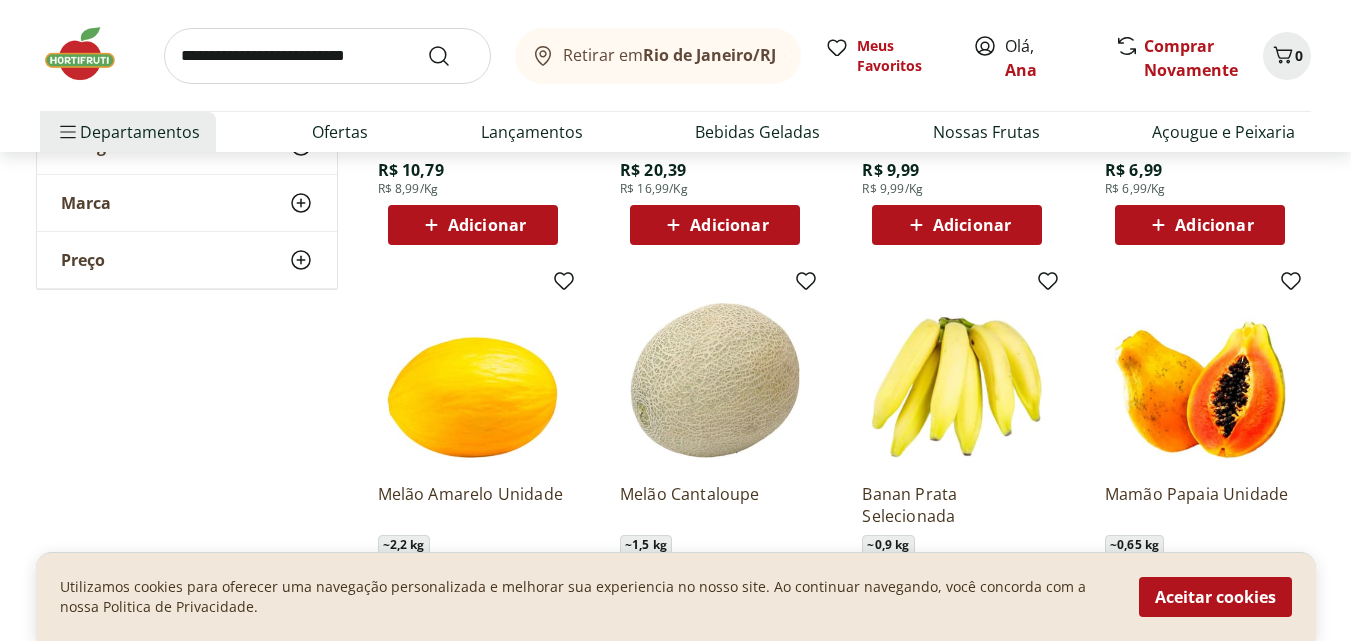 scroll, scrollTop: 1345, scrollLeft: 0, axis: vertical 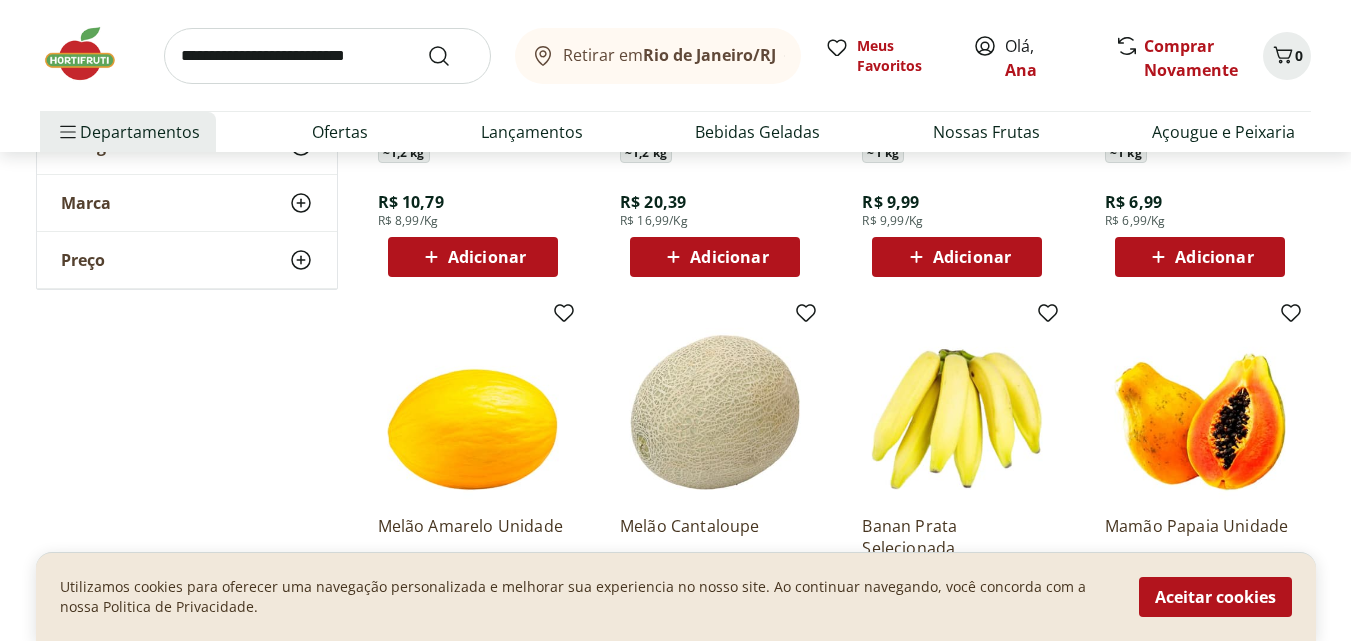 click on "Adicionar" at bounding box center [957, 257] 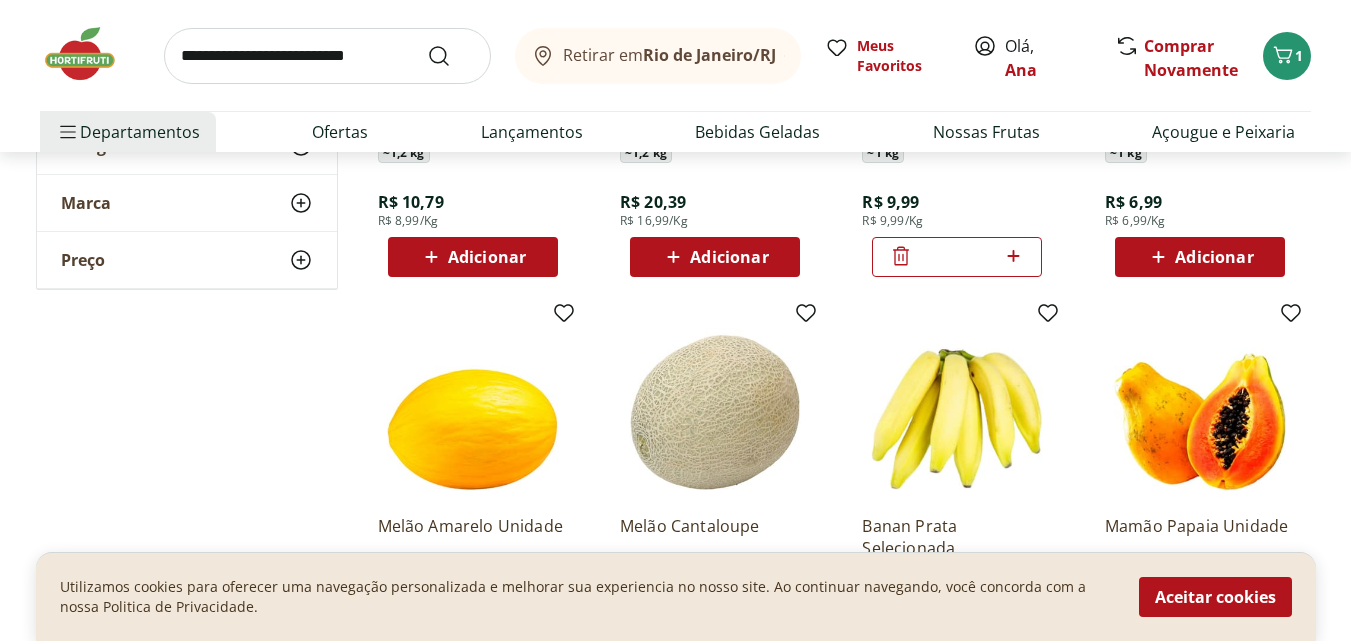 drag, startPoint x: 943, startPoint y: 268, endPoint x: 1159, endPoint y: 233, distance: 218.81728 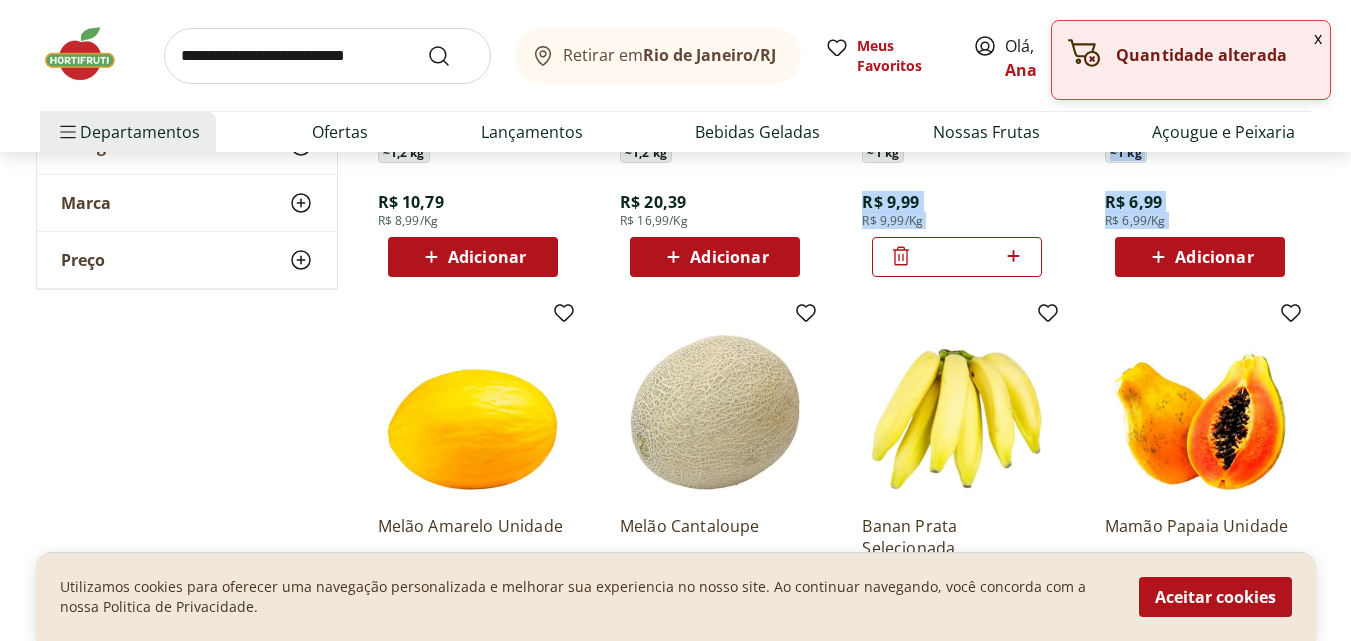 drag, startPoint x: 1159, startPoint y: 233, endPoint x: 1022, endPoint y: 172, distance: 149.96666 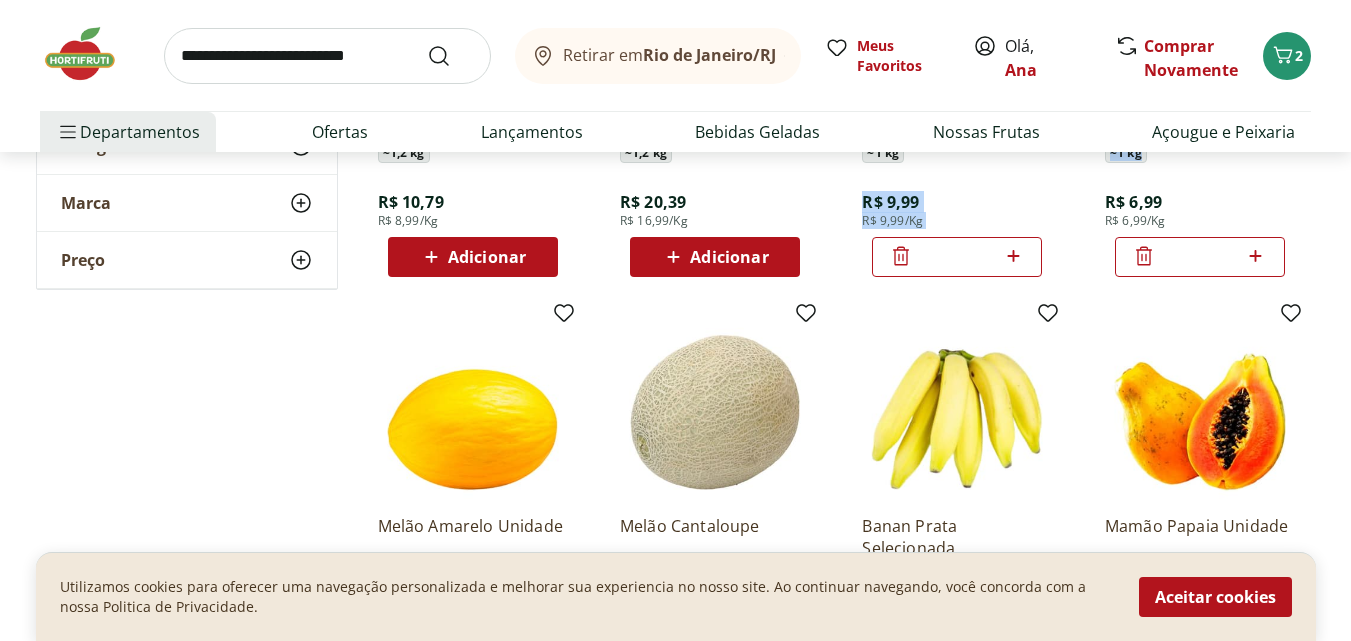 click 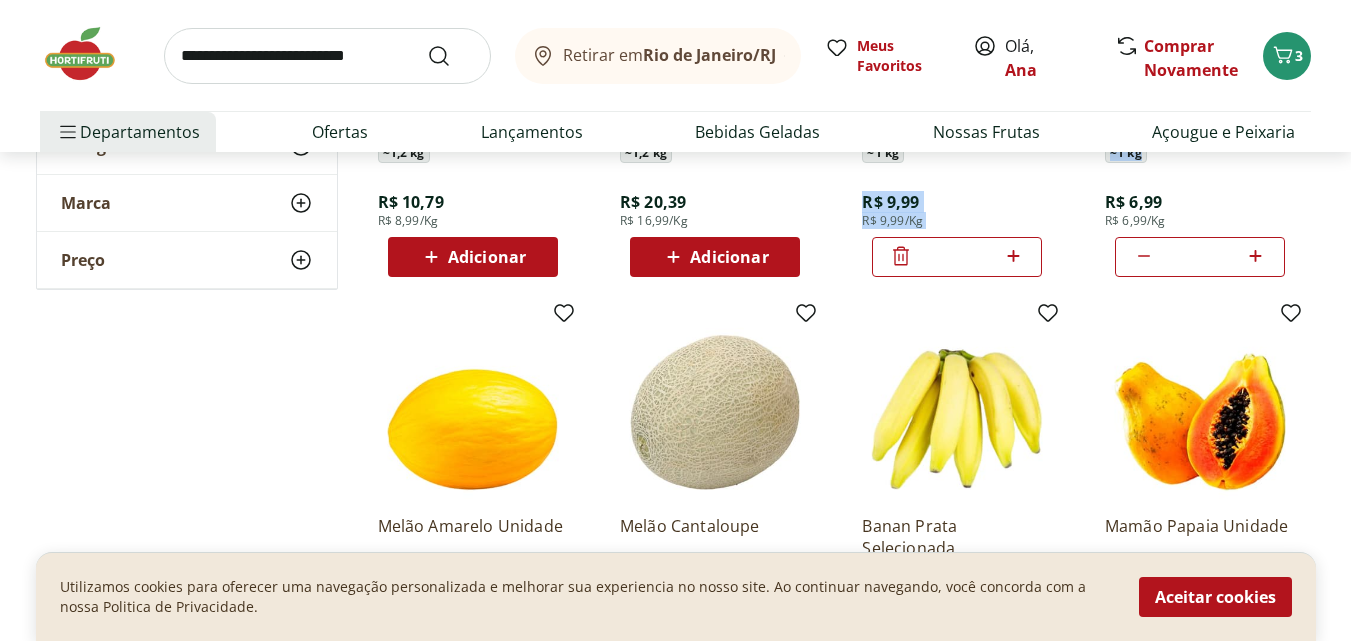 click 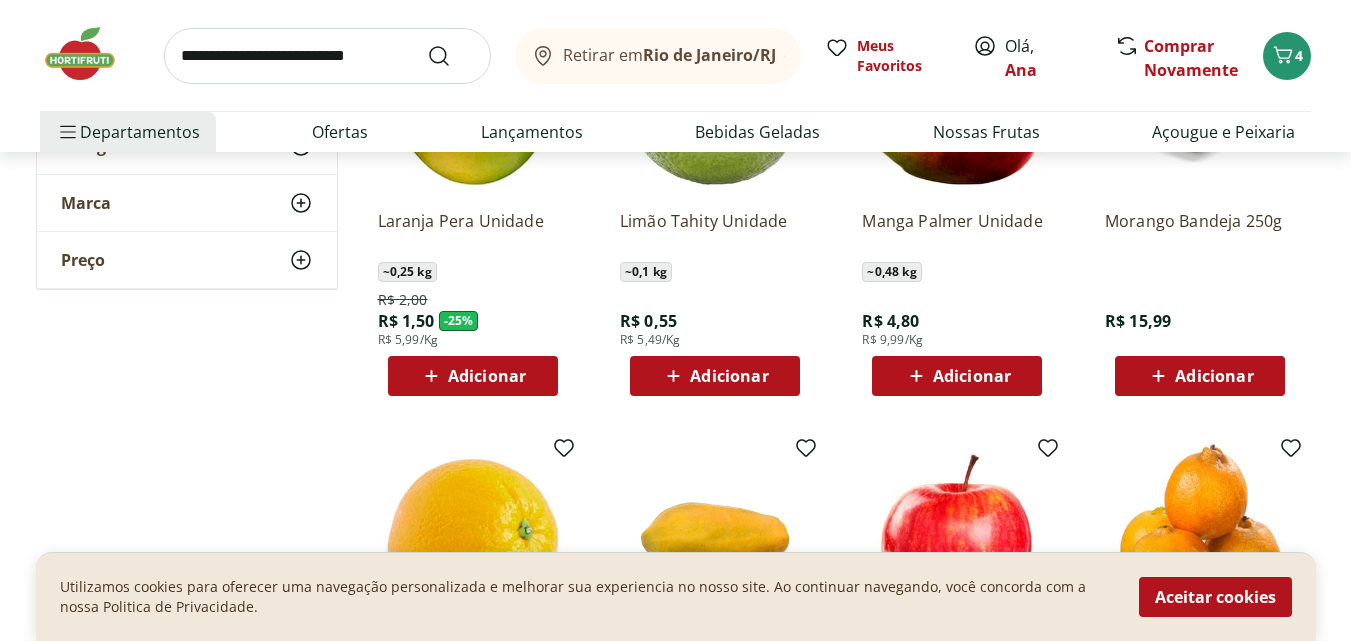 scroll, scrollTop: 2106, scrollLeft: 0, axis: vertical 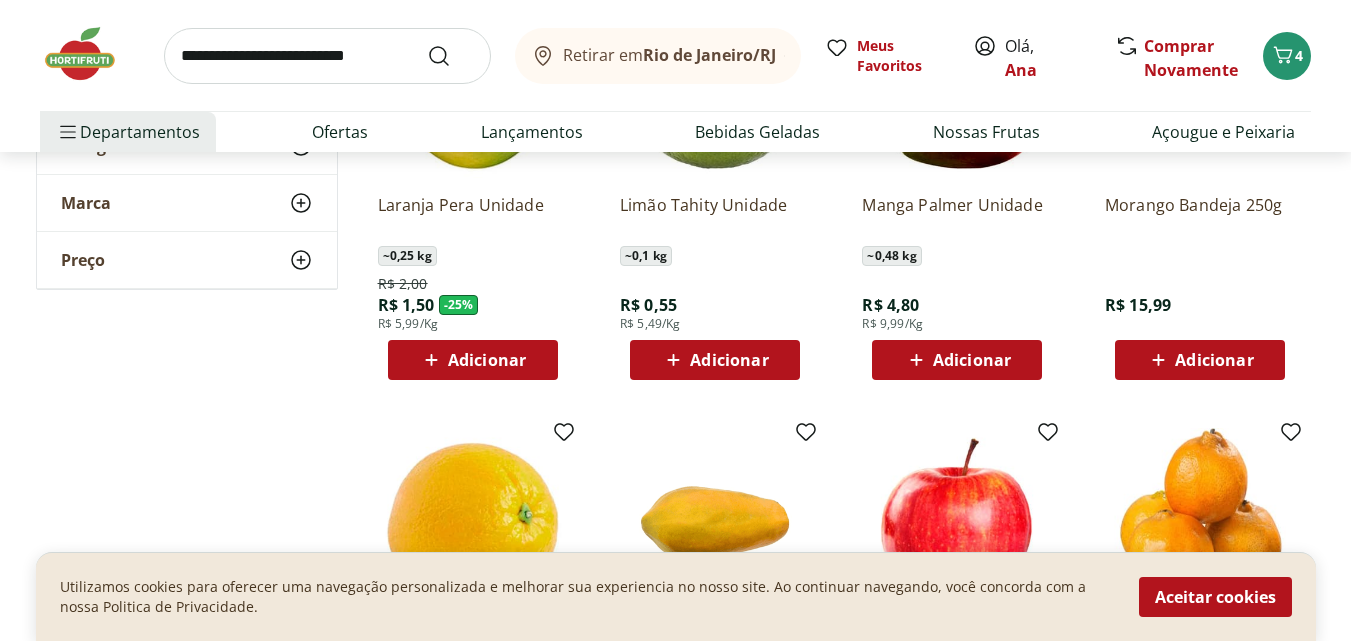 click on "Adicionar" at bounding box center (729, 360) 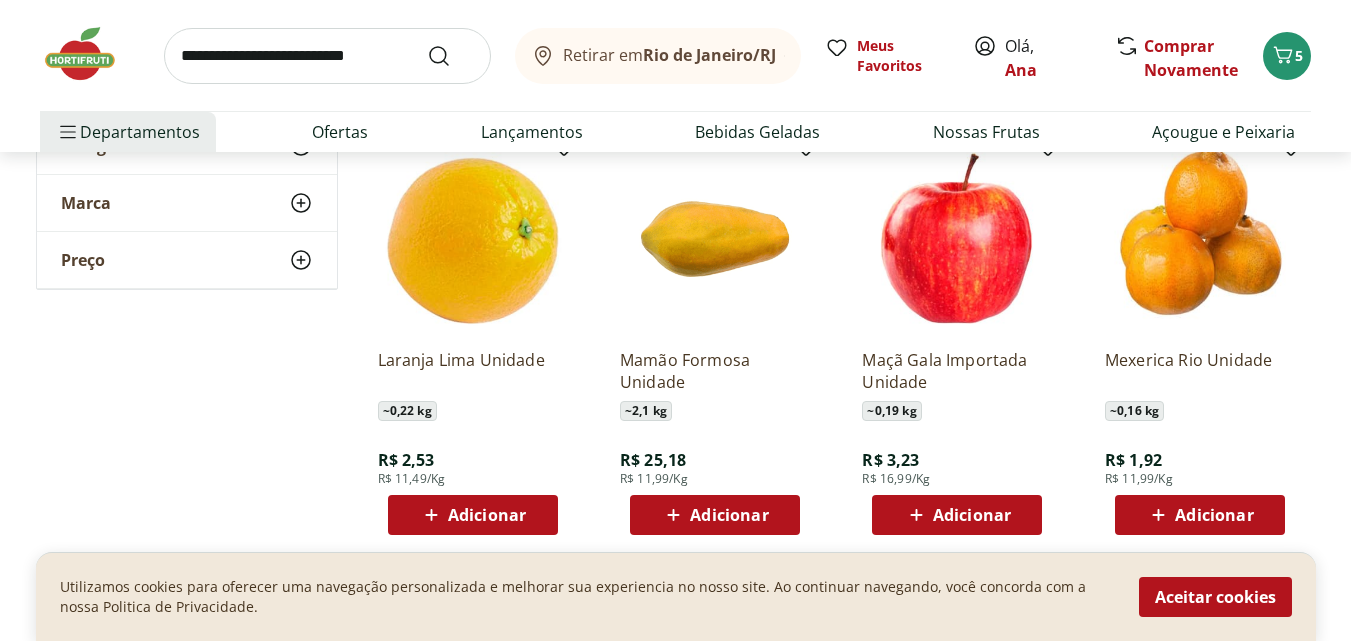 scroll, scrollTop: 2376, scrollLeft: 0, axis: vertical 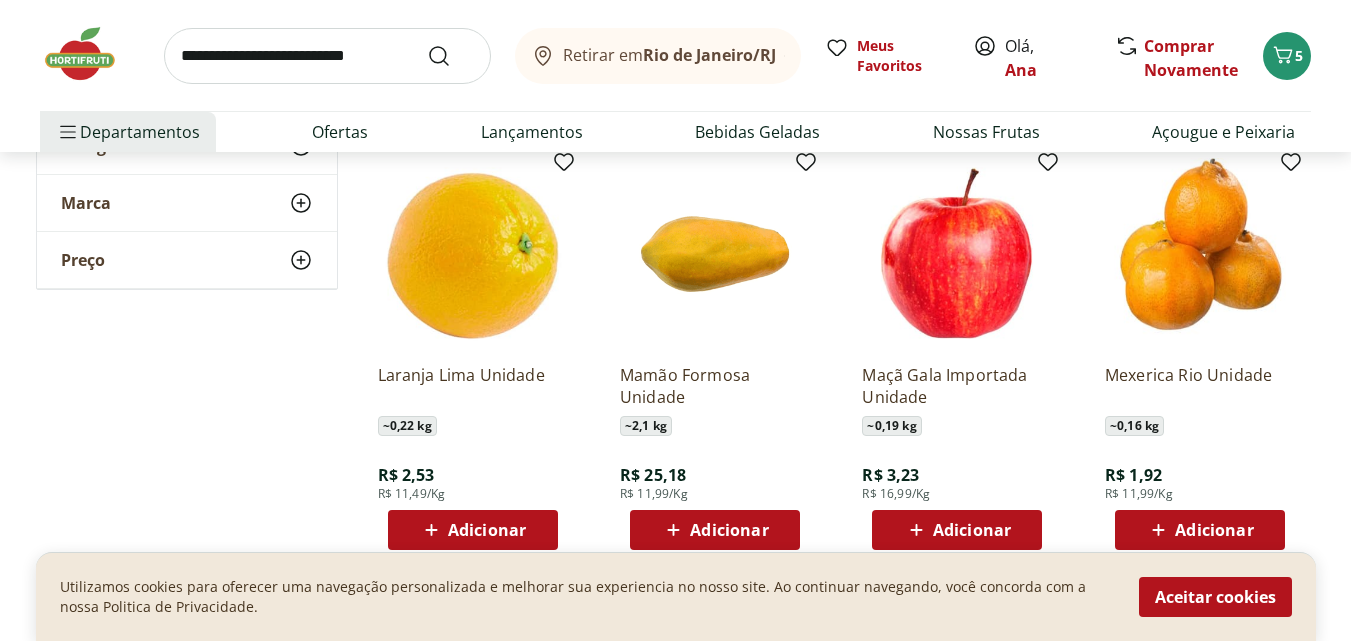 click on "Adicionar" at bounding box center (972, 530) 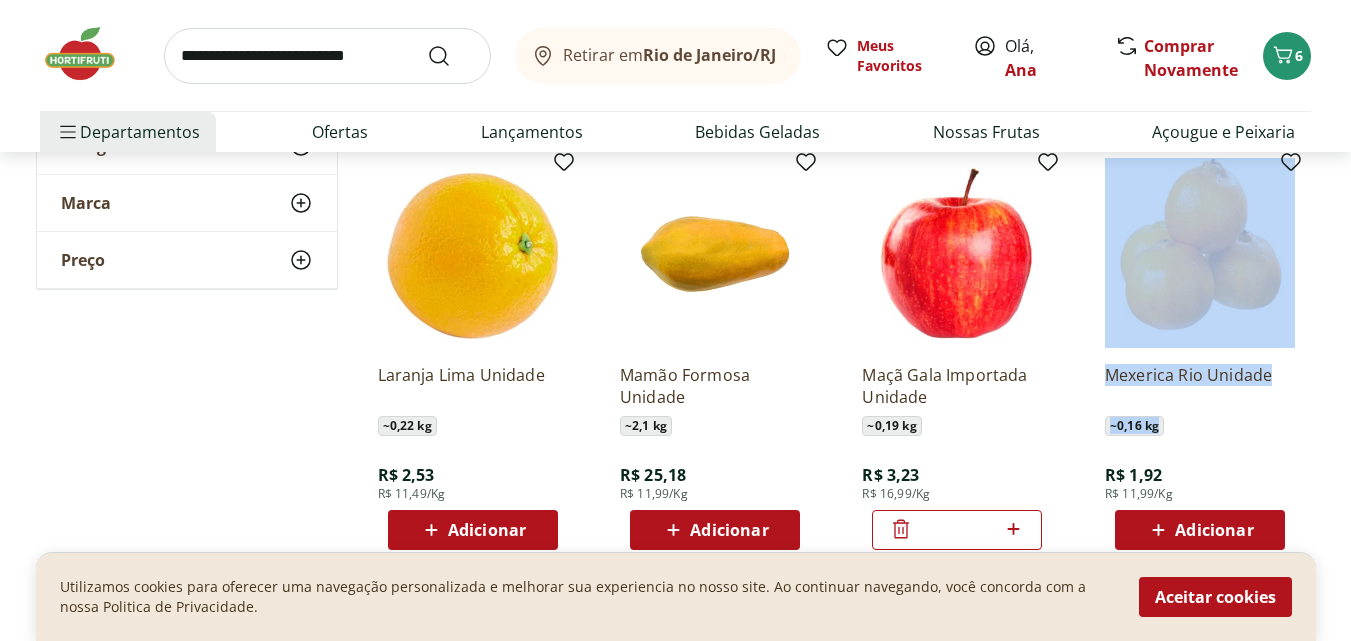drag, startPoint x: 1323, startPoint y: 354, endPoint x: 1344, endPoint y: 414, distance: 63.56886 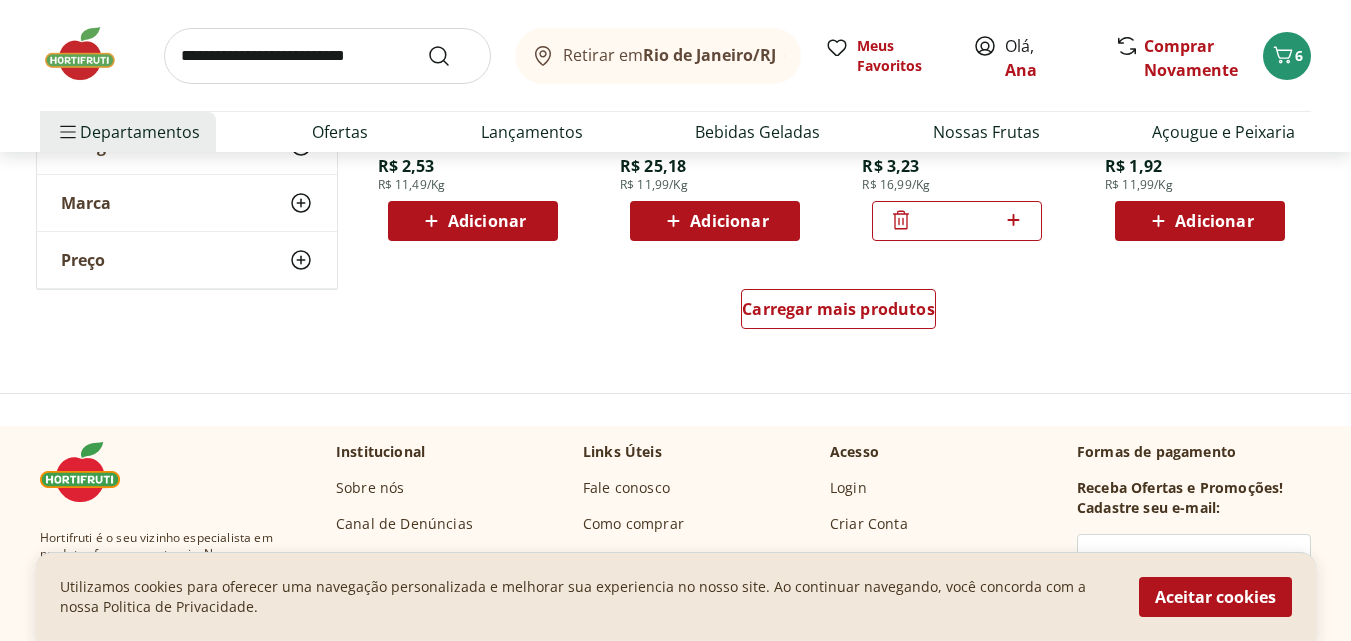 scroll, scrollTop: 2677, scrollLeft: 0, axis: vertical 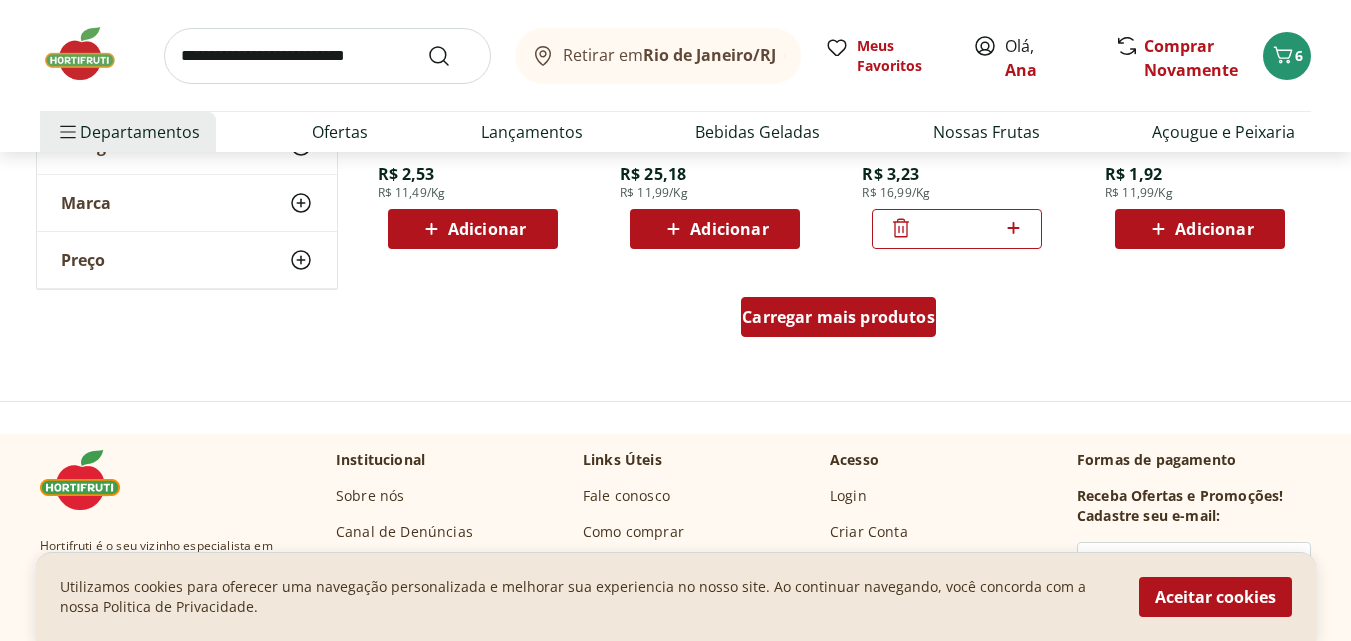 click on "Carregar mais produtos" at bounding box center (838, 317) 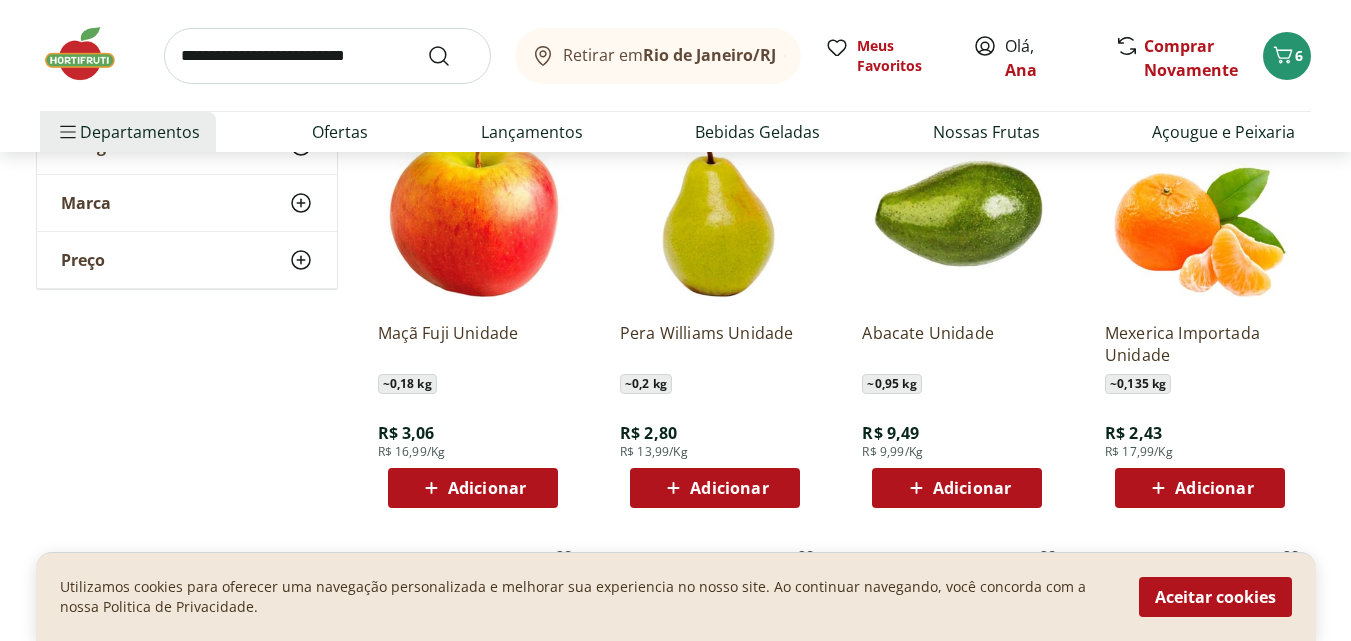 scroll, scrollTop: 3342, scrollLeft: 0, axis: vertical 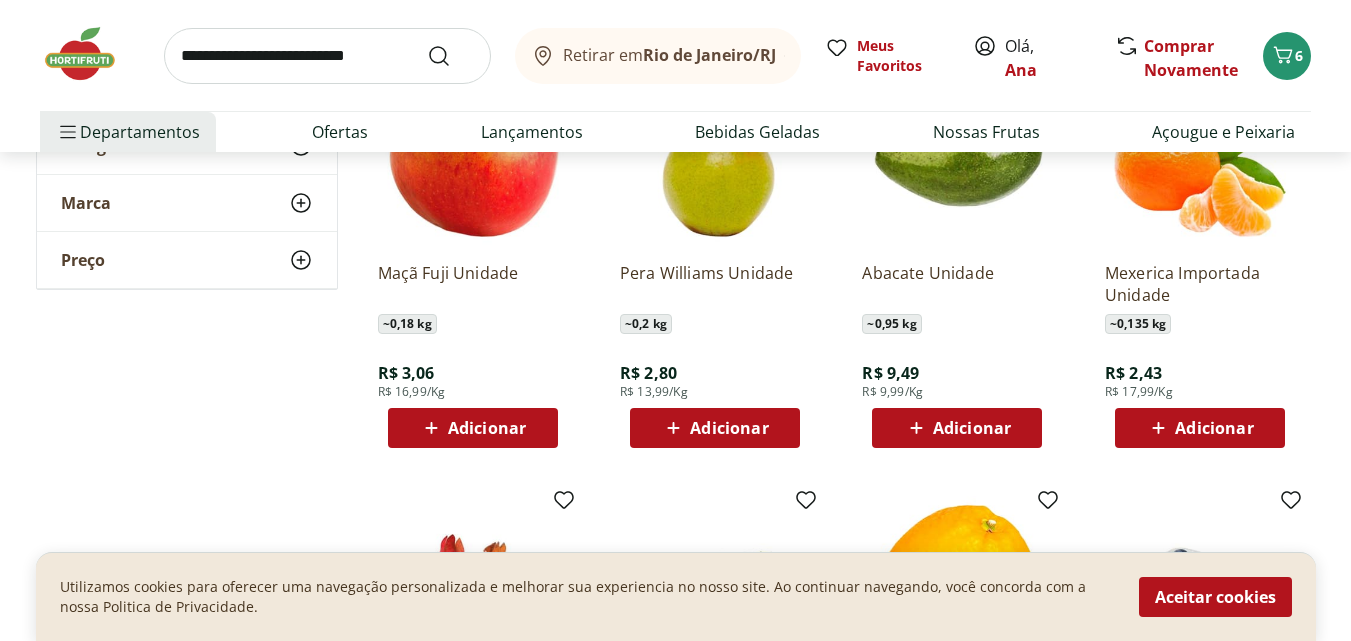 click 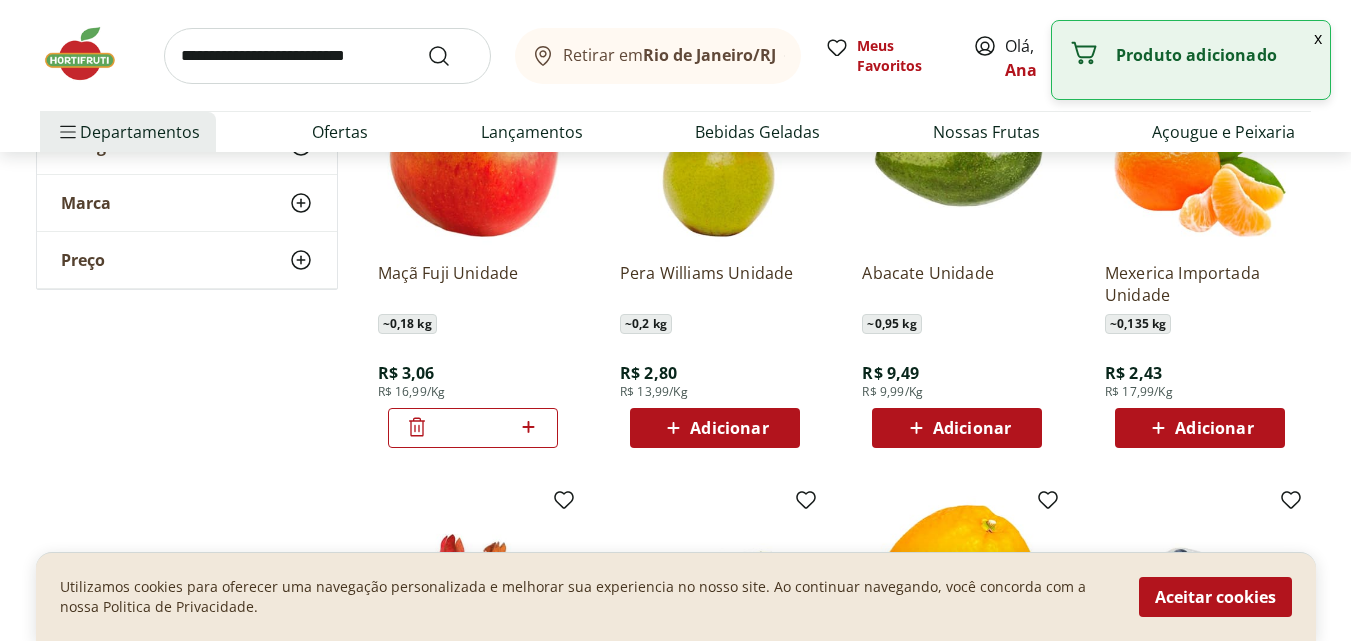 click on "*" at bounding box center (473, 428) 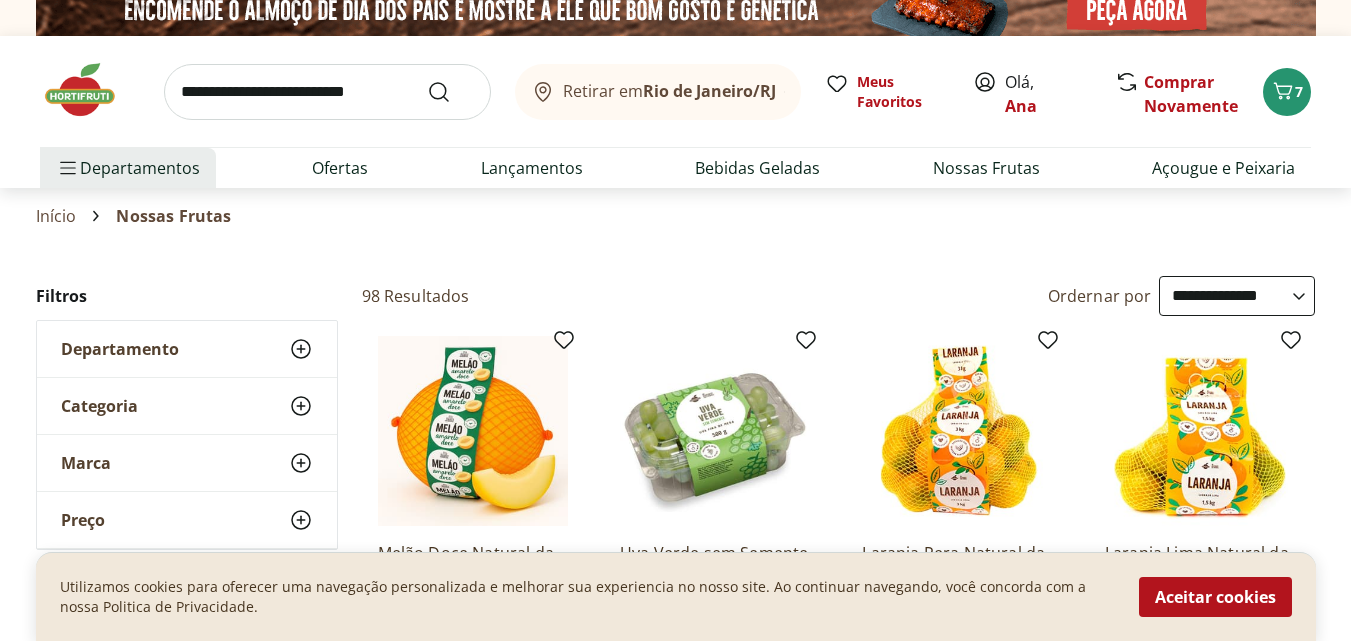 scroll, scrollTop: 0, scrollLeft: 0, axis: both 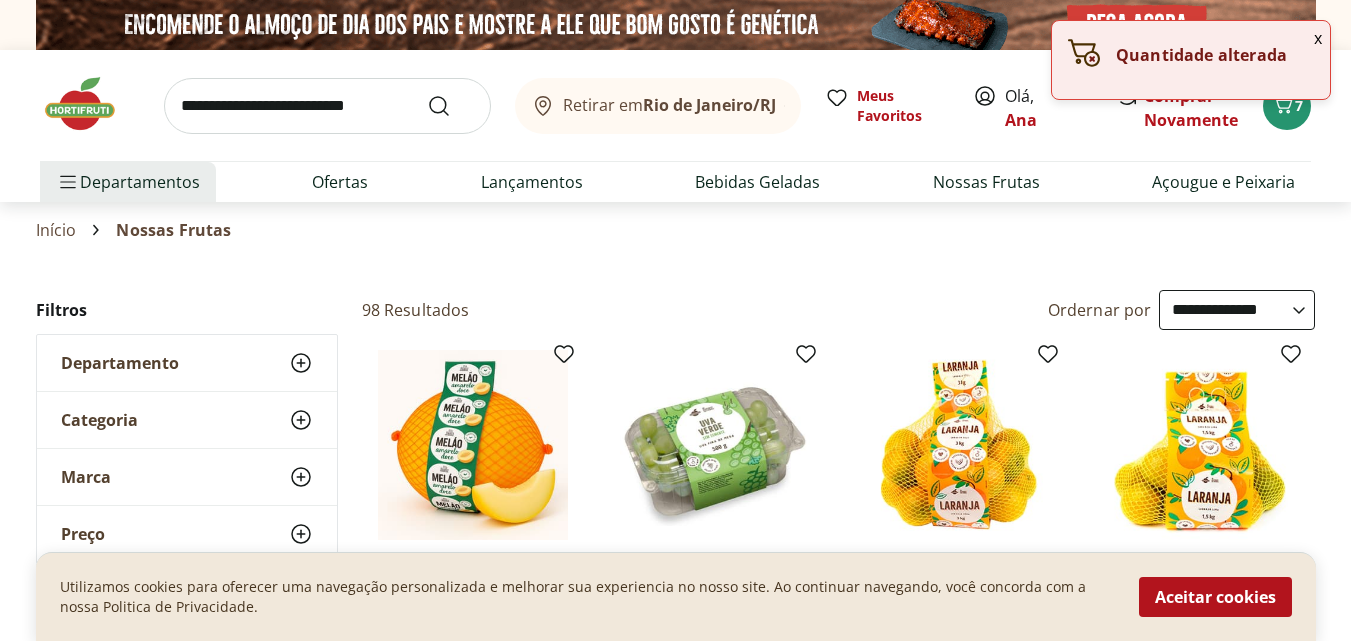 click on "Retirar em  Rio de Janeiro/RJ Olá,  Ana 7 Retirar em  Rio de Janeiro/RJ Meus Favoritos Olá,  Ana Comprar Novamente 7  Departamentos Nossa Marca Nossa Marca Ver tudo do departamento Açougue & Peixaria Congelados e Refrigerados Frutas, Legumes e Verduras Orgânicos Mercearia Sorvetes Hortifruti Hortifruti Ver tudo do departamento Cogumelos Frutas Legumes Ovos Temperos Frescos Verduras Orgânicos Orgânicos Ver tudo do departamento Bebidas Orgânicas Frutas Orgânicas Legumes Orgânicos Ovos Orgânicos Perecíveis Orgânicos Verduras Orgânicas Temperos Frescos Açougue e Peixaria Açougue e Peixaria Ver tudo do departamento Aves Bovinos Exóticos Frutos do Mar Linguiça e Salsicha Peixes Salgados e Defumados Suínos Prontinhos Prontinhos Ver tudo do departamento Frutas Cortadinhas Pré Preparados Prontos para Consumo Saladas Sucos e Água de Coco Padaria Padaria Ver tudo do departamento Bolos e Mini Bolos Doces Pão Padaria Própria Salgados Torradas Bebidas Bebidas Ver tudo do departamento Água Cerveja x" at bounding box center (675, 3049) 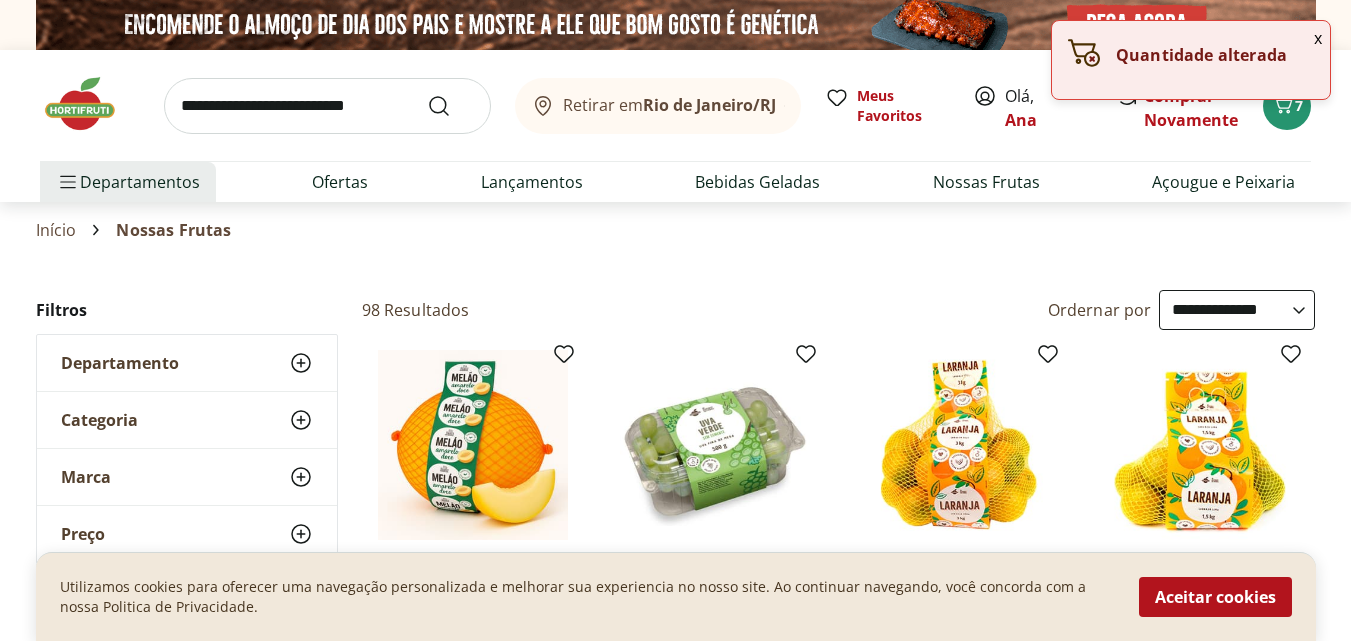 click 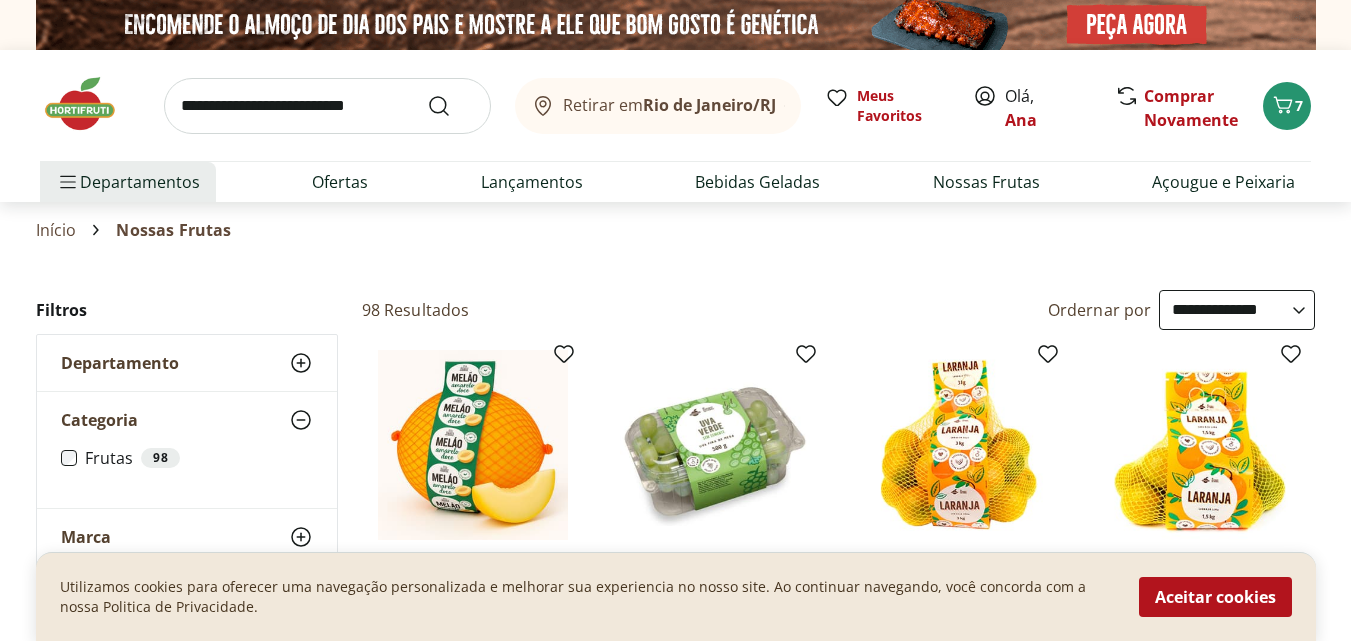 click 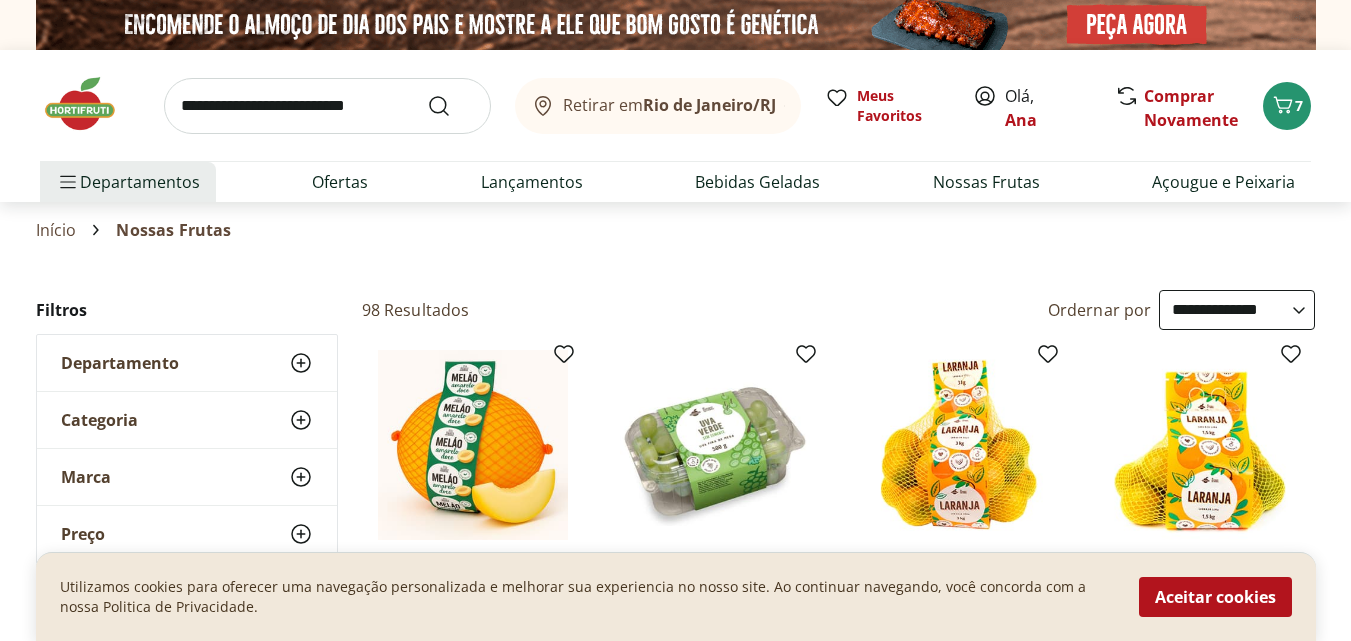 click on "Categoria" at bounding box center (187, 420) 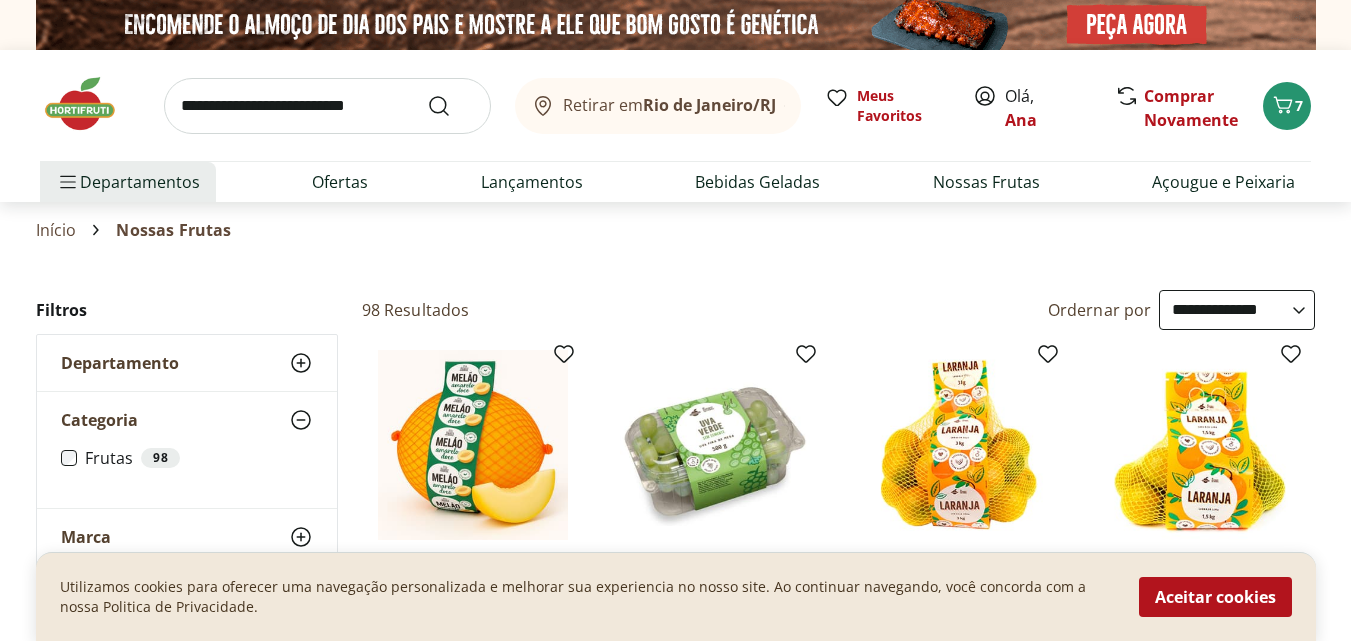 click at bounding box center (327, 106) 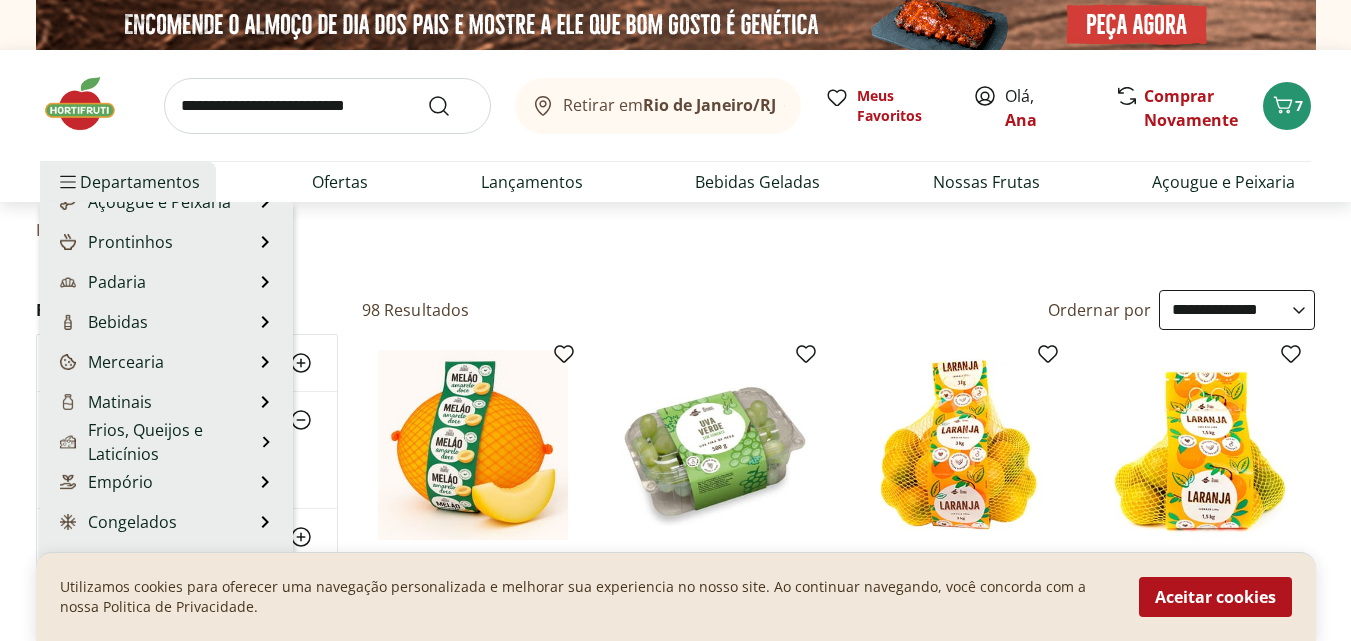 scroll, scrollTop: 200, scrollLeft: 0, axis: vertical 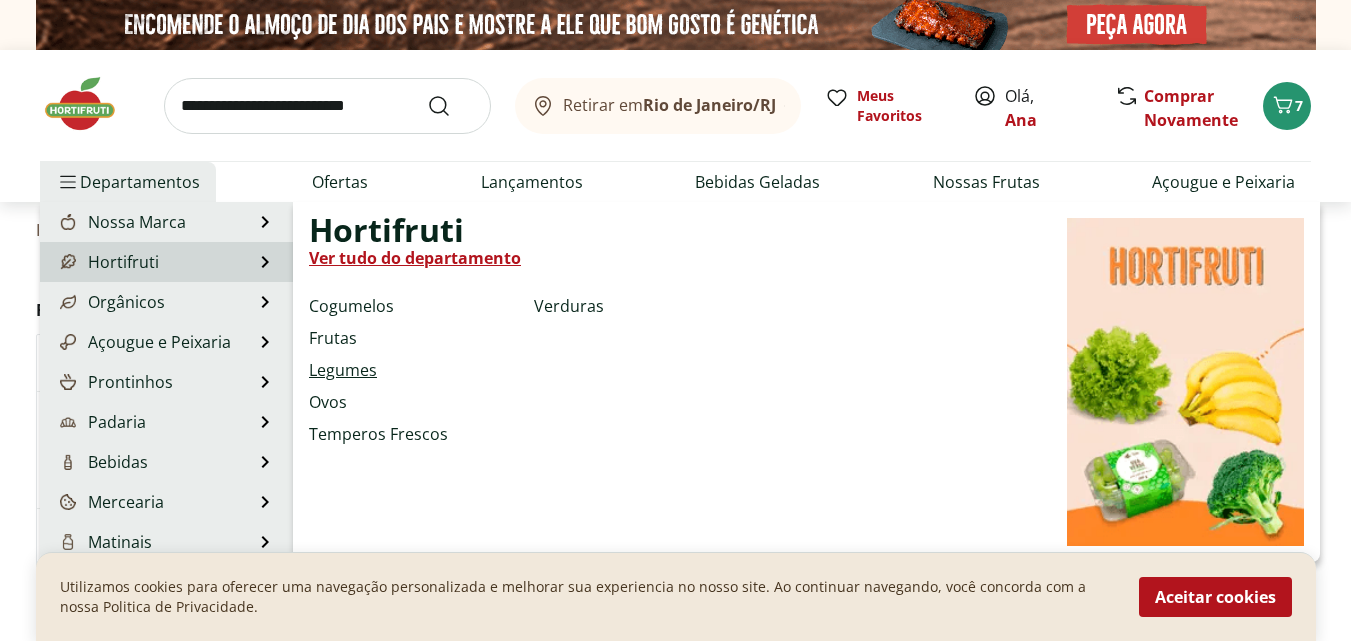 click on "Legumes" at bounding box center [343, 370] 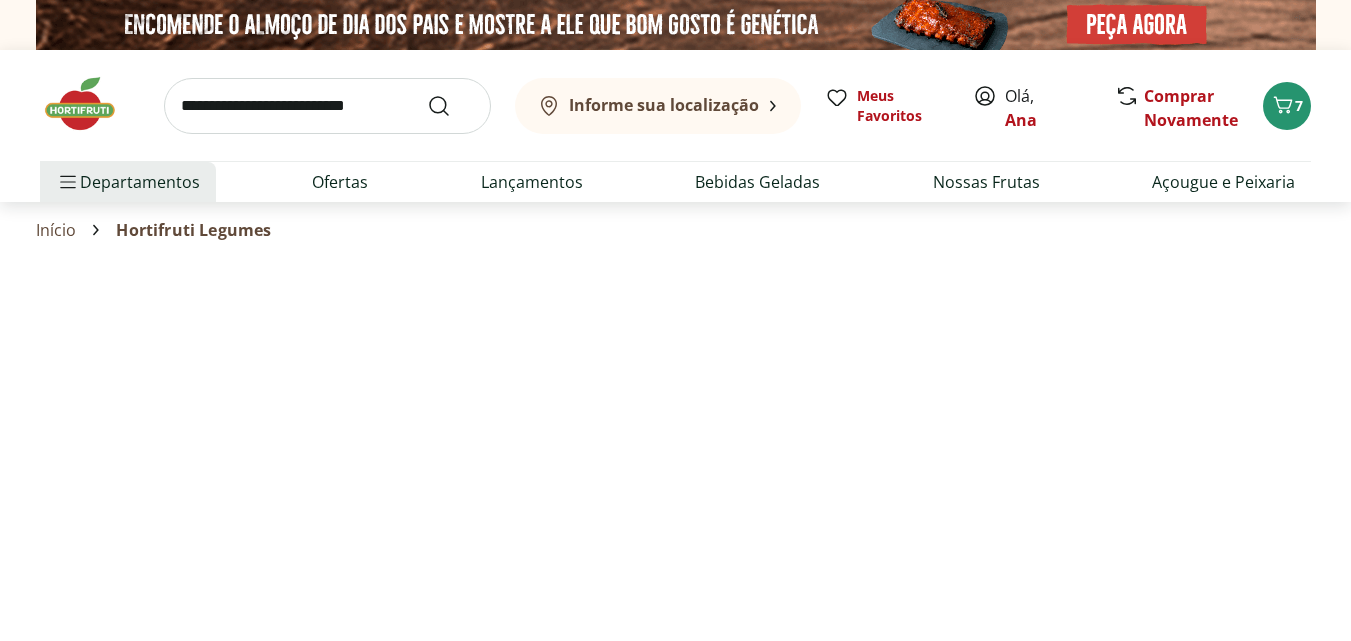 select on "**********" 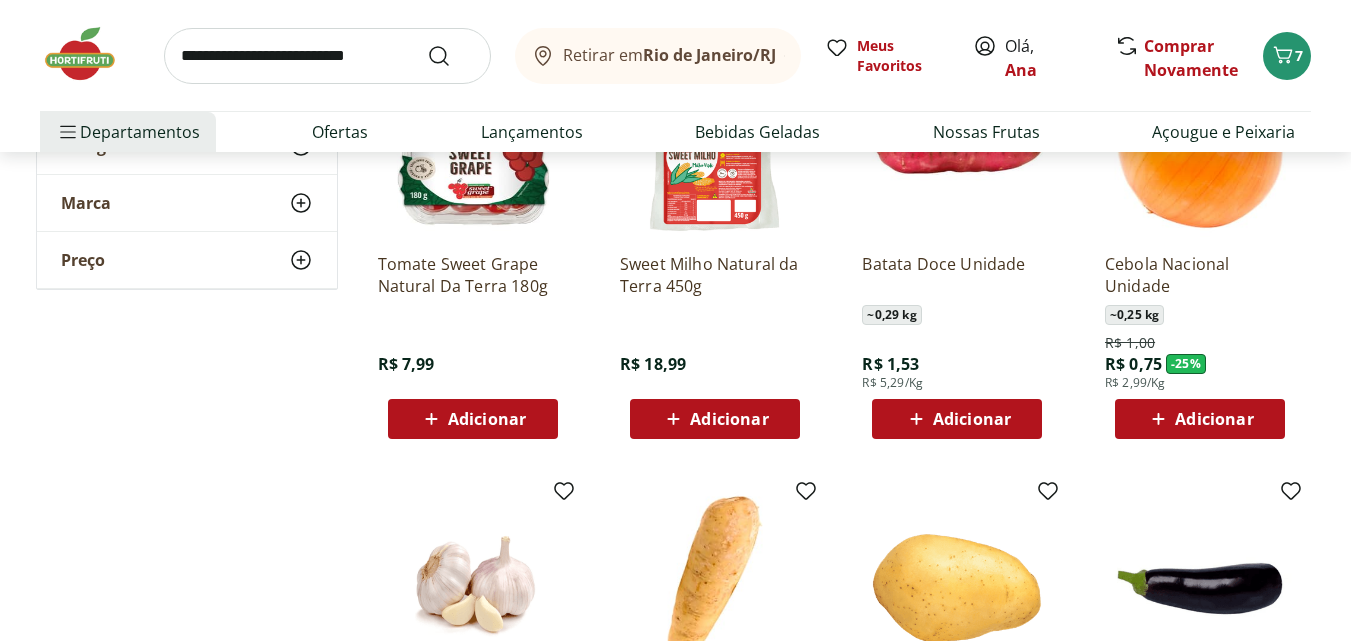 scroll, scrollTop: 323, scrollLeft: 0, axis: vertical 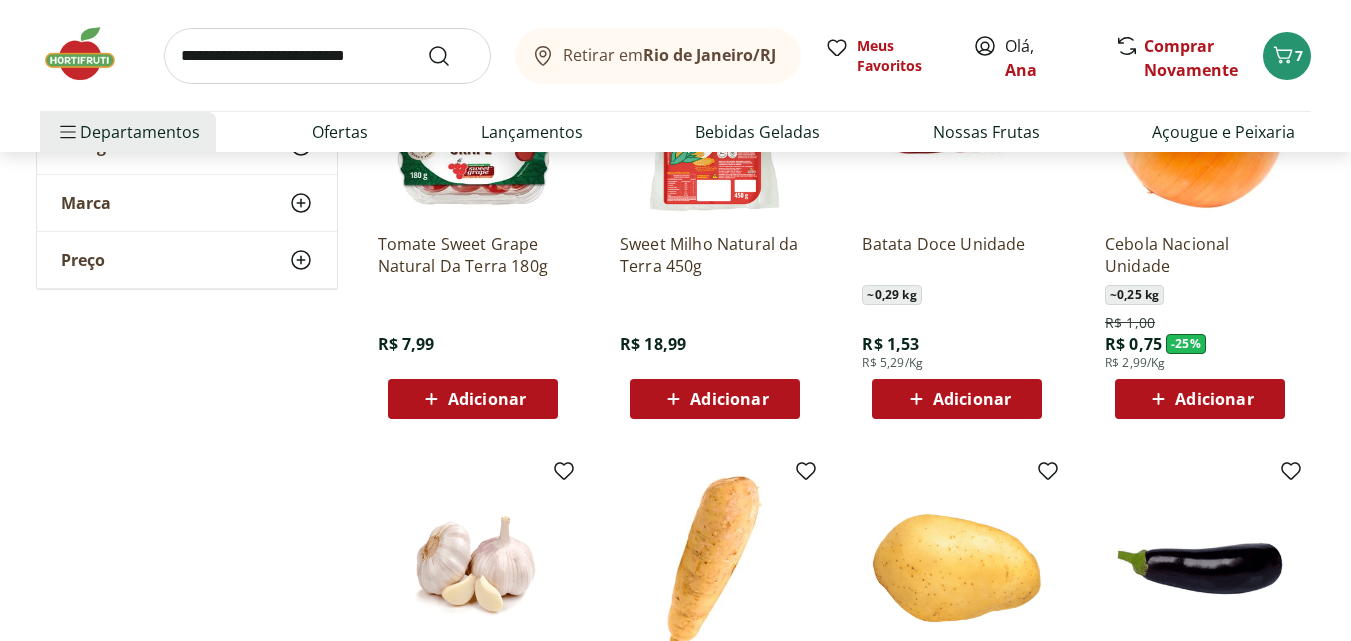 click on "Adicionar" at bounding box center [957, 399] 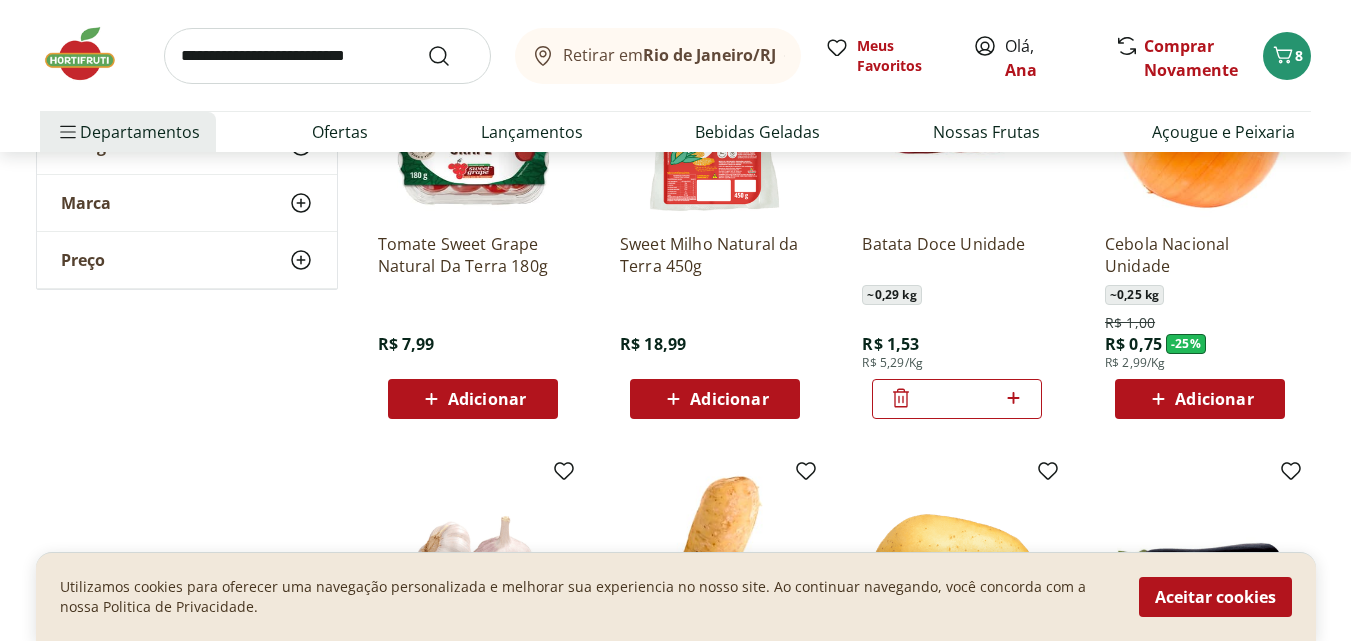 click 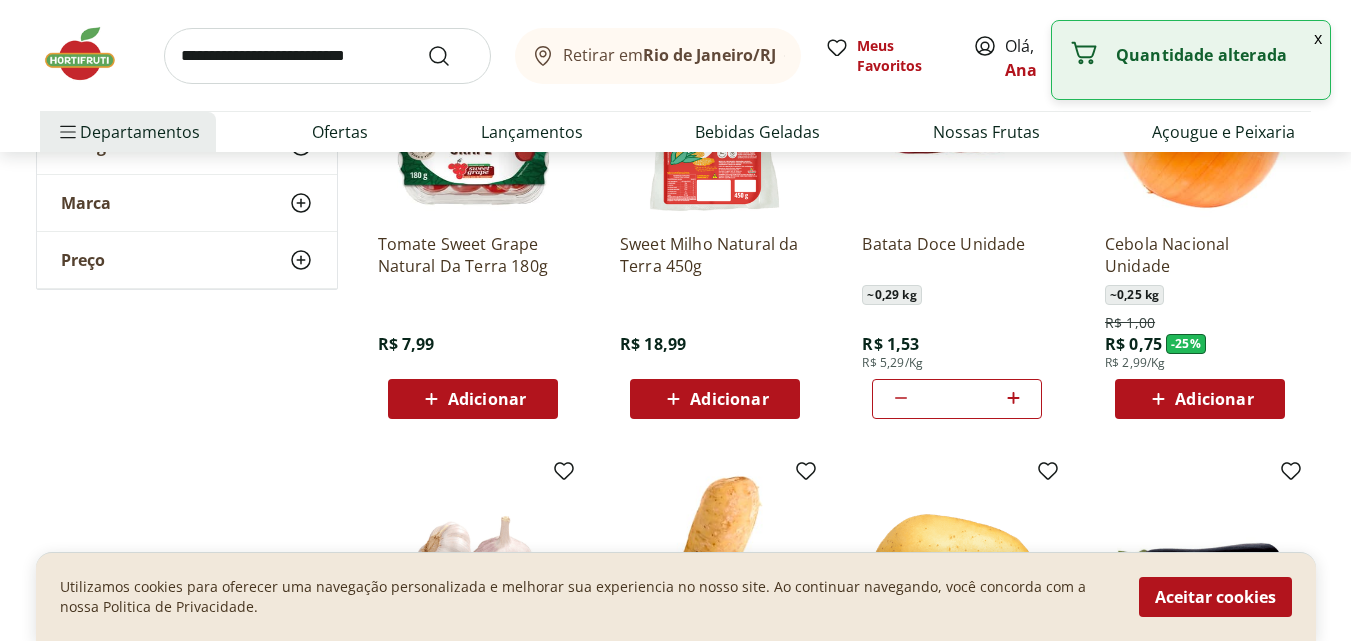 click 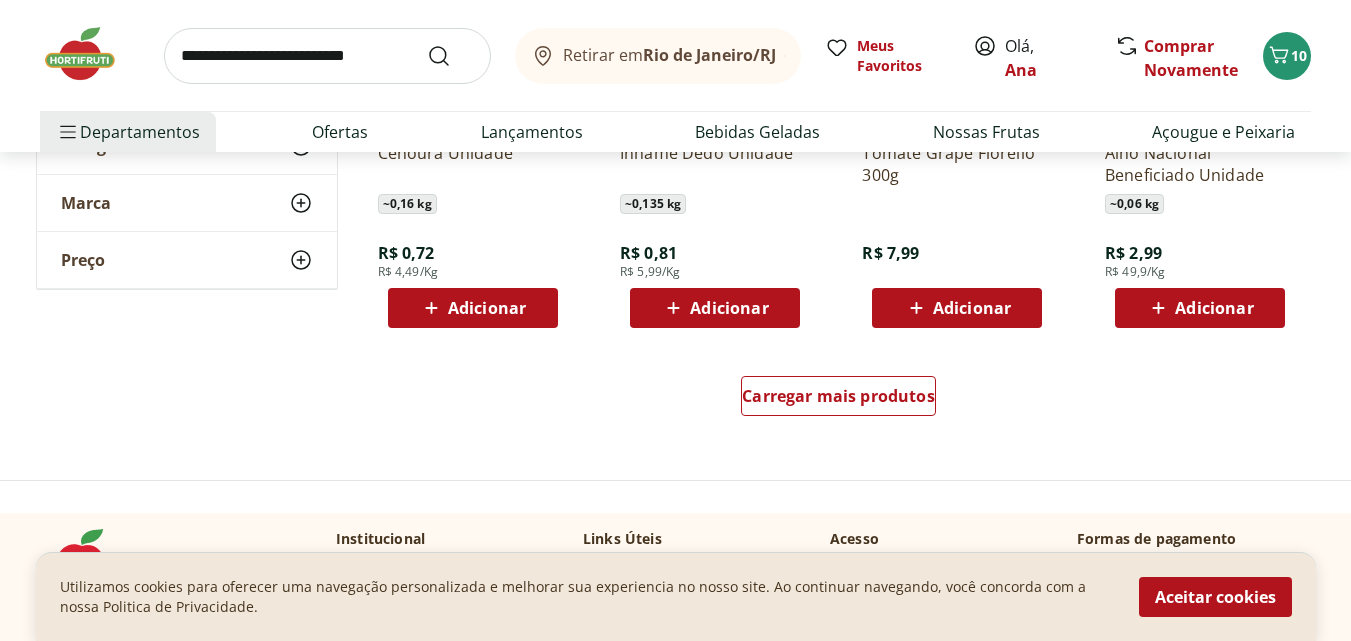 scroll, scrollTop: 1312, scrollLeft: 0, axis: vertical 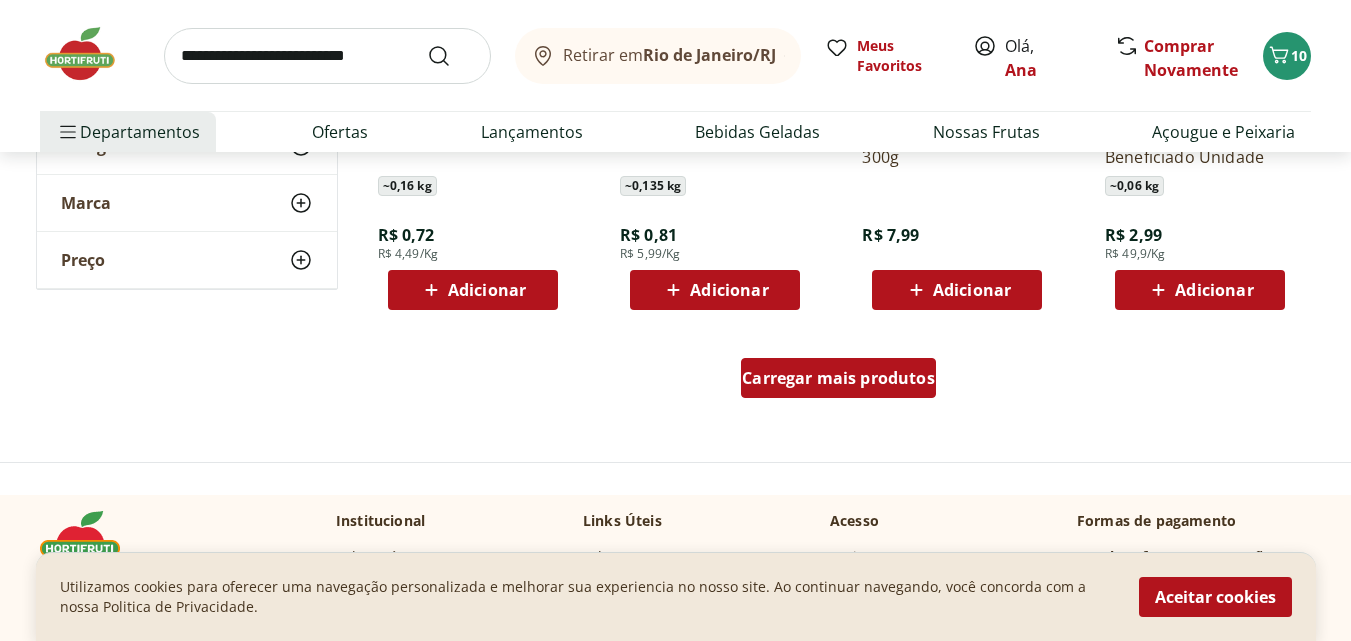 click on "Carregar mais produtos" at bounding box center (838, 378) 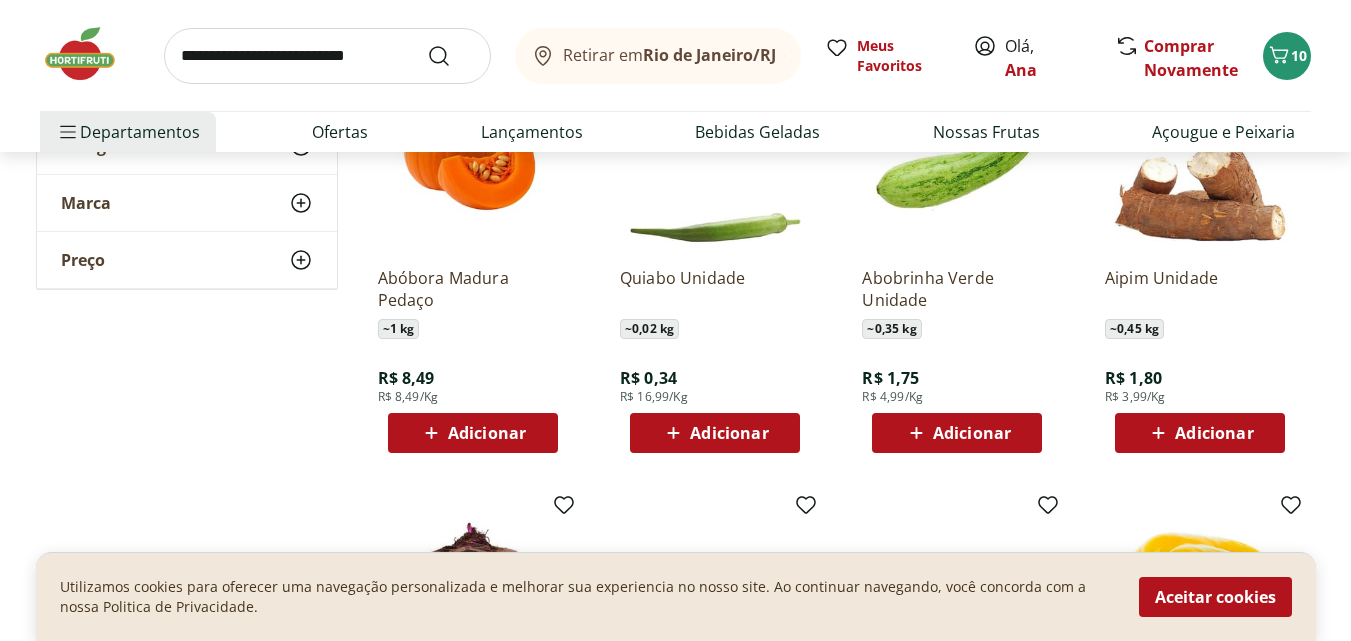 scroll, scrollTop: 2080, scrollLeft: 0, axis: vertical 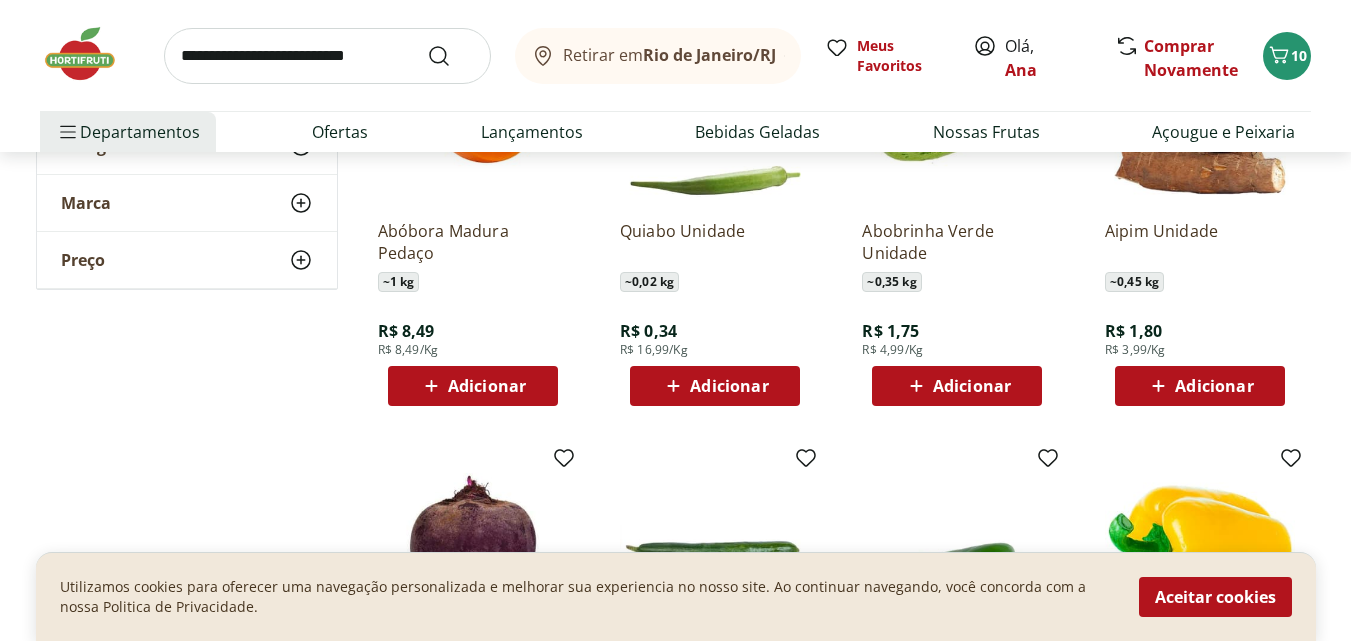 click on "Adicionar" at bounding box center (487, 386) 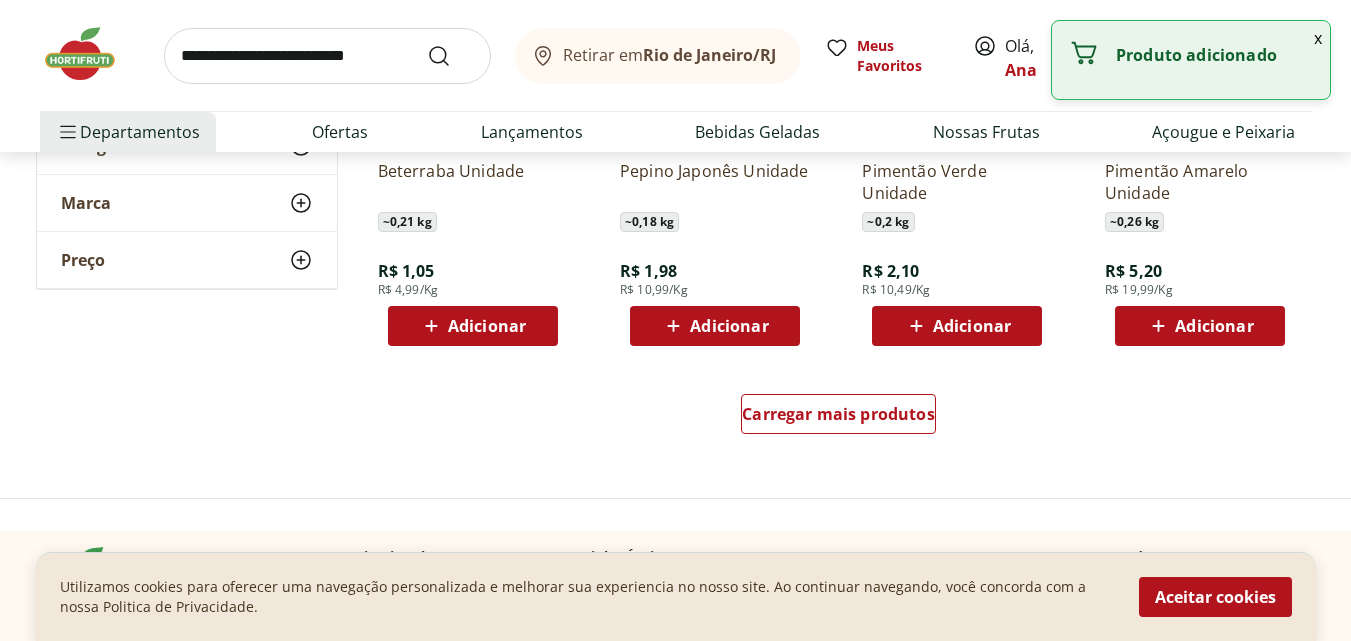 scroll, scrollTop: 2603, scrollLeft: 0, axis: vertical 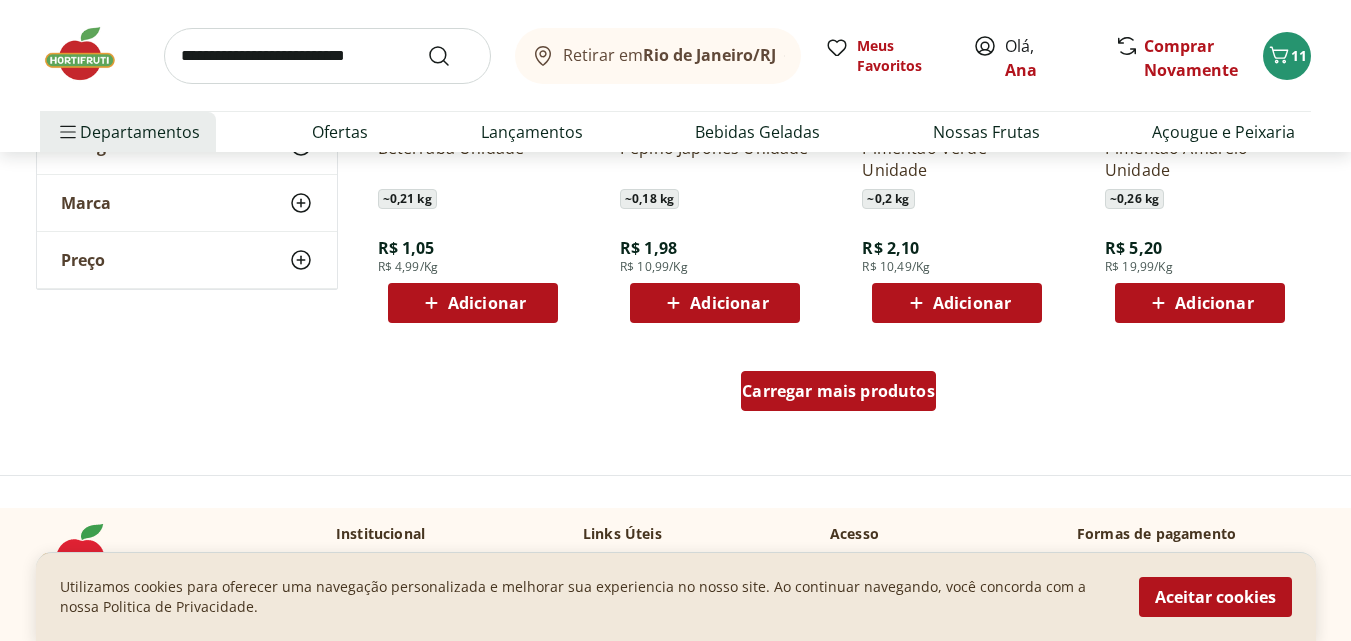 click on "Carregar mais produtos" at bounding box center [838, 391] 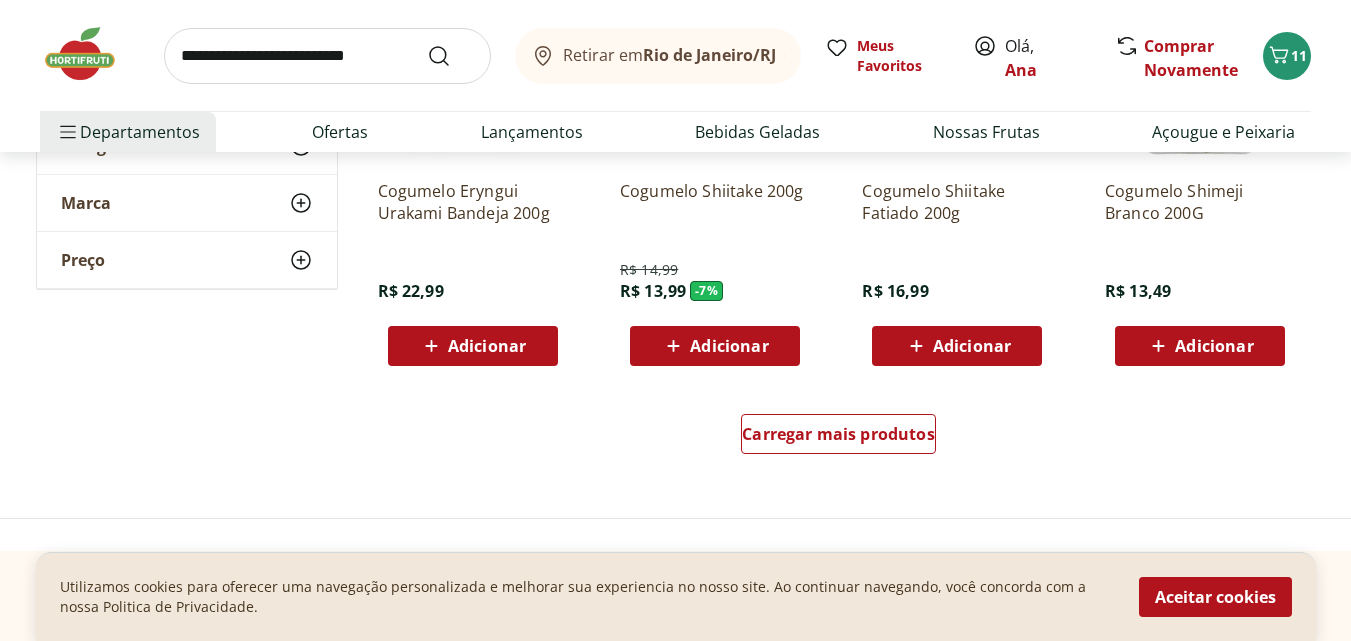 scroll, scrollTop: 3995, scrollLeft: 0, axis: vertical 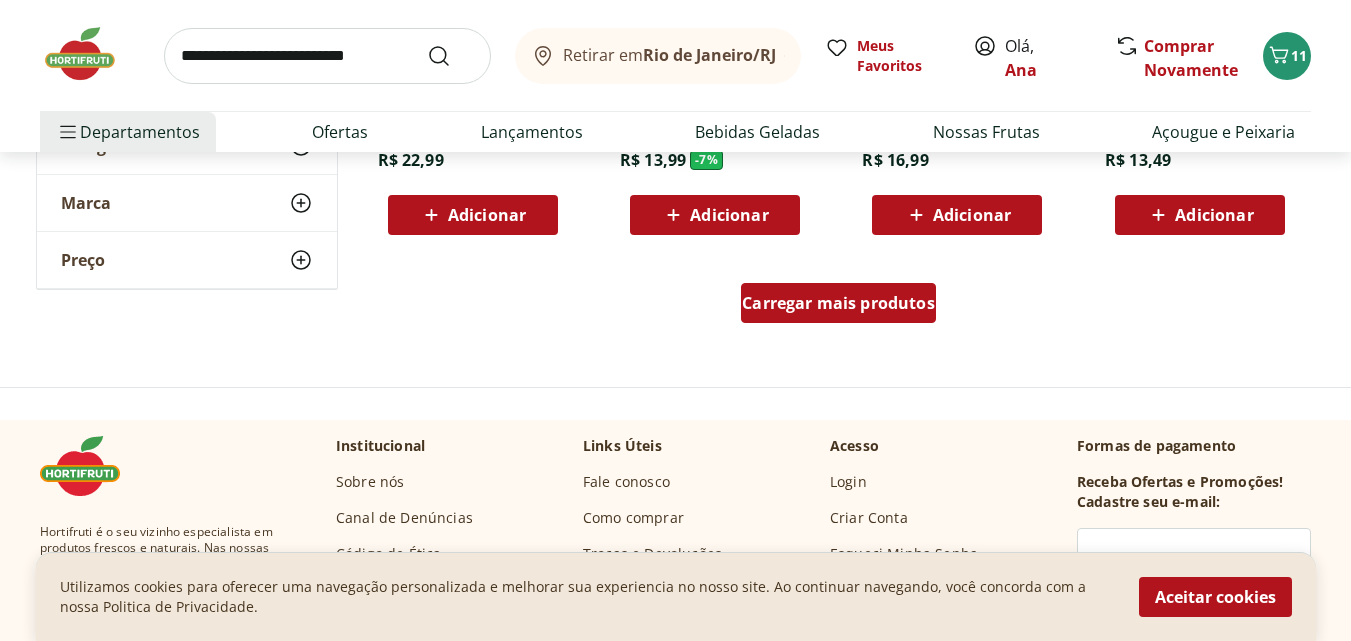 click on "Carregar mais produtos" at bounding box center [838, 303] 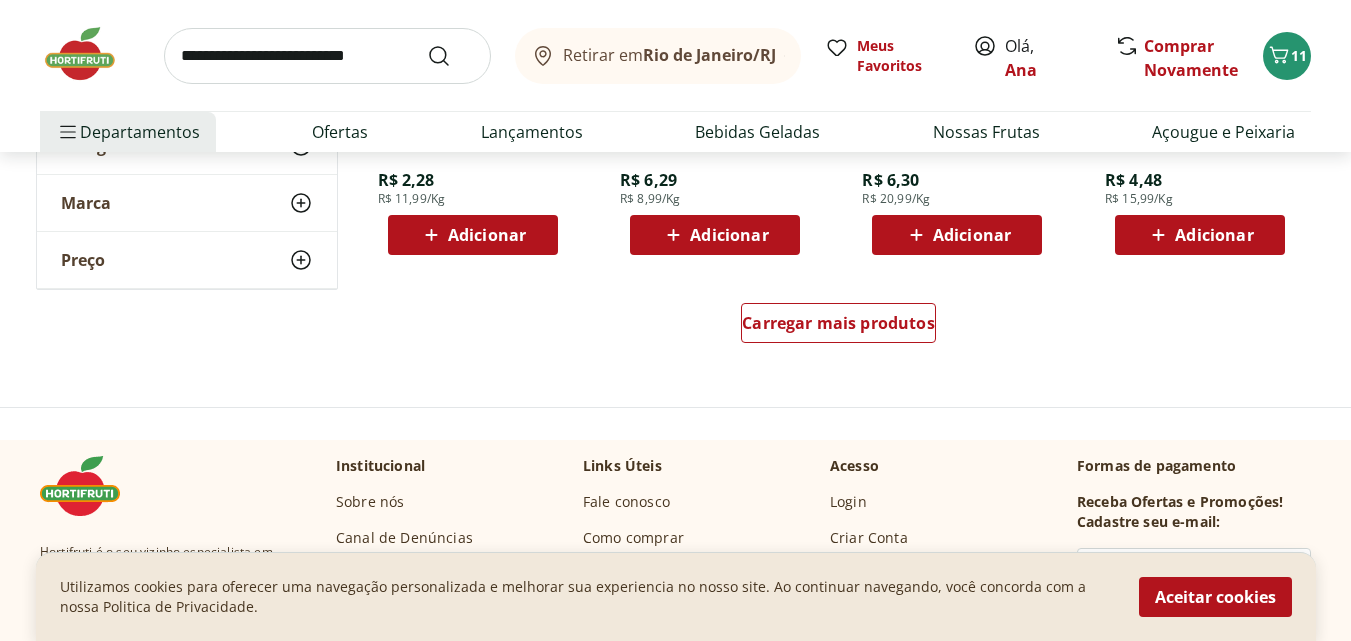scroll, scrollTop: 5316, scrollLeft: 0, axis: vertical 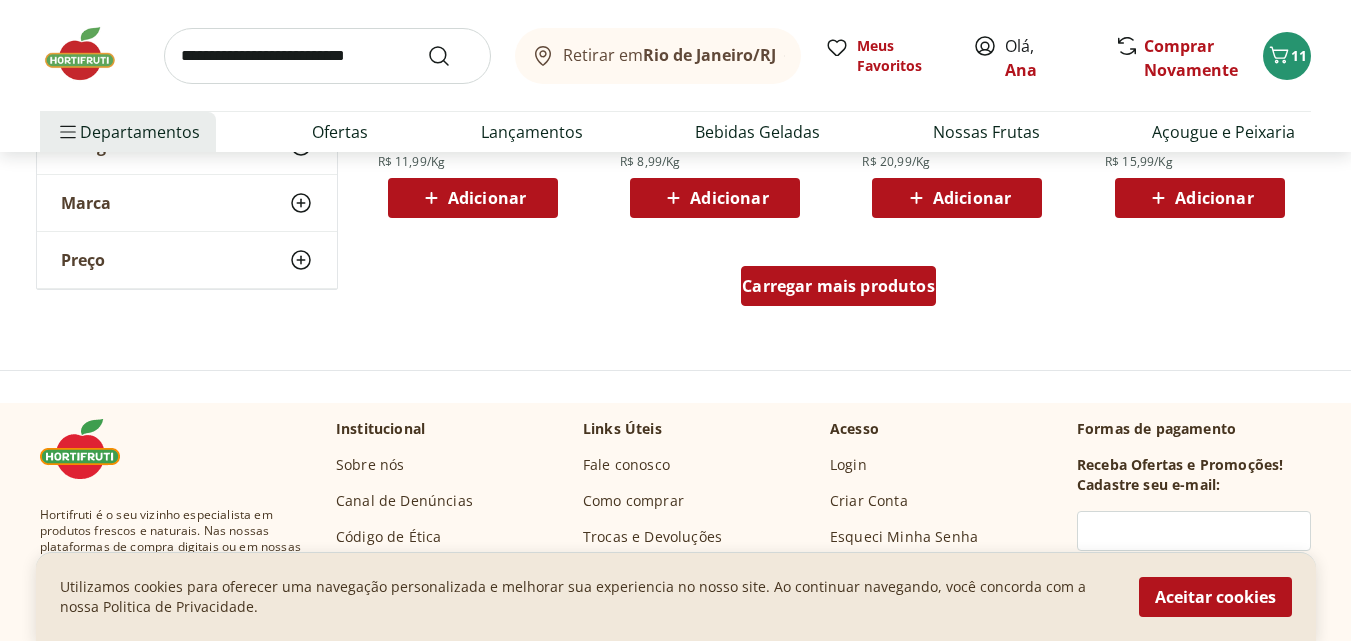click on "Carregar mais produtos" at bounding box center (838, 286) 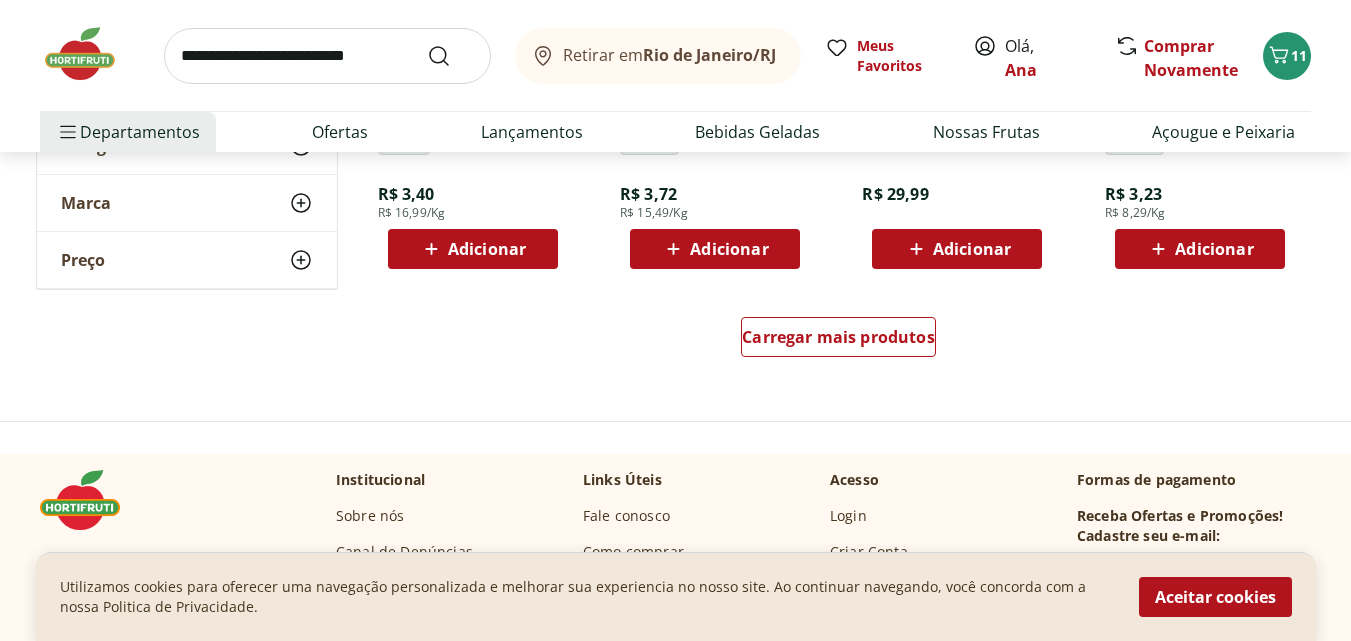 scroll, scrollTop: 6583, scrollLeft: 0, axis: vertical 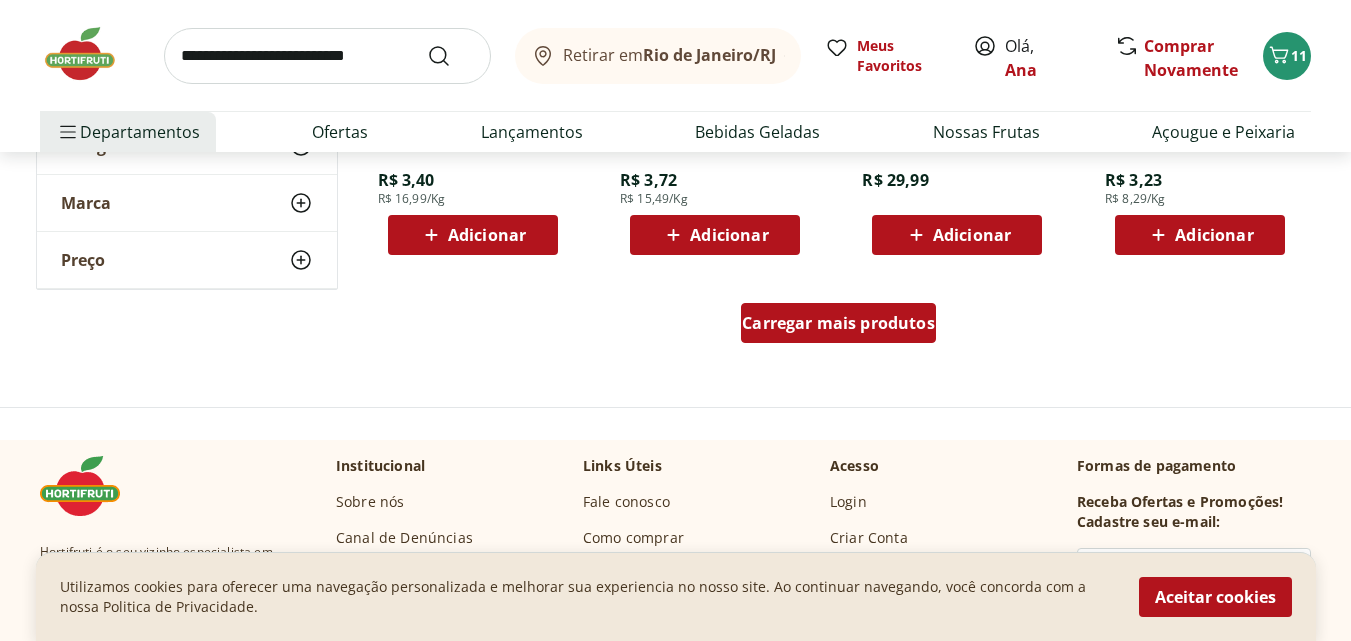 click on "Carregar mais produtos" at bounding box center [838, 323] 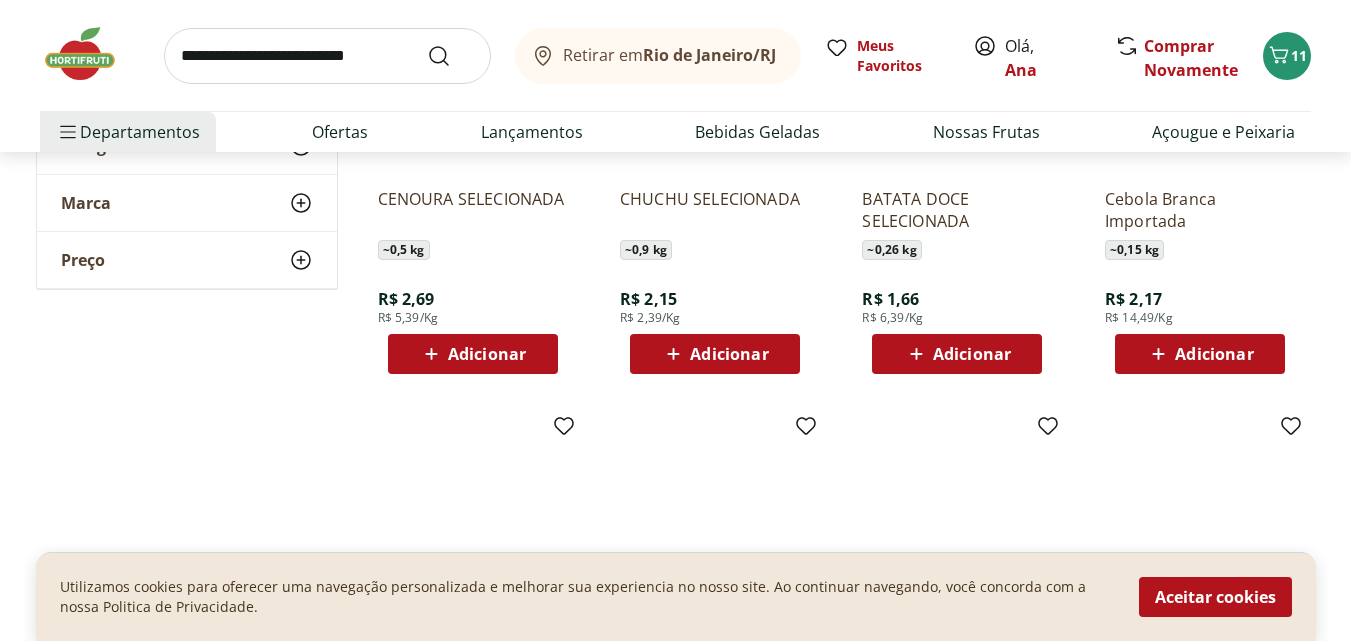 scroll, scrollTop: 7179, scrollLeft: 0, axis: vertical 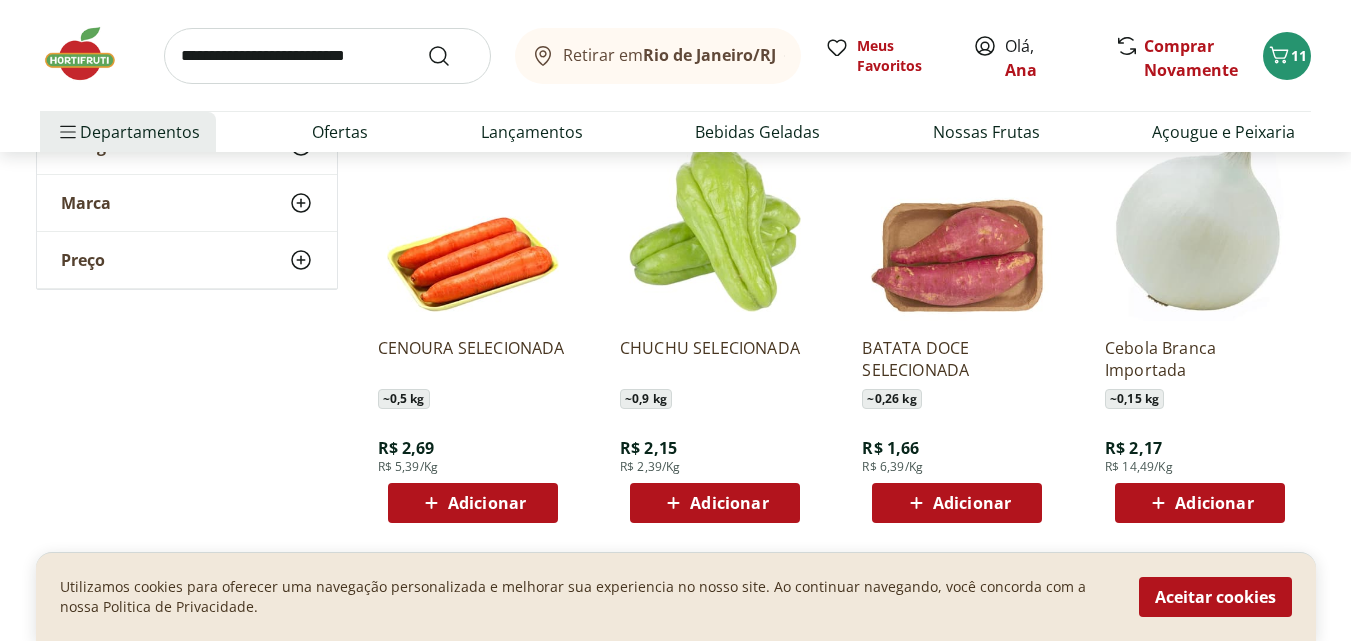 click on "Adicionar" at bounding box center [972, 503] 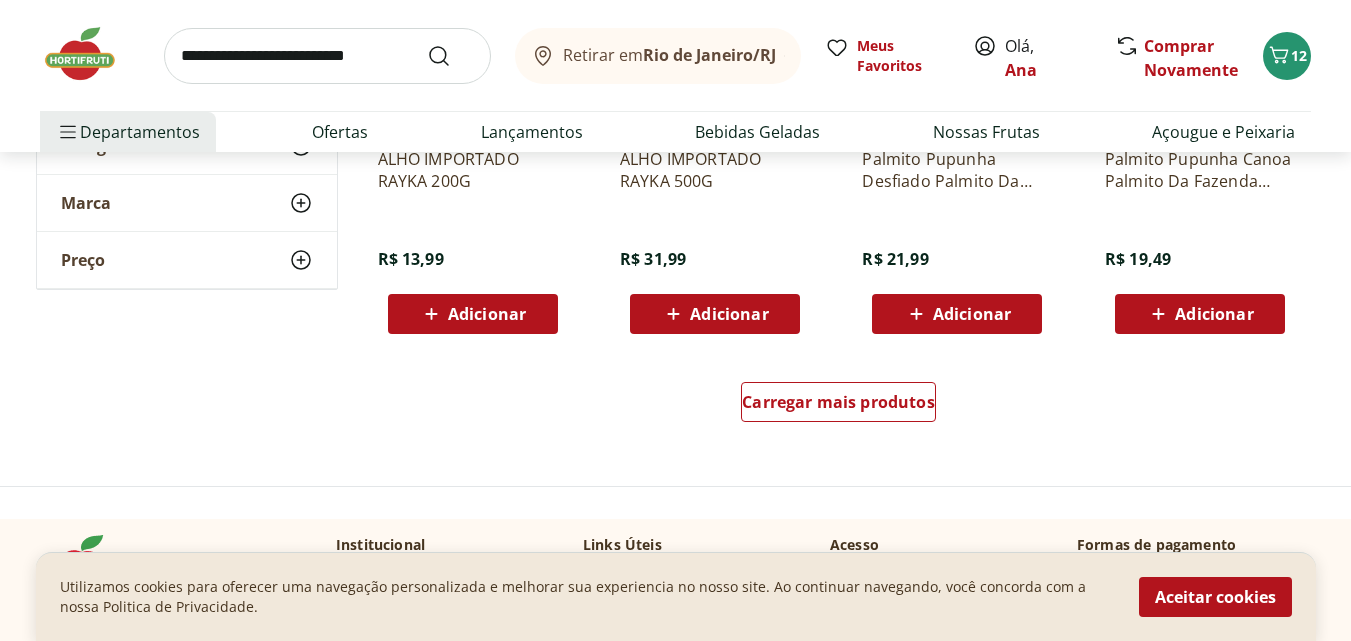 scroll, scrollTop: 7825, scrollLeft: 0, axis: vertical 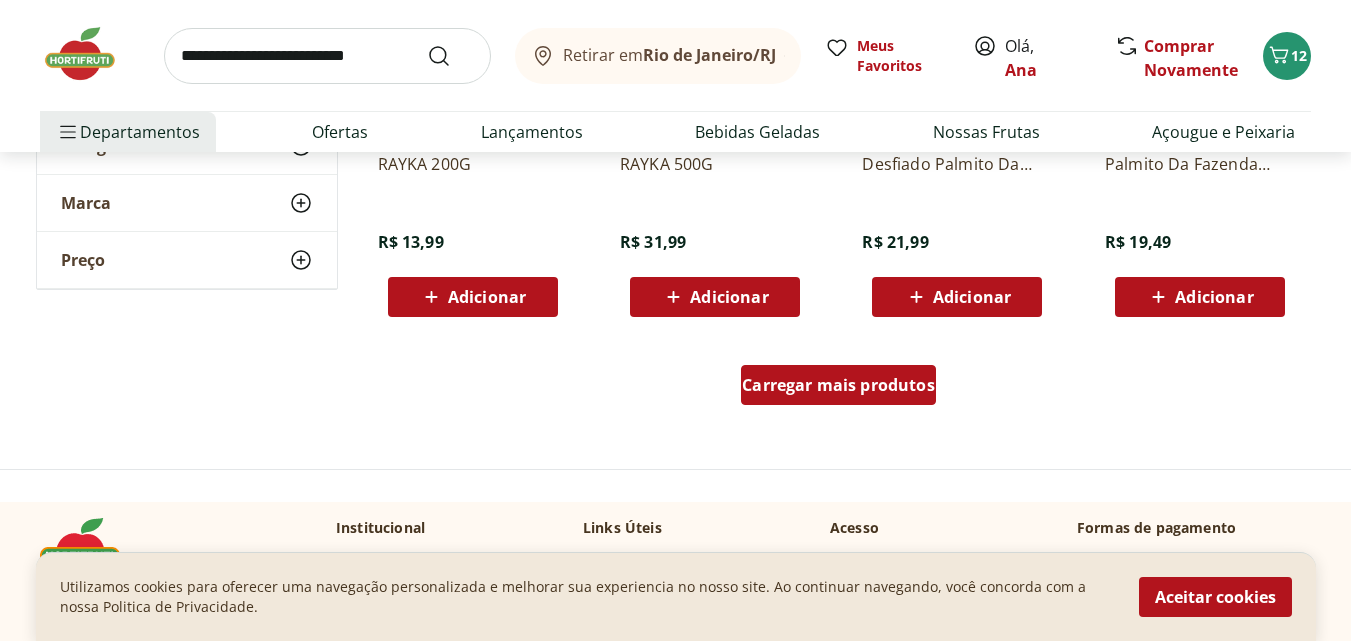 click on "Carregar mais produtos" at bounding box center (838, 385) 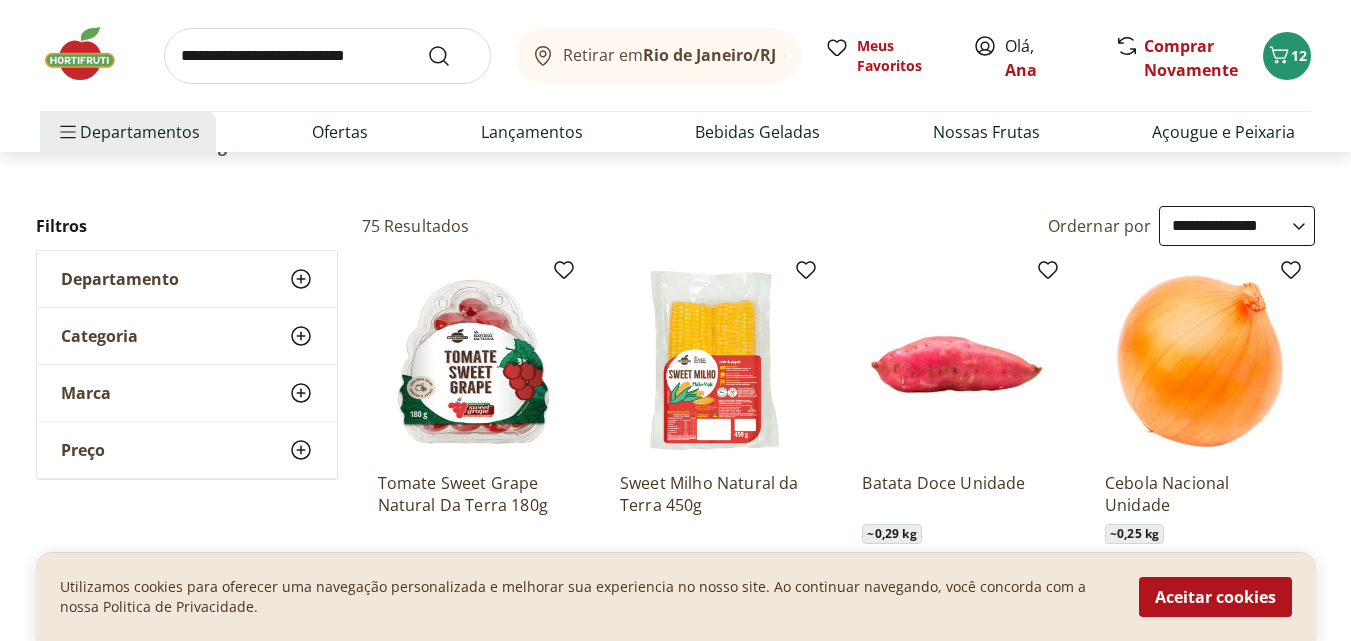 scroll, scrollTop: 0, scrollLeft: 0, axis: both 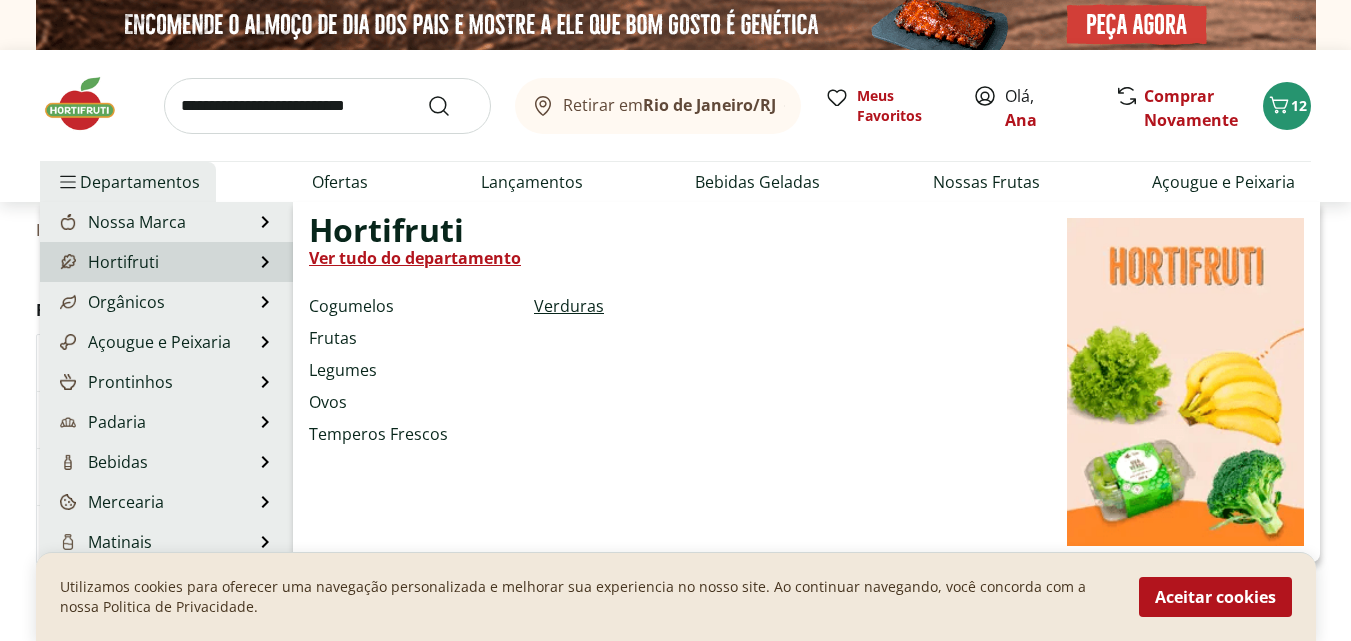 click on "Verduras" at bounding box center [569, 306] 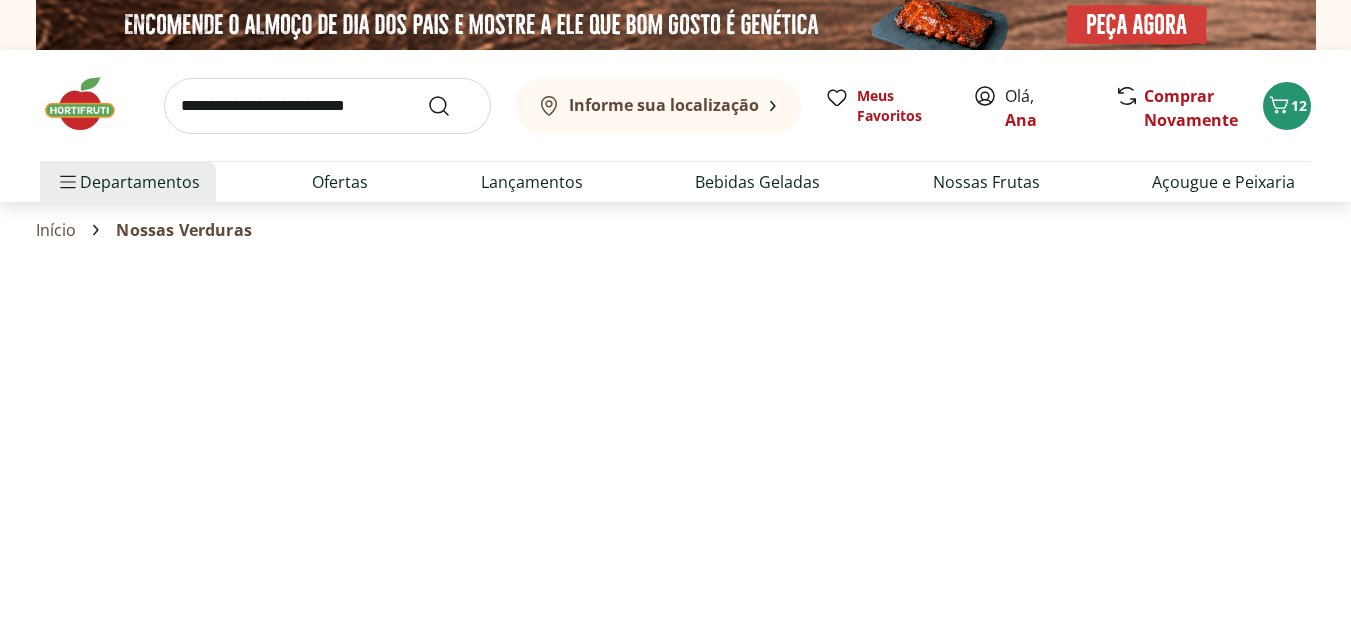select on "**********" 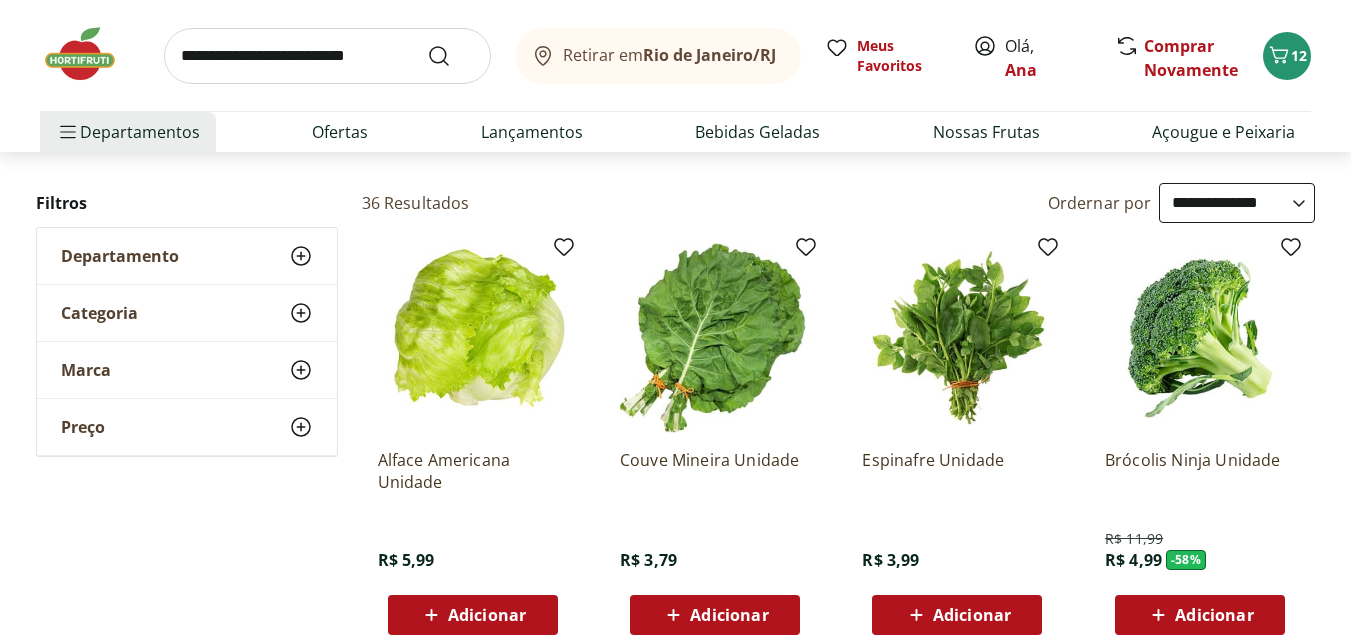scroll, scrollTop: 147, scrollLeft: 0, axis: vertical 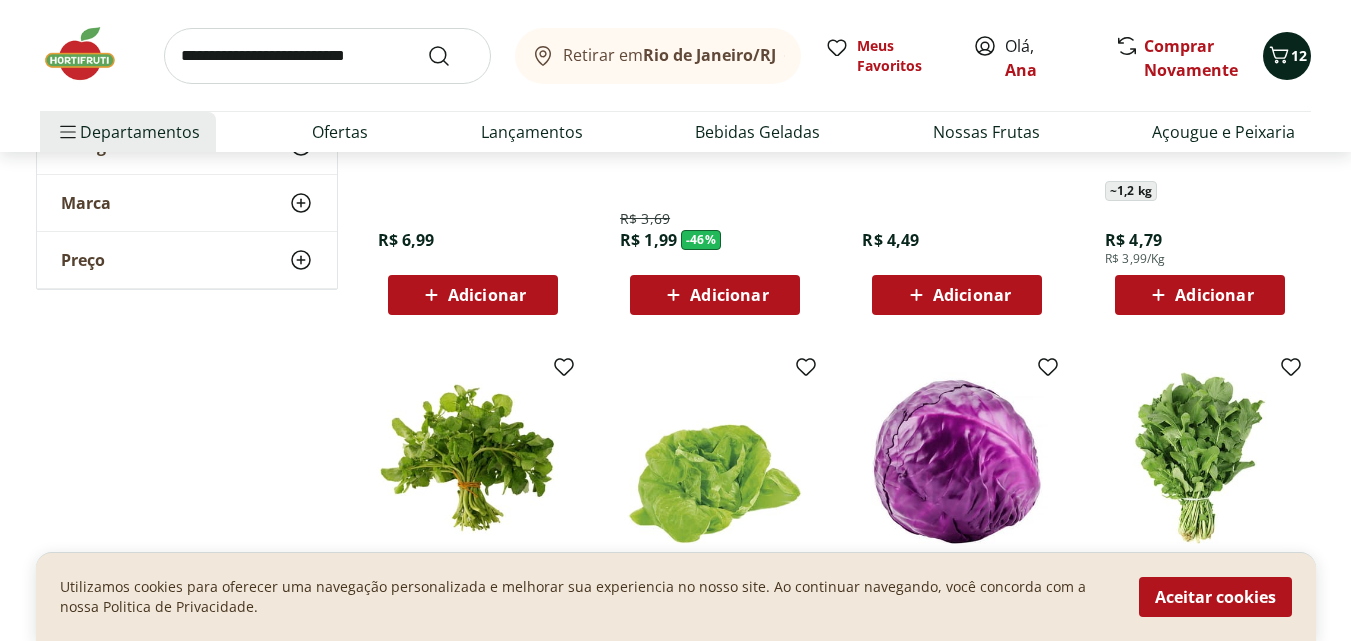 click on "12" at bounding box center [1299, 55] 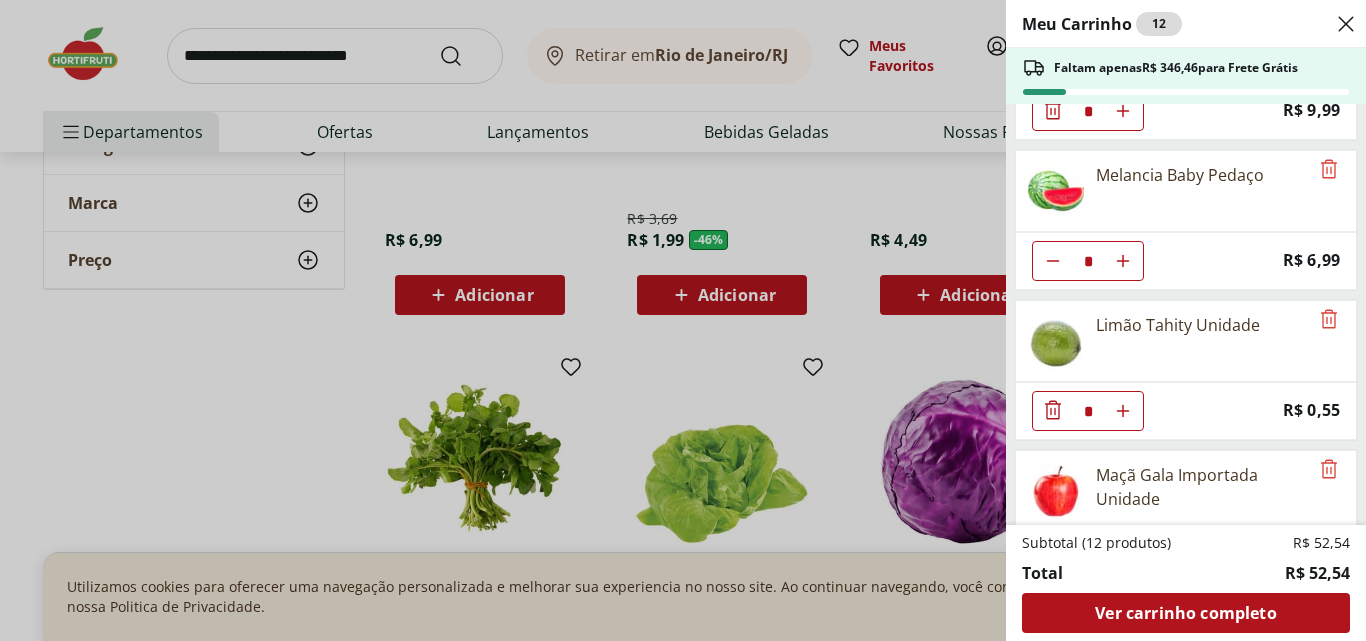 scroll, scrollTop: 126, scrollLeft: 0, axis: vertical 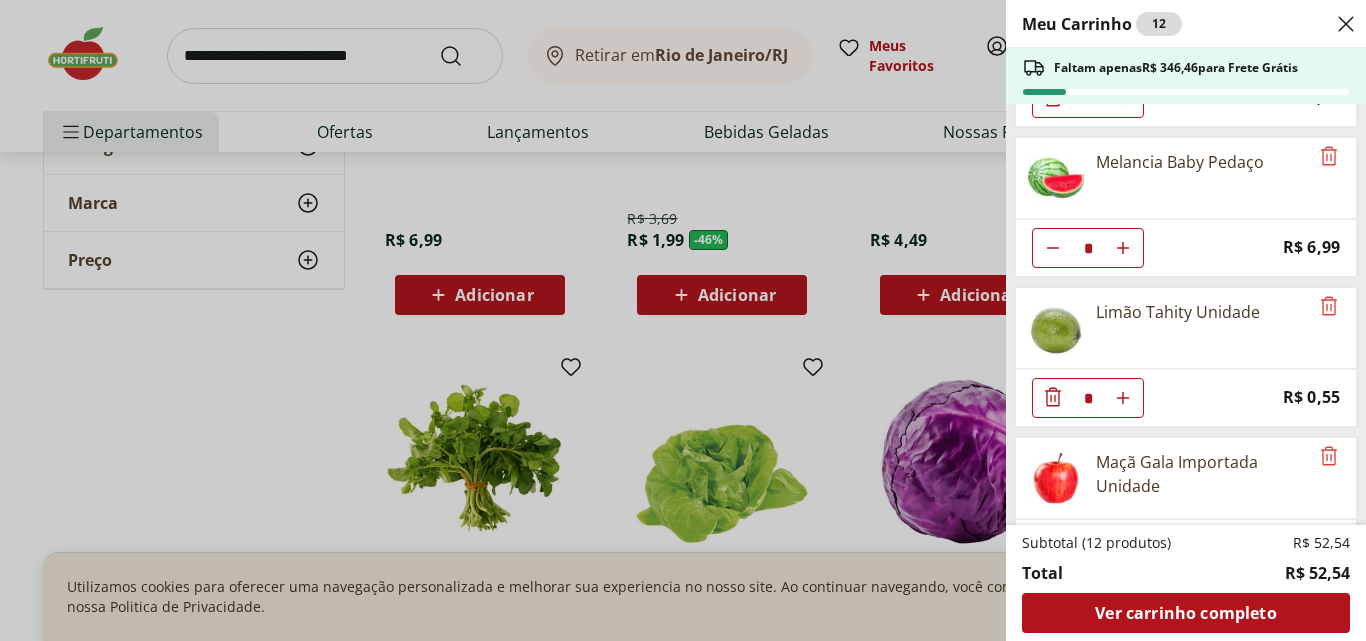 drag, startPoint x: 1359, startPoint y: 192, endPoint x: 1361, endPoint y: 277, distance: 85.02353 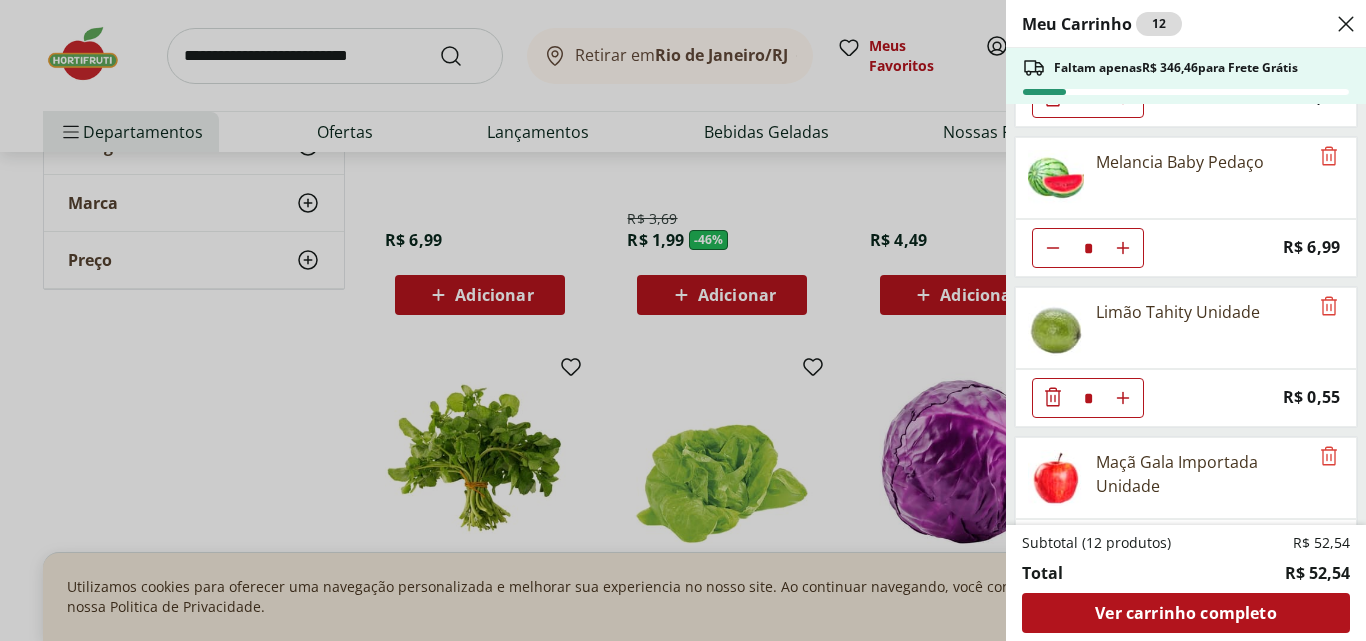 drag, startPoint x: 1356, startPoint y: 278, endPoint x: 926, endPoint y: 350, distance: 435.98624 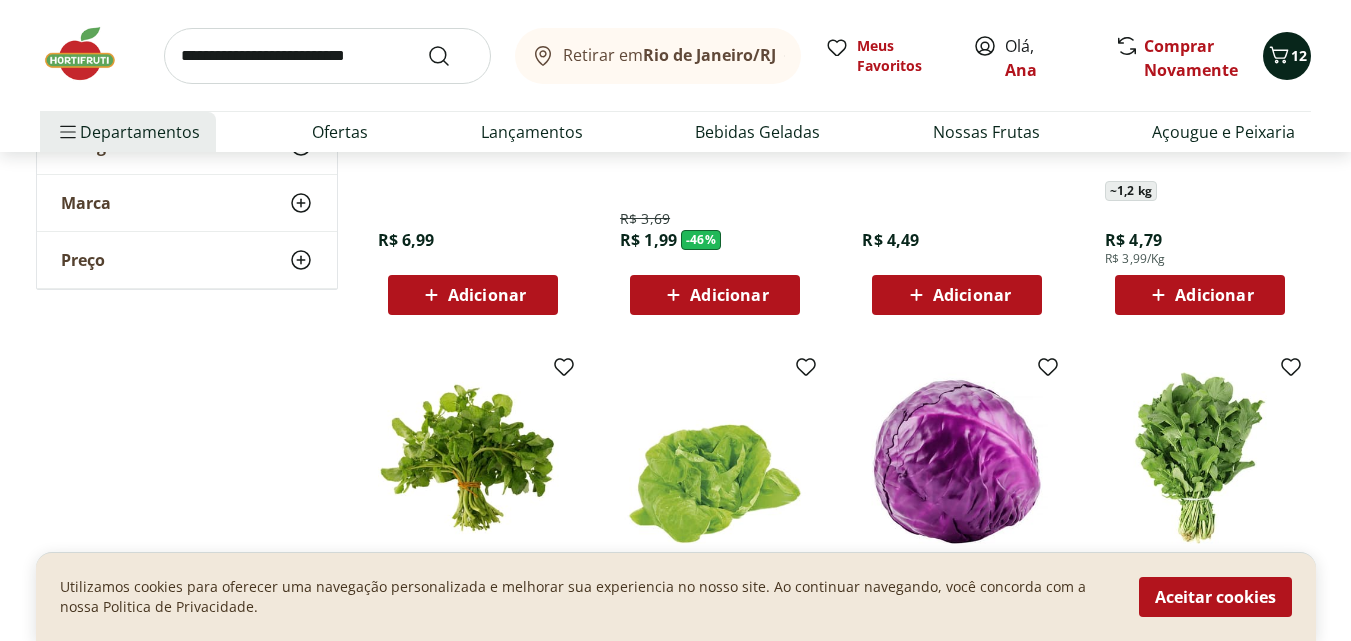 click 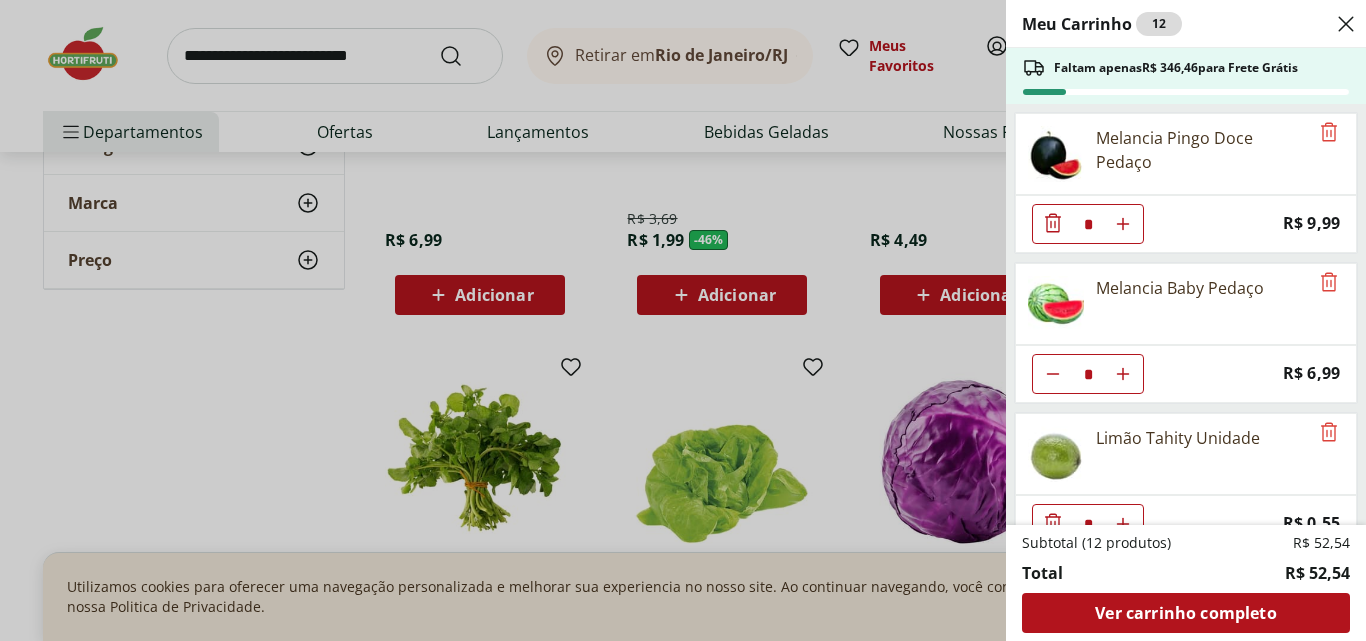 click on "Melancia Pingo Doce Pedaço * Price: R$ 9,99 Melancia Baby Pedaço * Price: R$ 6,99 Limão Tahity Unidade * Price: R$ 0,55 Maçã Gala Importada Unidade * Price: R$ 3,23 Maçã Fuji Unidade * Price: R$ 3,06 Batata Doce Unidade * Price: R$ 1,53 Abóbora Madura Pedaço * Price: R$ 8,49 BATATA DOCE SELECIONADA * Price: R$ 1,66" at bounding box center (1184, 314) 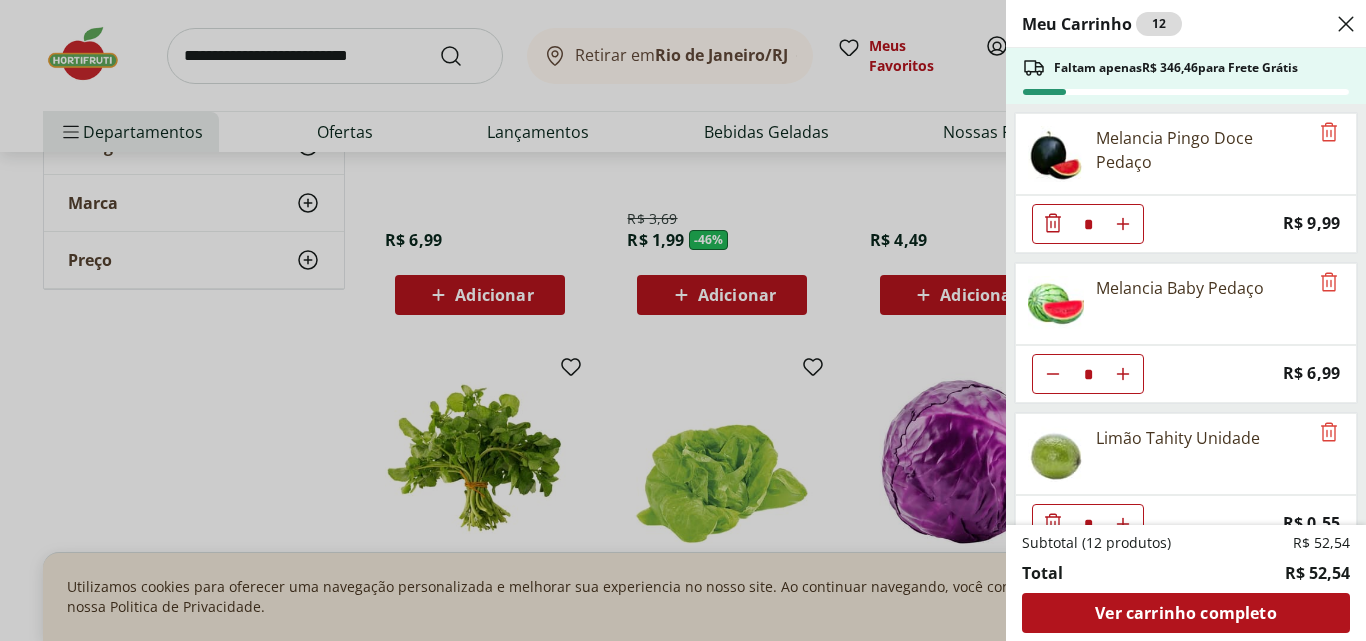 drag, startPoint x: 1365, startPoint y: 195, endPoint x: 1356, endPoint y: 246, distance: 51.78803 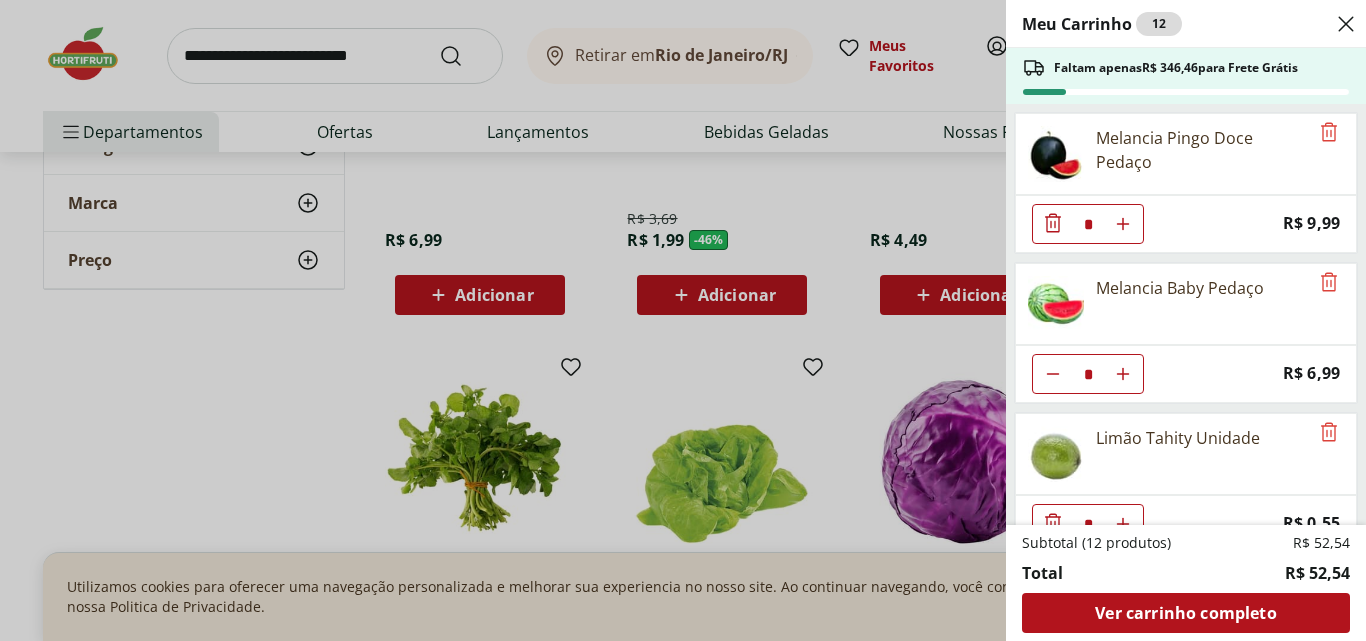 drag, startPoint x: 1356, startPoint y: 246, endPoint x: 1274, endPoint y: 159, distance: 119.55334 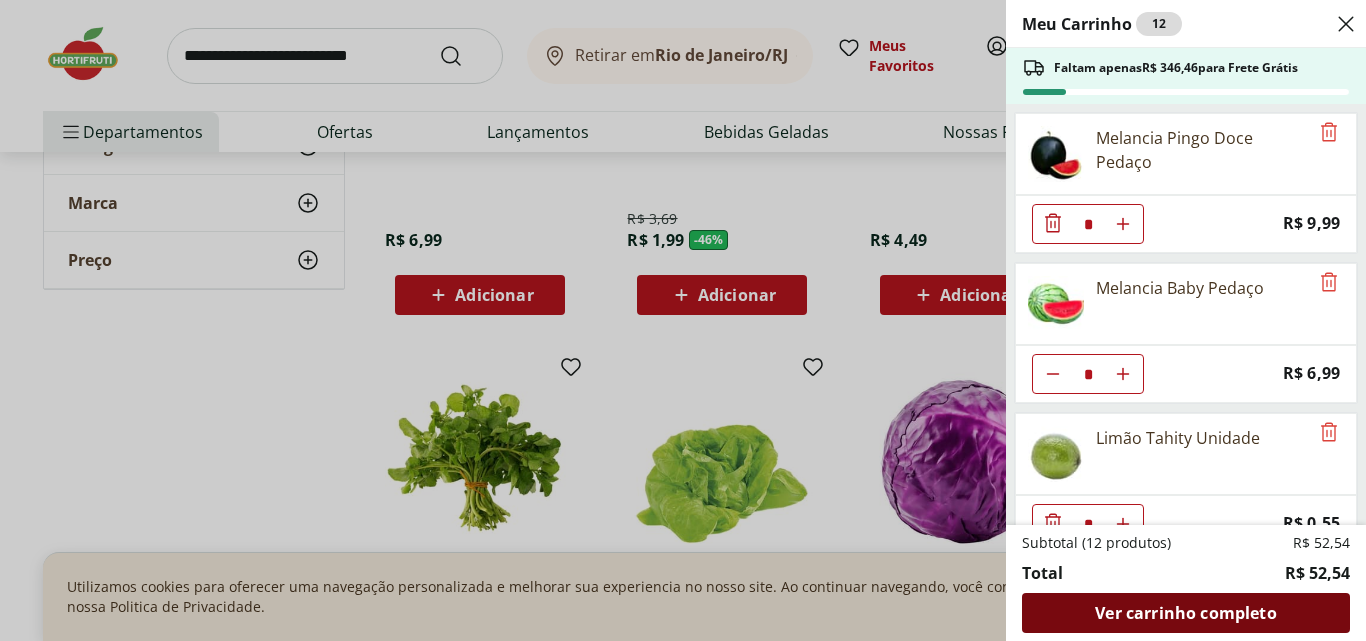 click on "Ver carrinho completo" at bounding box center [1185, 613] 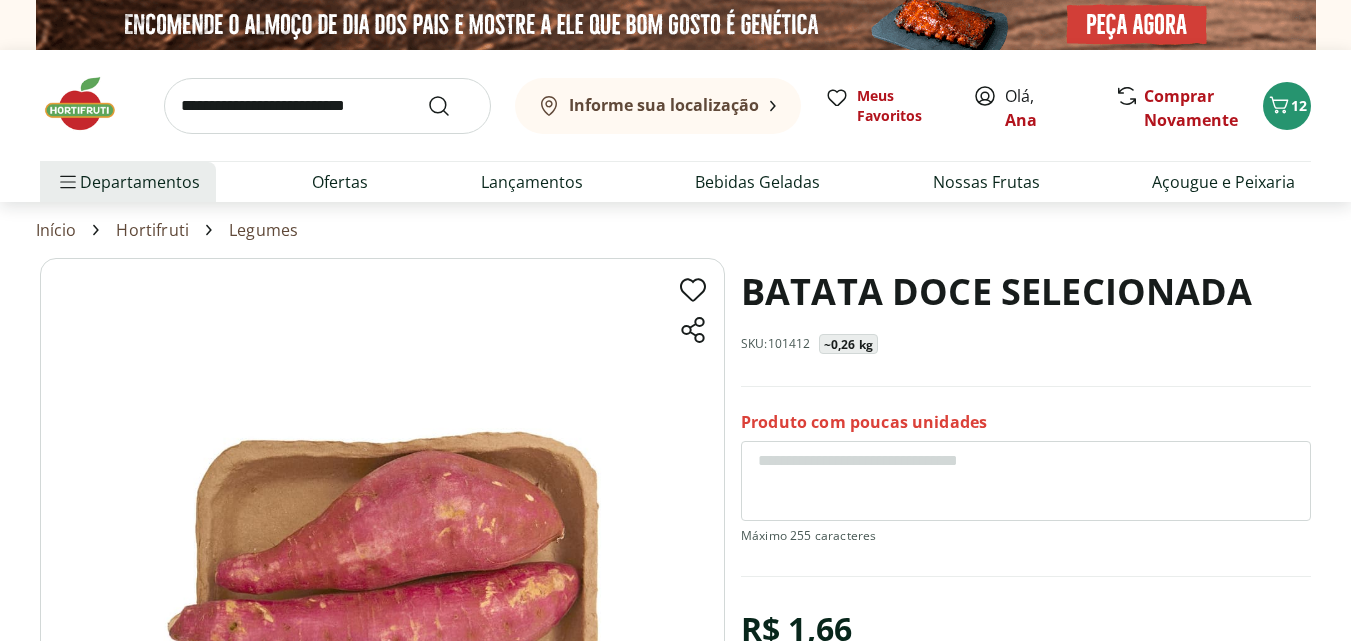 scroll, scrollTop: 0, scrollLeft: 0, axis: both 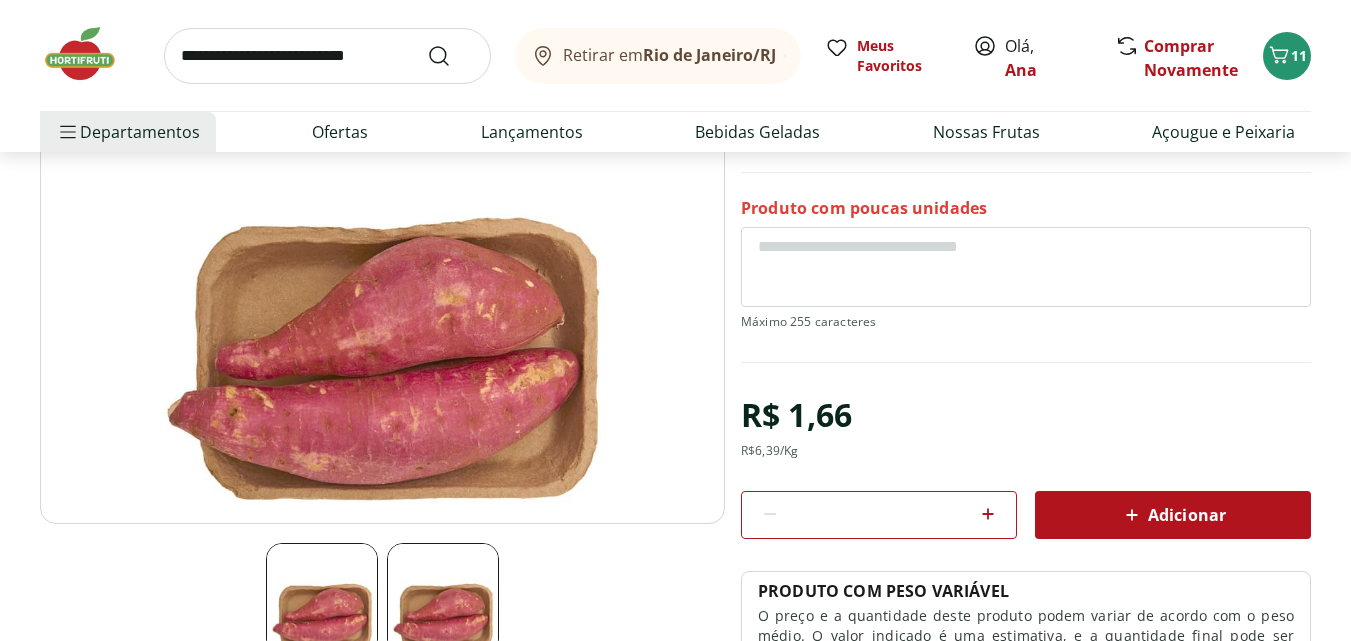 click on "Retirar em  Rio de Janeiro/RJ Olá,  Ana 11 Retirar em  Rio de Janeiro/RJ Meus Favoritos Olá,  Ana Comprar Novamente 11  Departamentos Nossa Marca Nossa Marca Ver tudo do departamento Açougue & Peixaria Congelados e Refrigerados Frutas, Legumes e Verduras Orgânicos Mercearia Sorvetes Hortifruti Hortifruti Ver tudo do departamento Cogumelos Frutas Legumes Ovos Temperos Frescos Verduras Orgânicos Orgânicos Ver tudo do departamento Bebidas Orgânicas Frutas Orgânicas Legumes Orgânicos Ovos Orgânicos Perecíveis Orgânicos Verduras Orgânicas Temperos Frescos Açougue e Peixaria Açougue e Peixaria Ver tudo do departamento Aves Bovinos Exóticos Frutos do Mar Linguiça e Salsicha Peixes Salgados e Defumados Suínos Prontinhos Prontinhos Ver tudo do departamento Frutas Cortadinhas Pré Preparados Prontos para Consumo Saladas Sucos e Água de Coco Padaria Padaria Ver tudo do departamento Bolos e Mini Bolos Doces Pão Padaria Própria Salgados Torradas Bebidas Bebidas Ver tudo do departamento Água Cerveja *" at bounding box center [675, 1493] 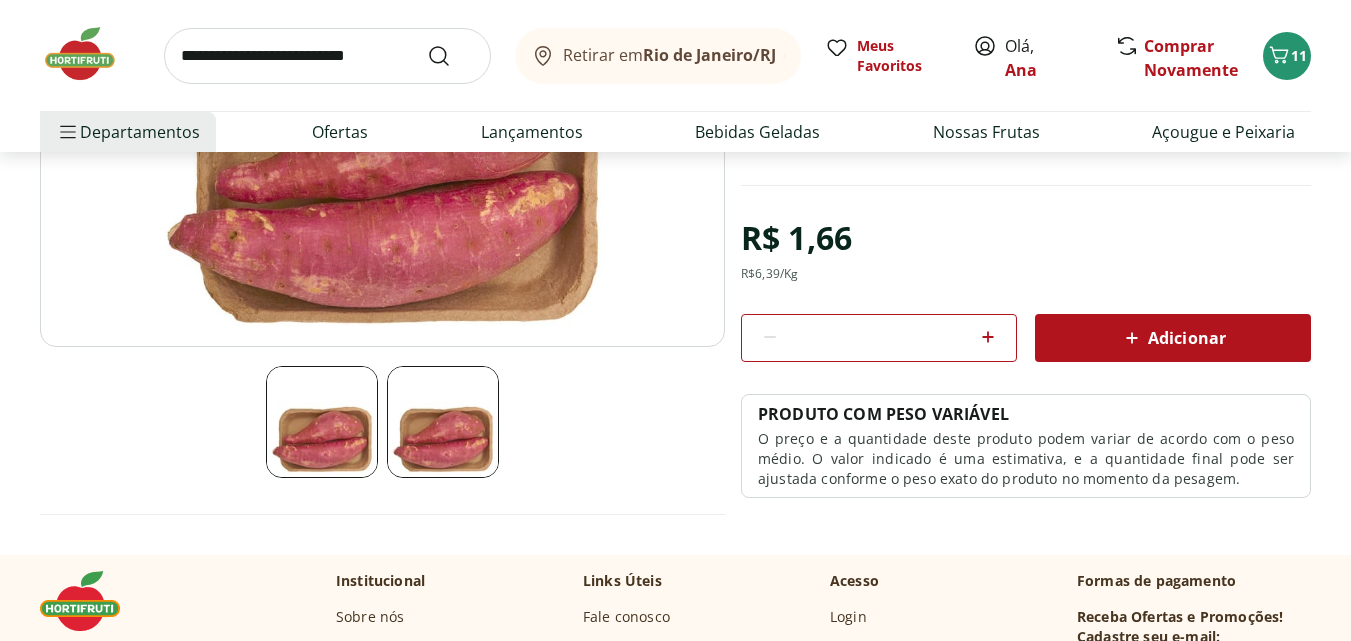 scroll, scrollTop: 400, scrollLeft: 0, axis: vertical 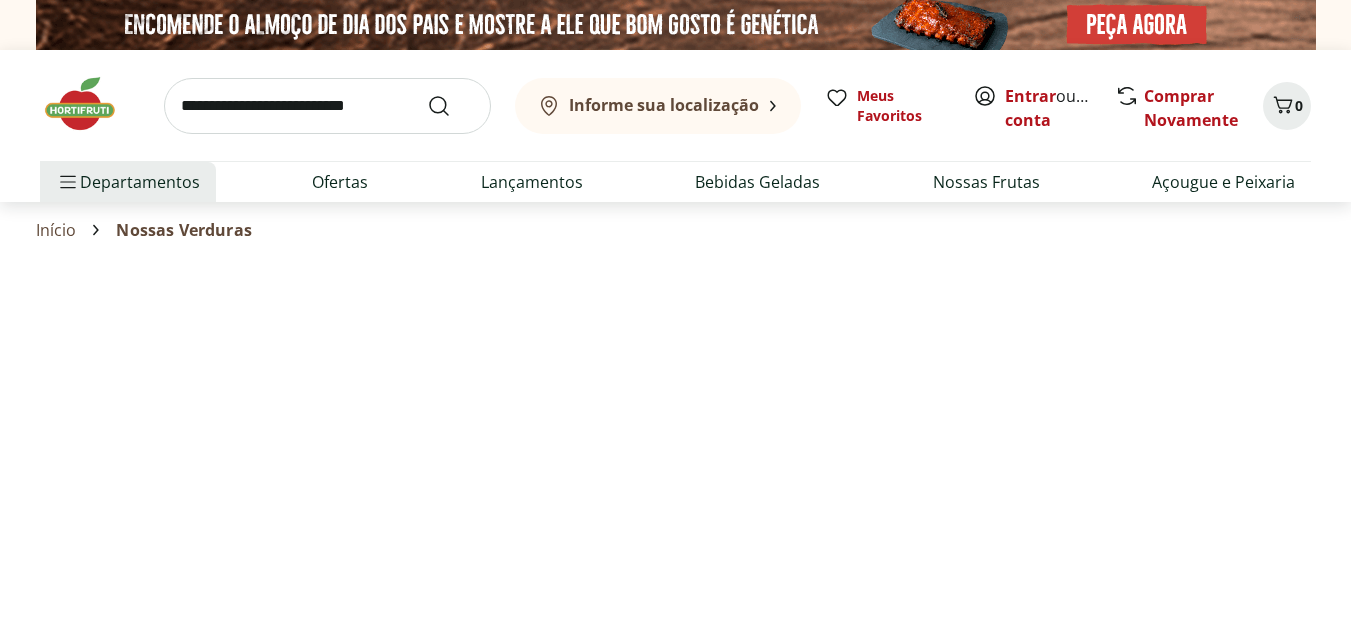 select on "**********" 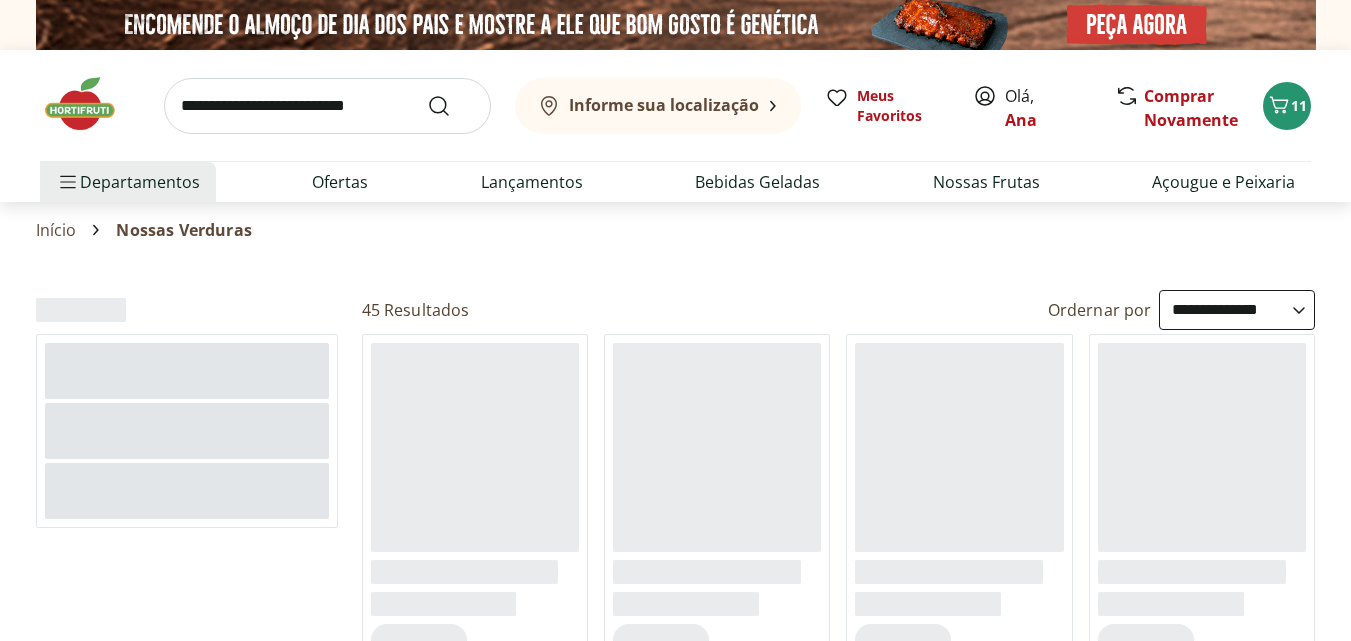 scroll, scrollTop: 0, scrollLeft: 0, axis: both 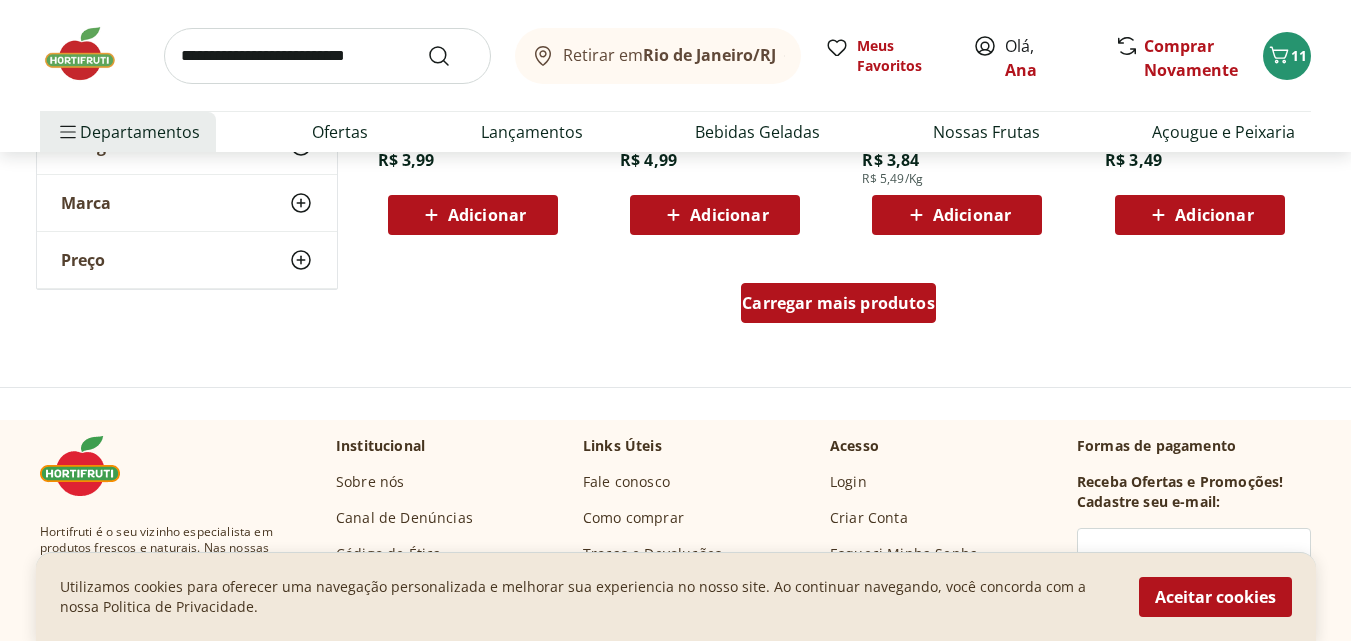 click on "Carregar mais produtos" at bounding box center (838, 303) 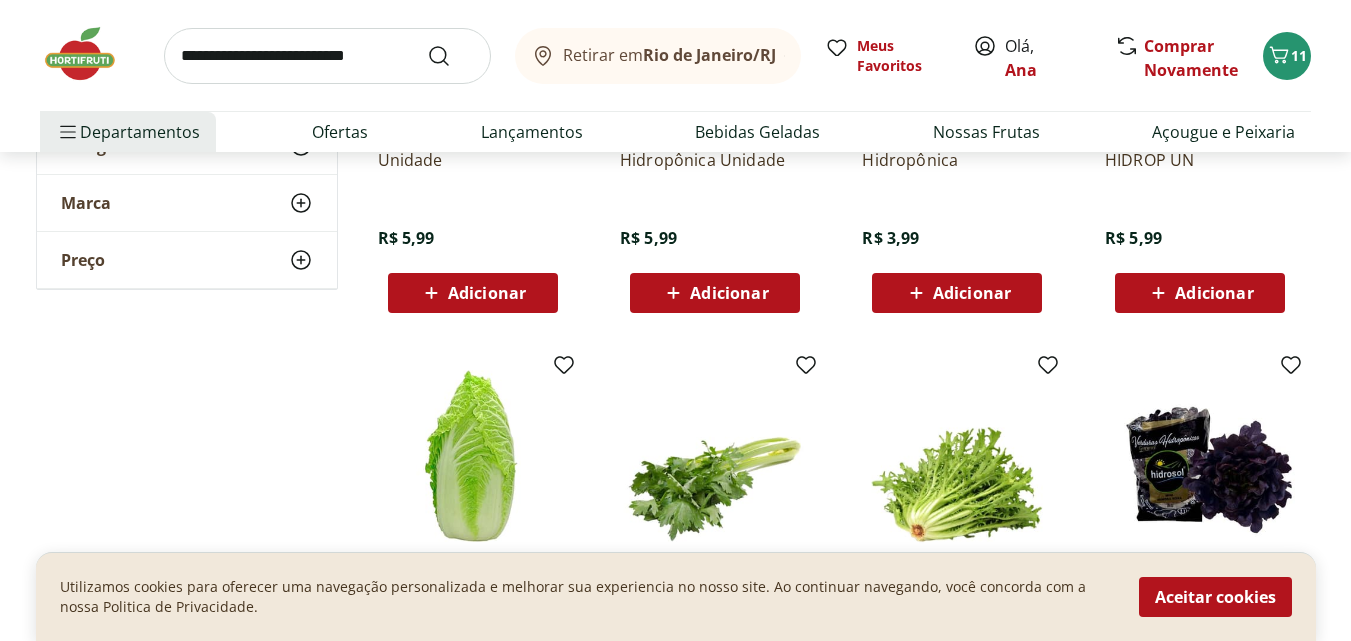 scroll, scrollTop: 1881, scrollLeft: 0, axis: vertical 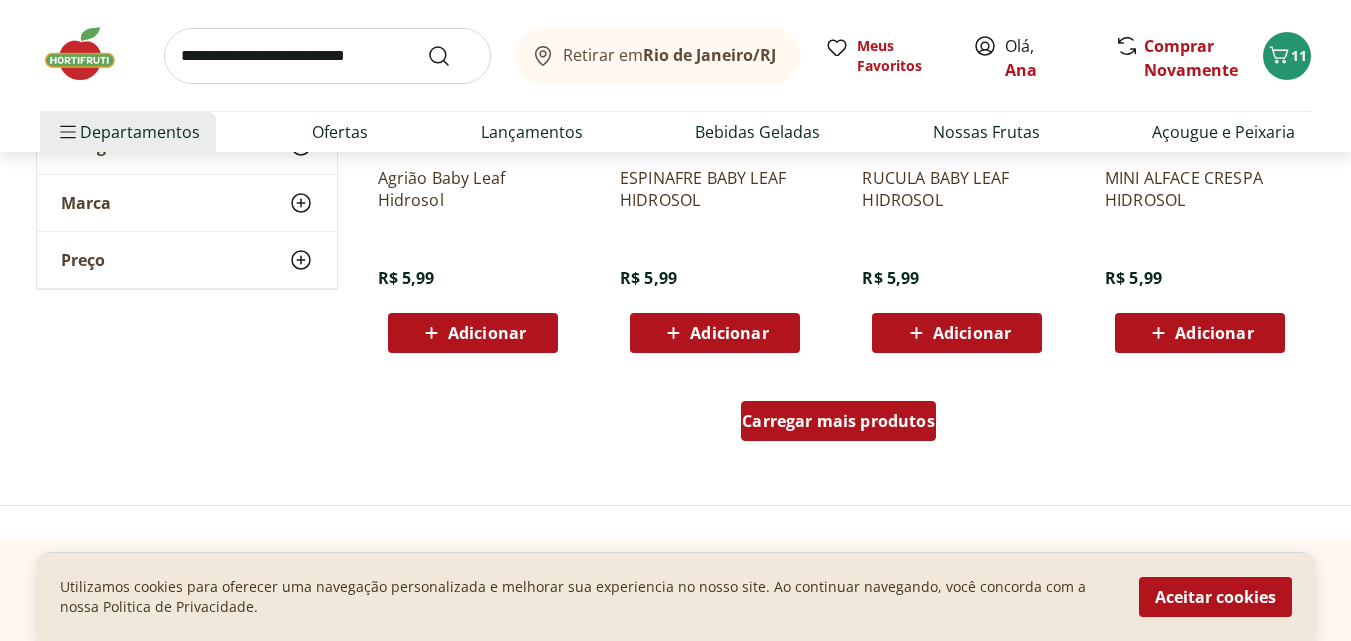 click on "Carregar mais produtos" at bounding box center (838, 421) 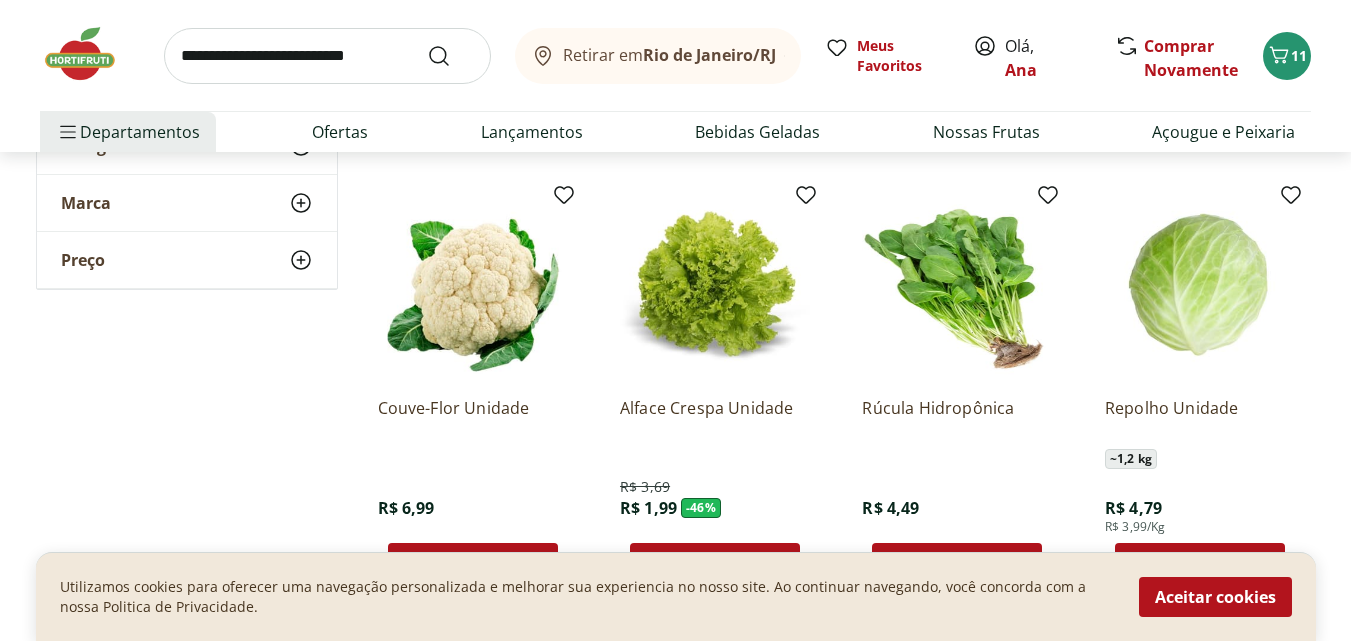 scroll, scrollTop: 559, scrollLeft: 0, axis: vertical 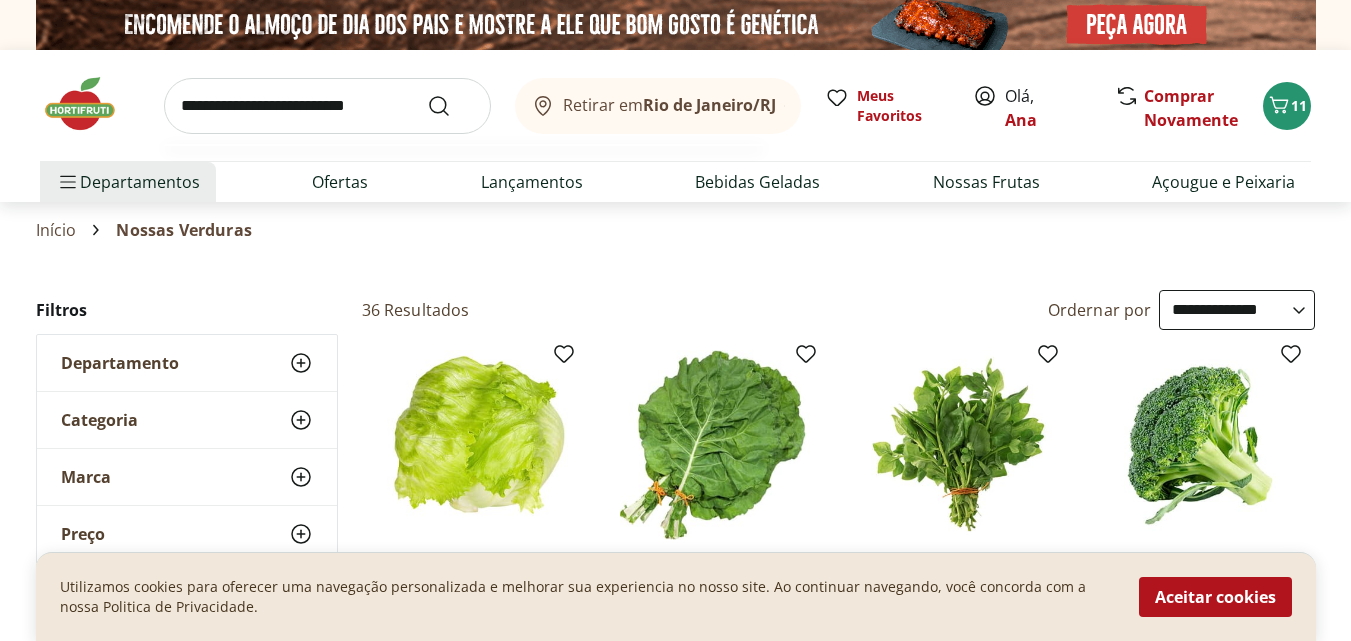 click at bounding box center [327, 106] 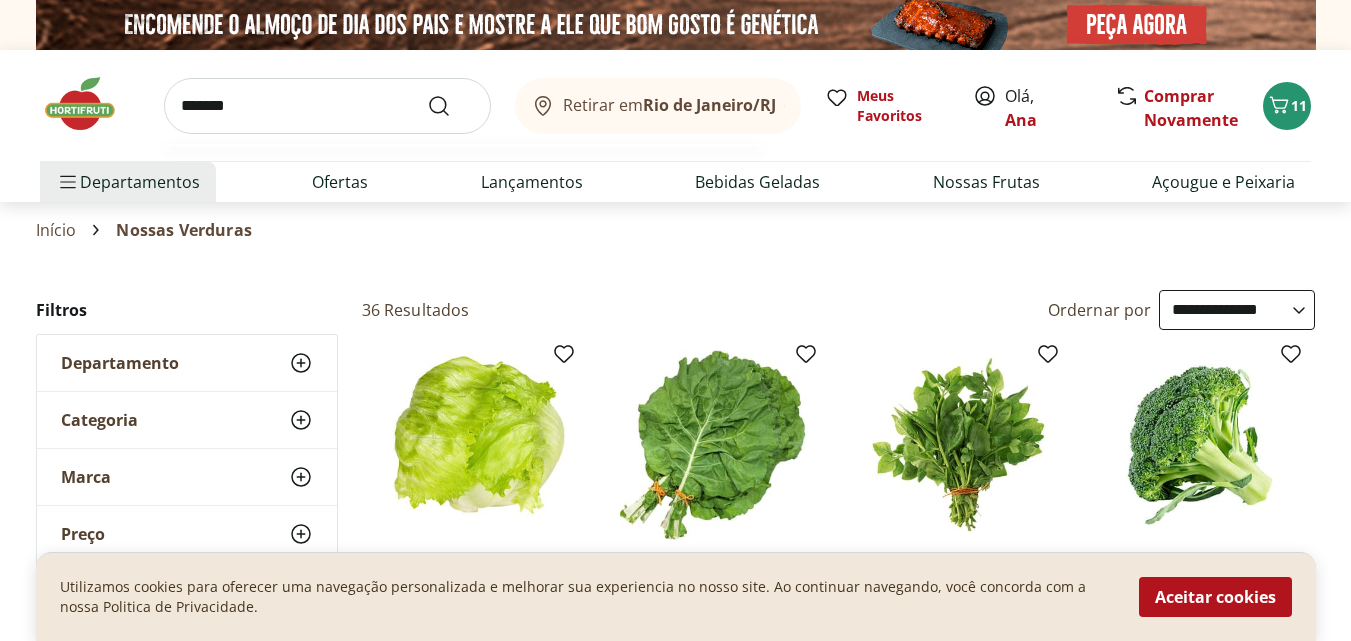 type on "*******" 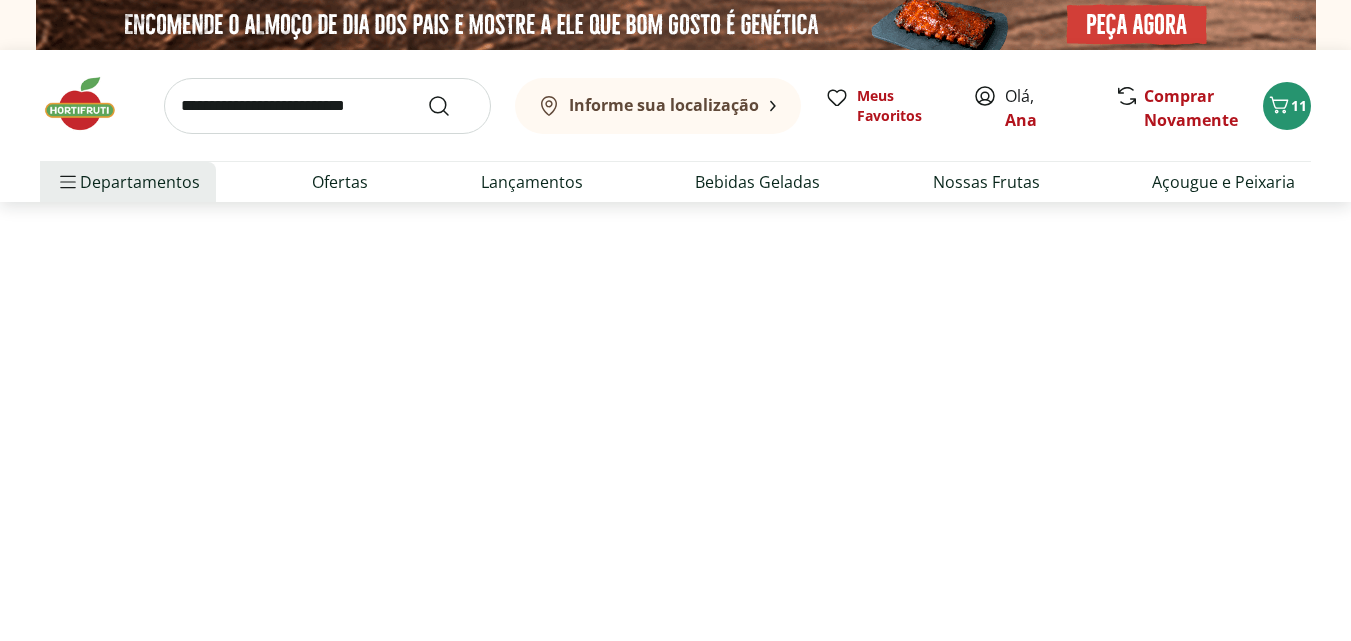 select on "**********" 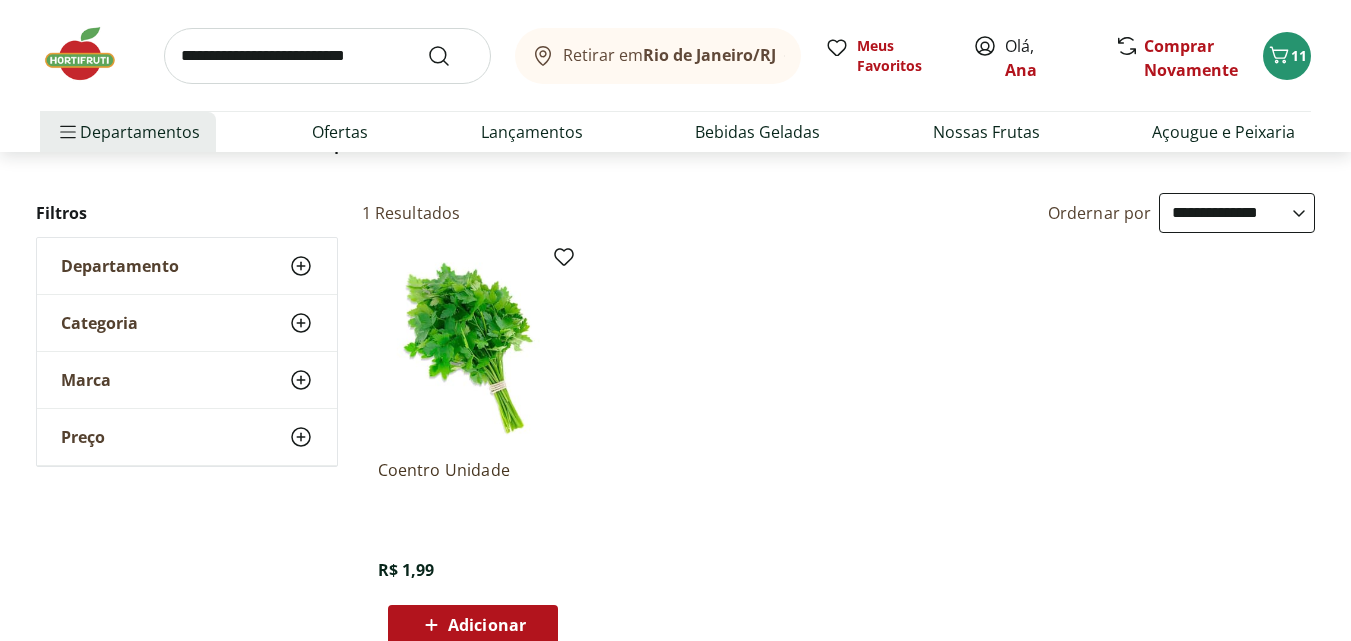 scroll, scrollTop: 187, scrollLeft: 0, axis: vertical 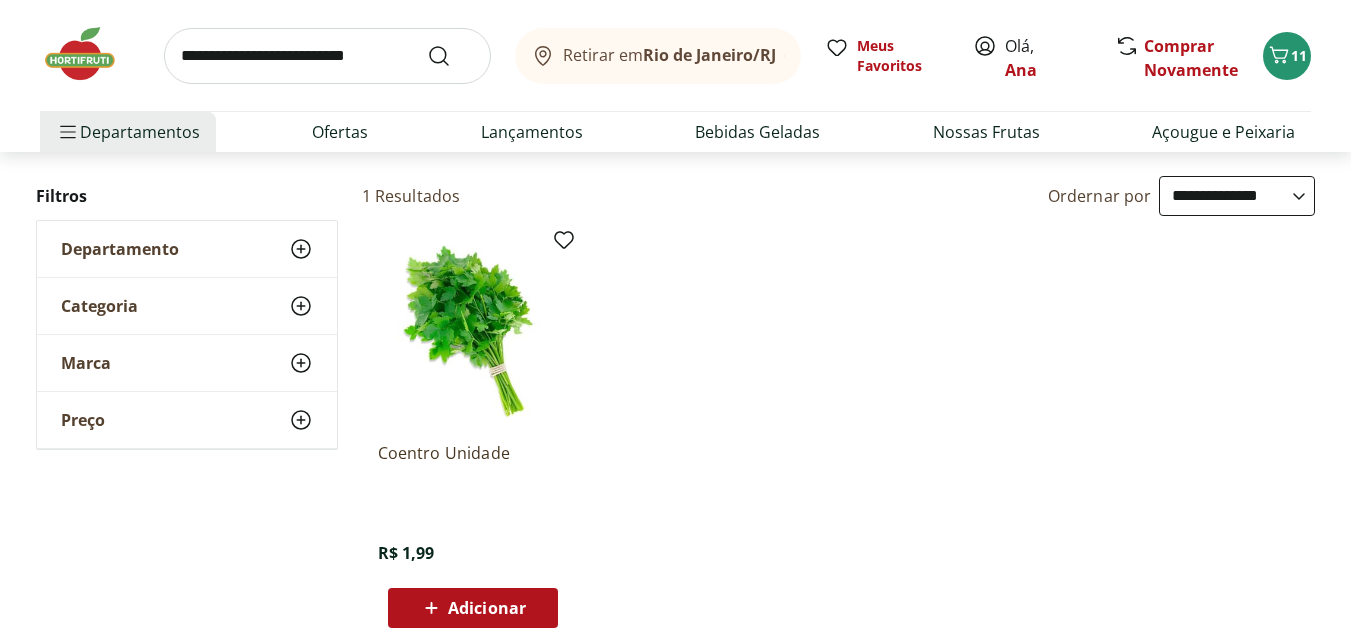 click on "Retirar em  Rio de Janeiro/RJ Meus Favoritos Olá,  Ana Comprar Novamente 11  Departamentos Nossa Marca Nossa Marca Ver tudo do departamento Açougue & Peixaria Congelados e Refrigerados Frutas, Legumes e Verduras Orgânicos Mercearia Sorvetes Hortifruti Hortifruti Ver tudo do departamento Cogumelos Frutas Legumes Ovos Temperos Frescos Verduras Orgânicos Orgânicos Ver tudo do departamento Bebidas Orgânicas Frutas Orgânicas Legumes Orgânicos Ovos Orgânicos Perecíveis Orgânicos Verduras Orgânicas Temperos Frescos Açougue e Peixaria Açougue e Peixaria Ver tudo do departamento Aves Bovinos Exóticos Frutos do Mar Linguiça e Salsicha Peixes Salgados e Defumados Suínos Prontinhos Prontinhos Ver tudo do departamento Frutas Cortadinhas Pré Preparados Prontos para Consumo Saladas Sucos e Água de Coco Padaria Padaria Ver tudo do departamento Bolos e Mini Bolos Doces Pão Padaria Própria Salgados Torradas Bebidas Bebidas Ver tudo do departamento Água Água de Coco Cerveja Destilados Chá e Mate Vinhos" at bounding box center [675, 76] 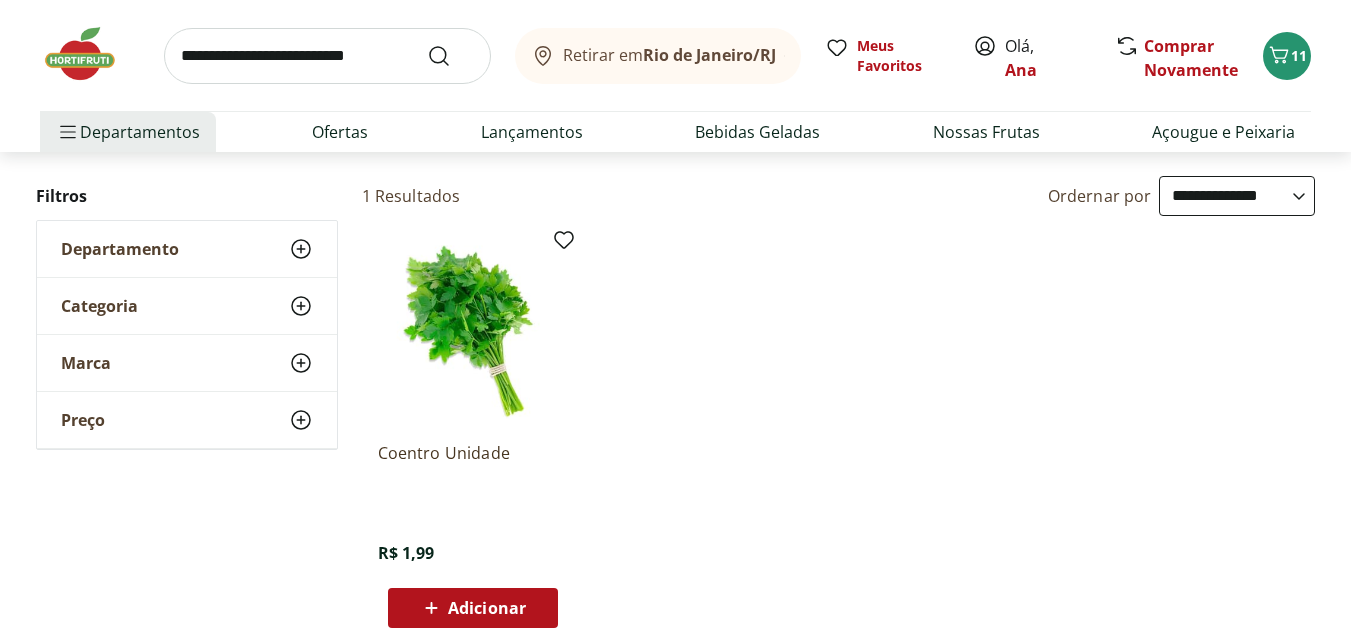 click on "Adicionar" at bounding box center (487, 608) 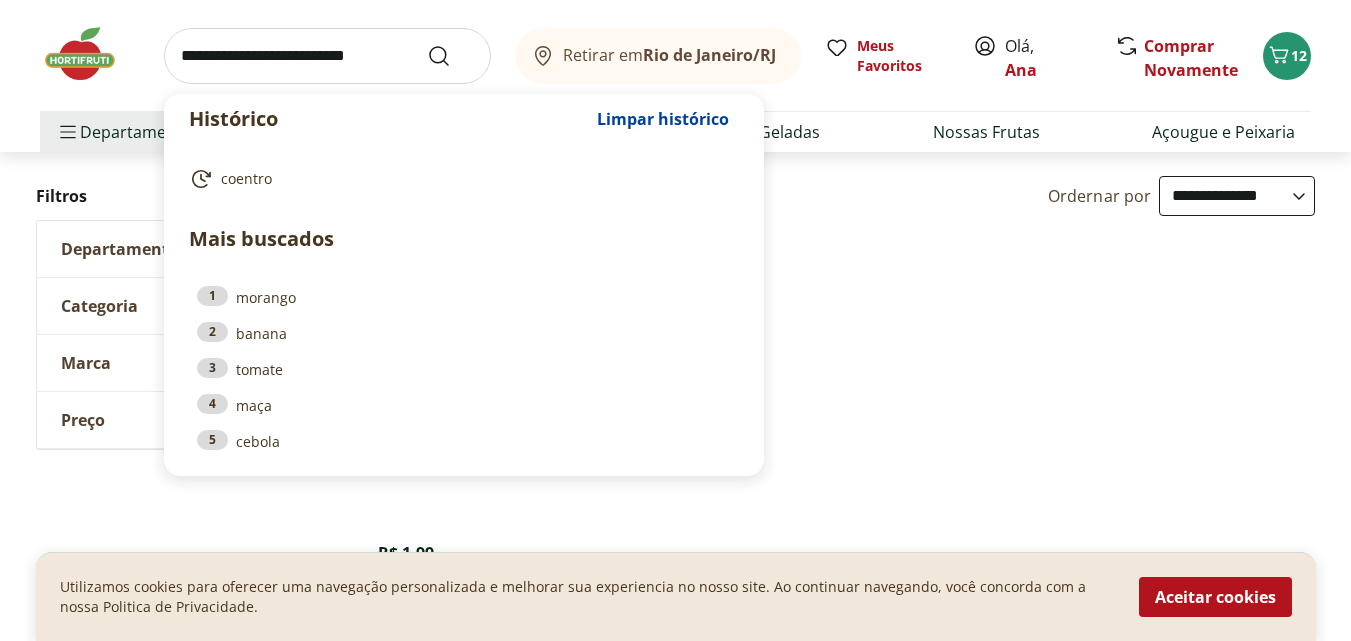 click at bounding box center [327, 56] 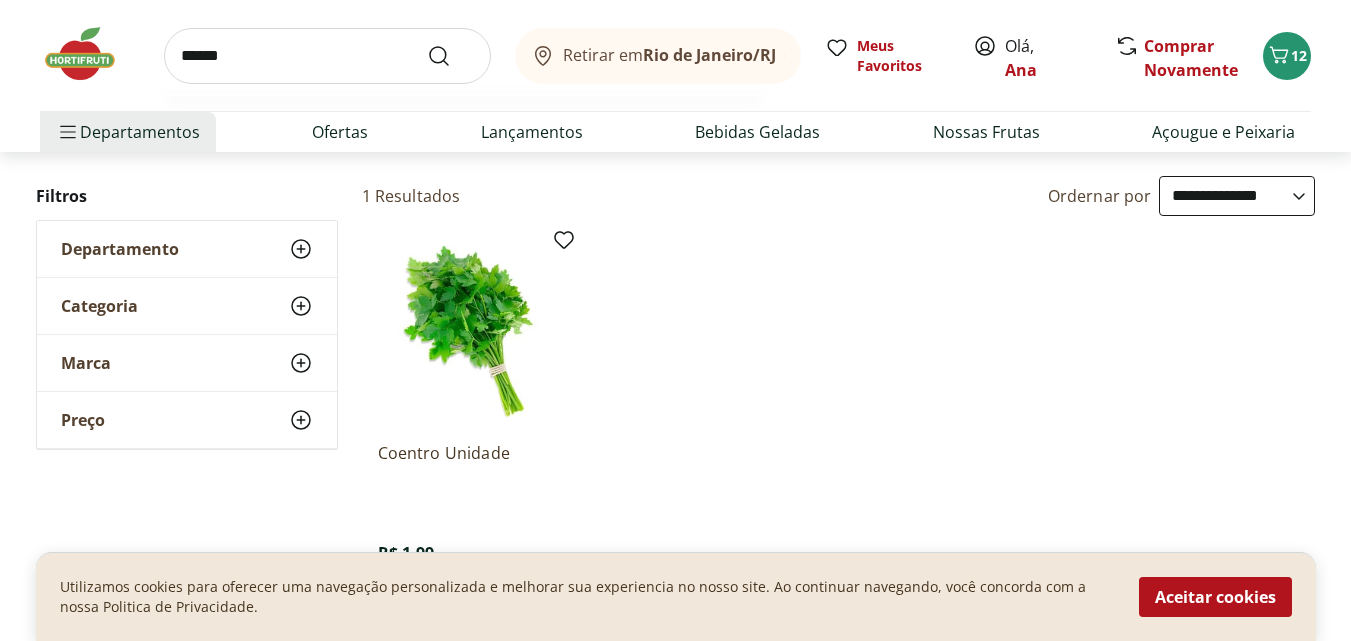 type on "******" 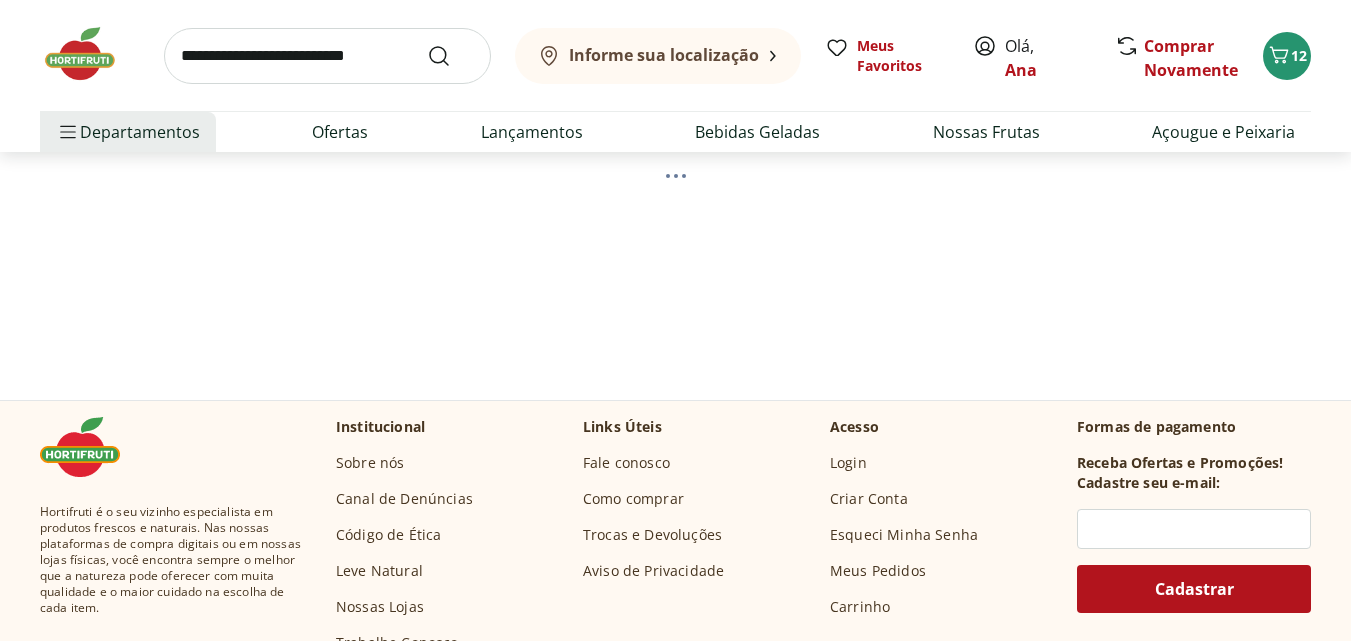 scroll, scrollTop: 0, scrollLeft: 0, axis: both 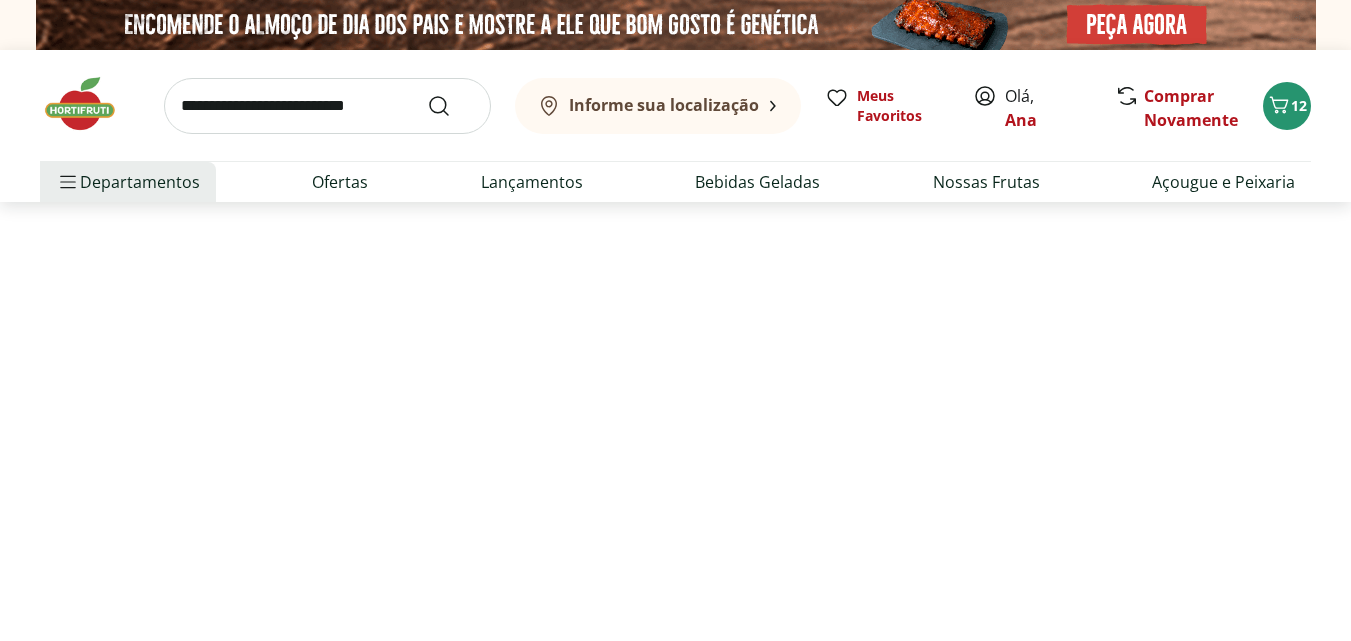 select on "**********" 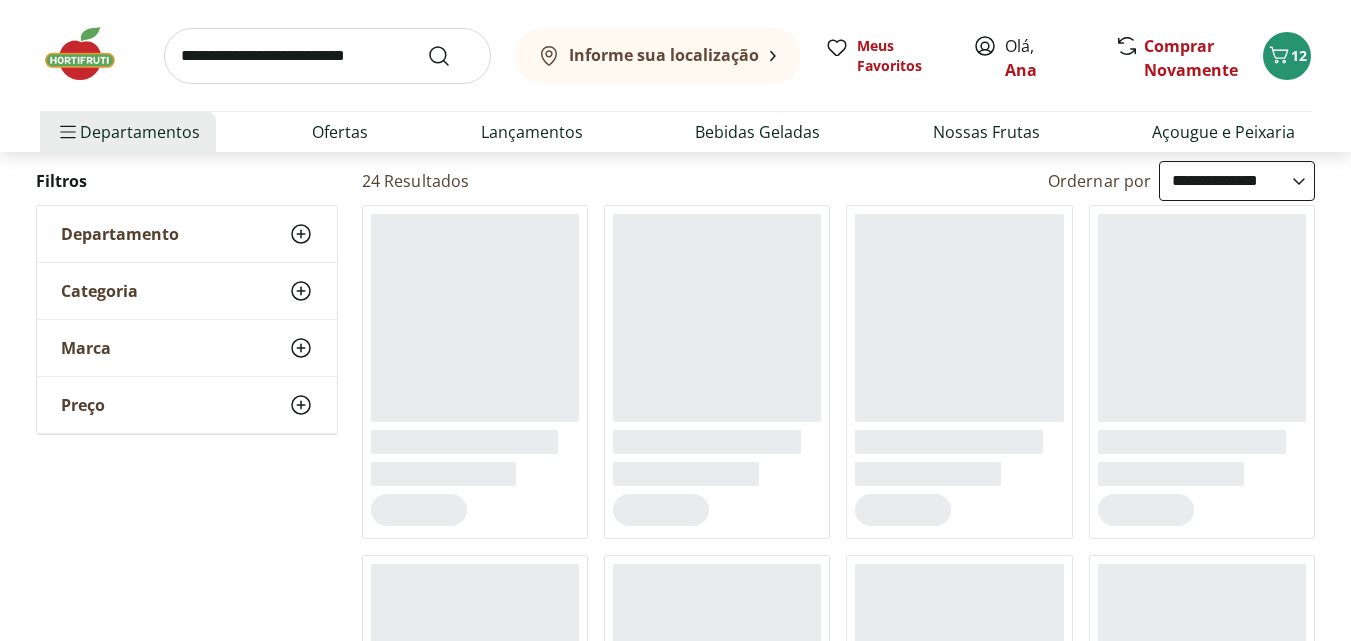 scroll, scrollTop: 216, scrollLeft: 0, axis: vertical 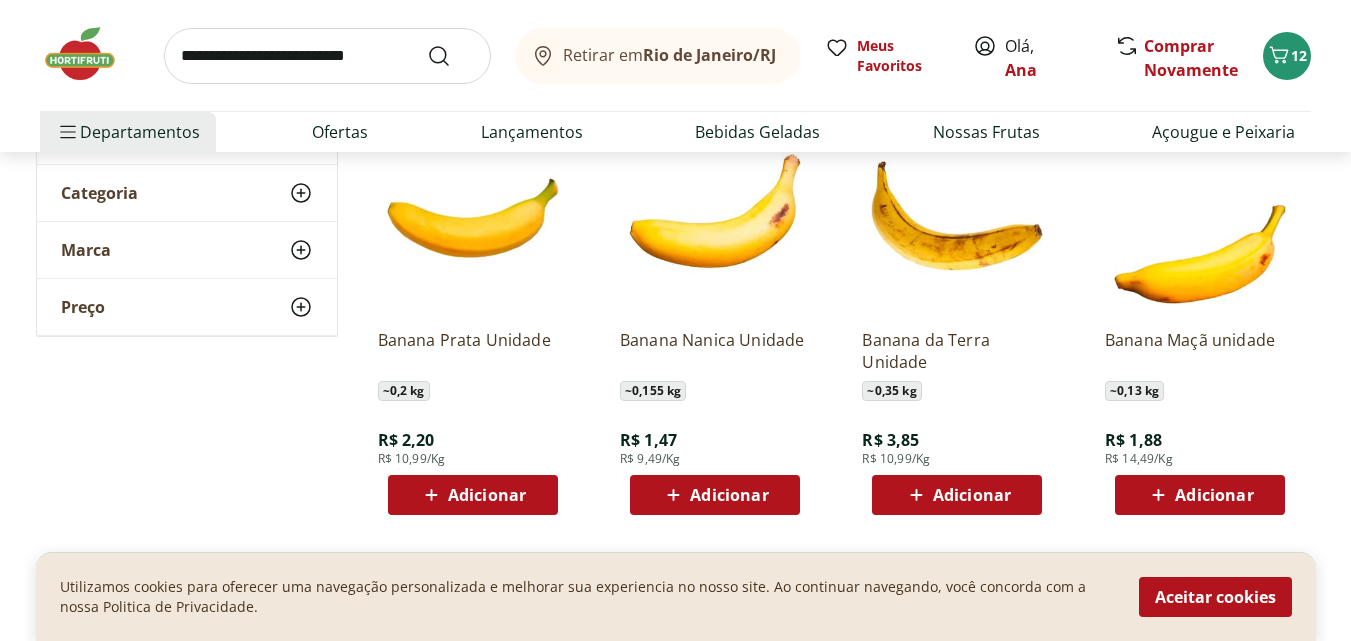 click on "Adicionar" at bounding box center [487, 495] 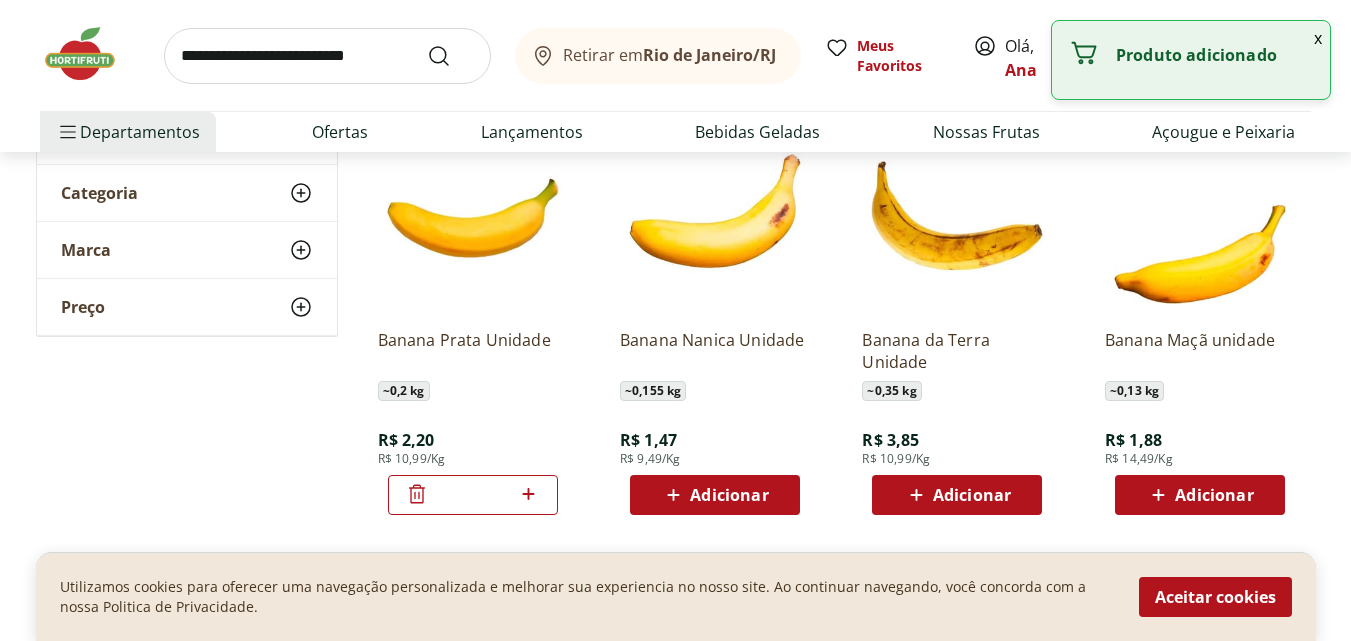 click 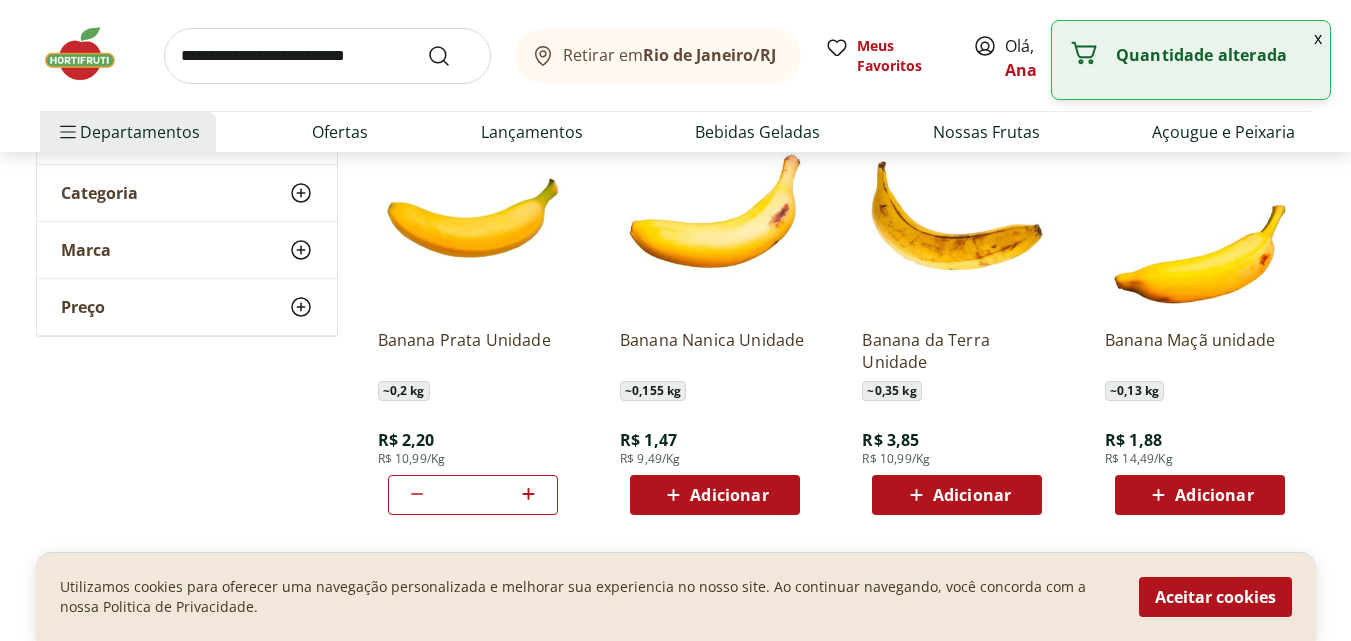 click 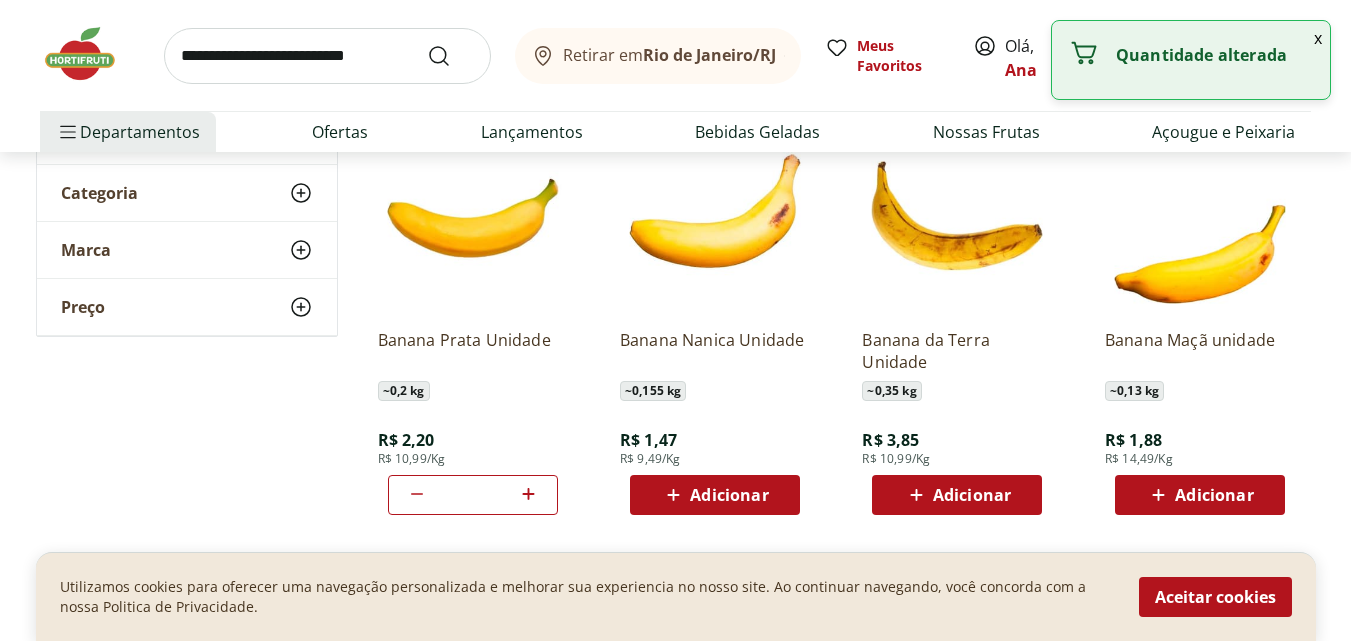 click 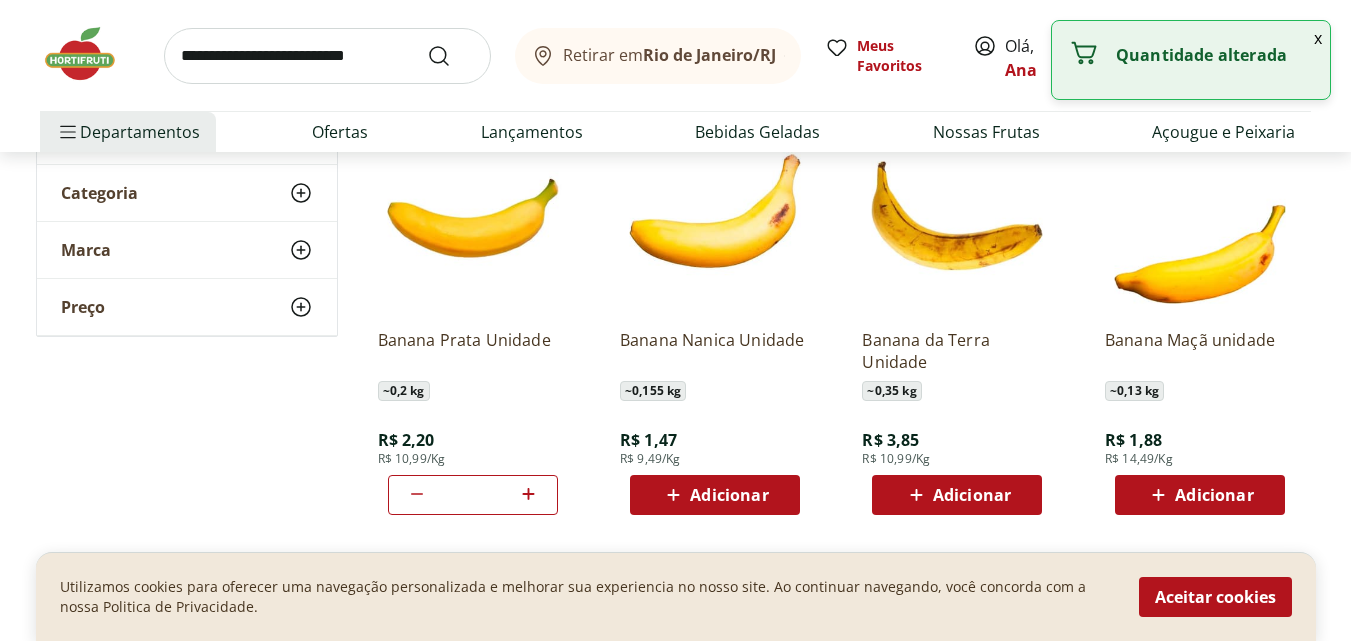 click 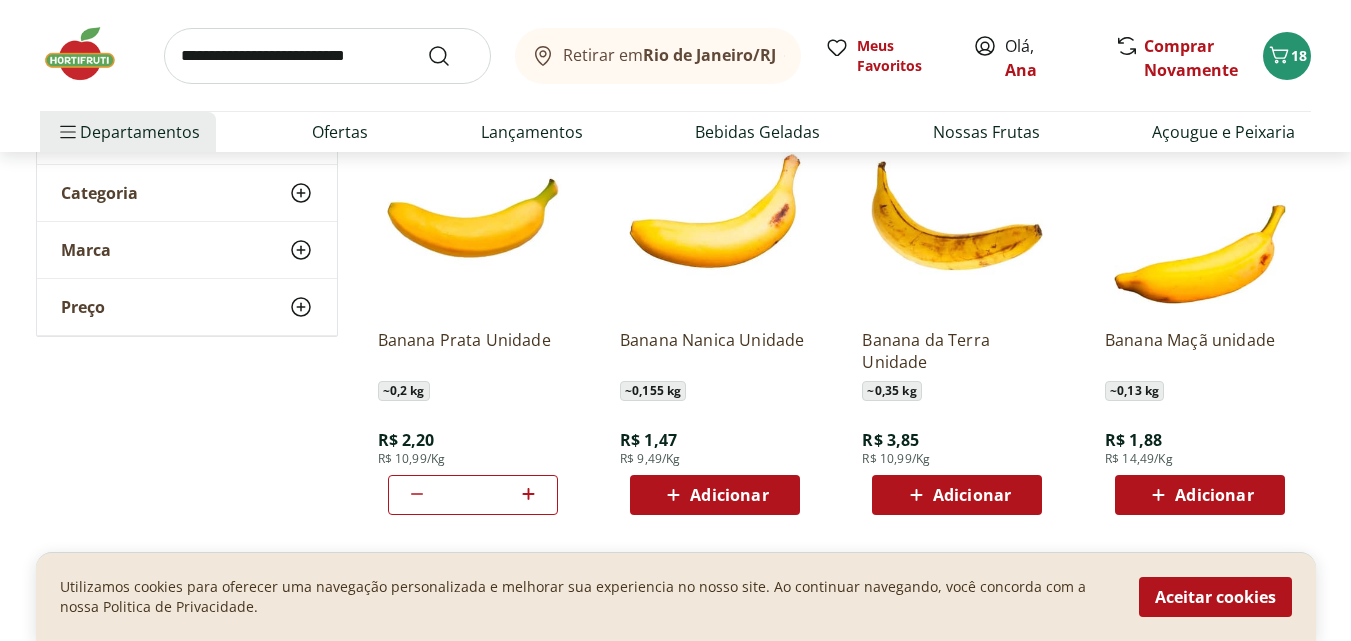 click 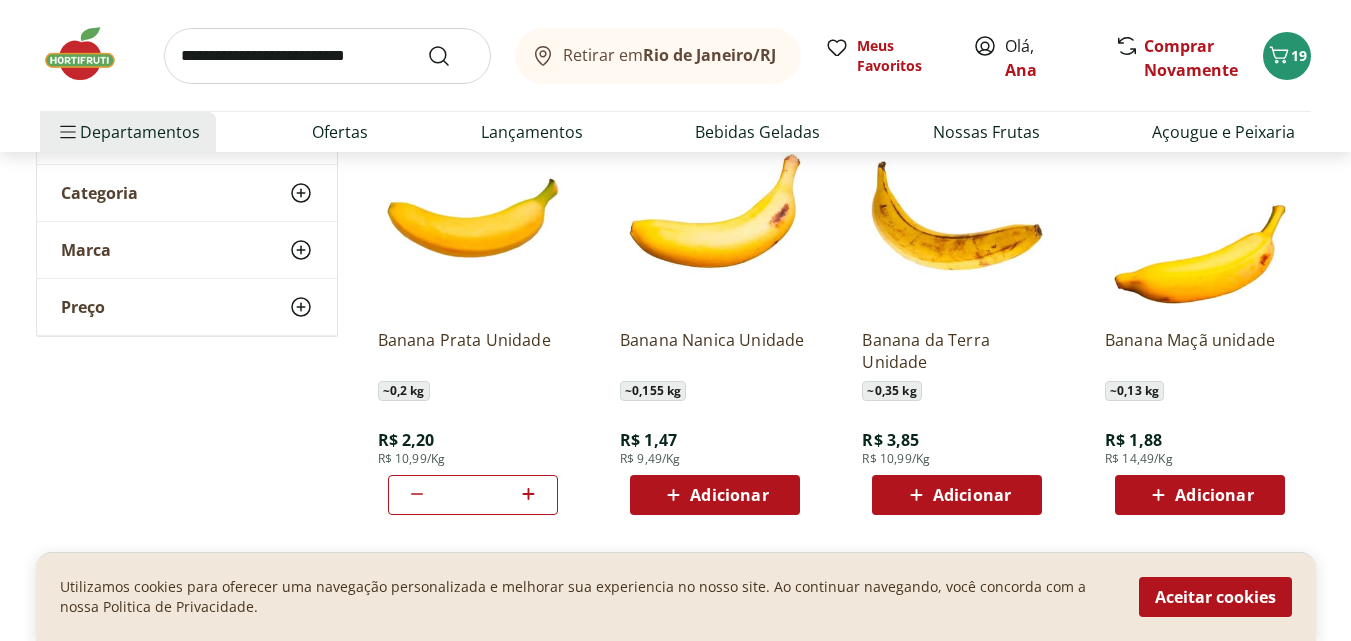 click 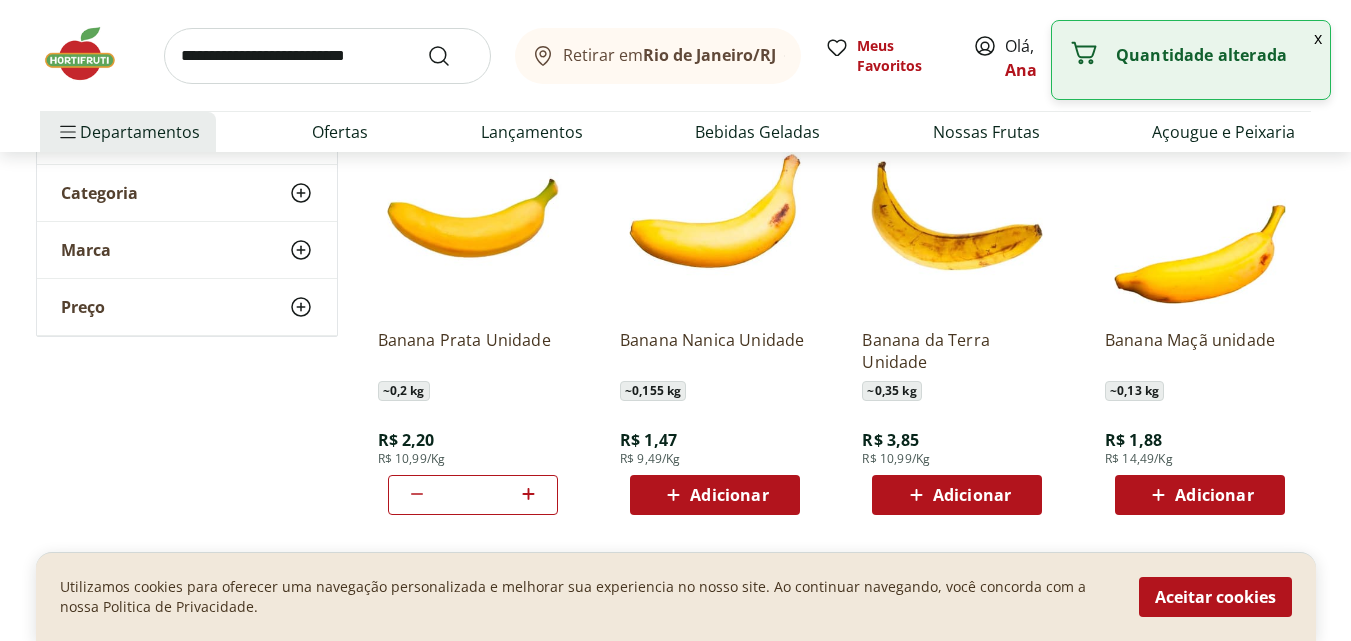 click 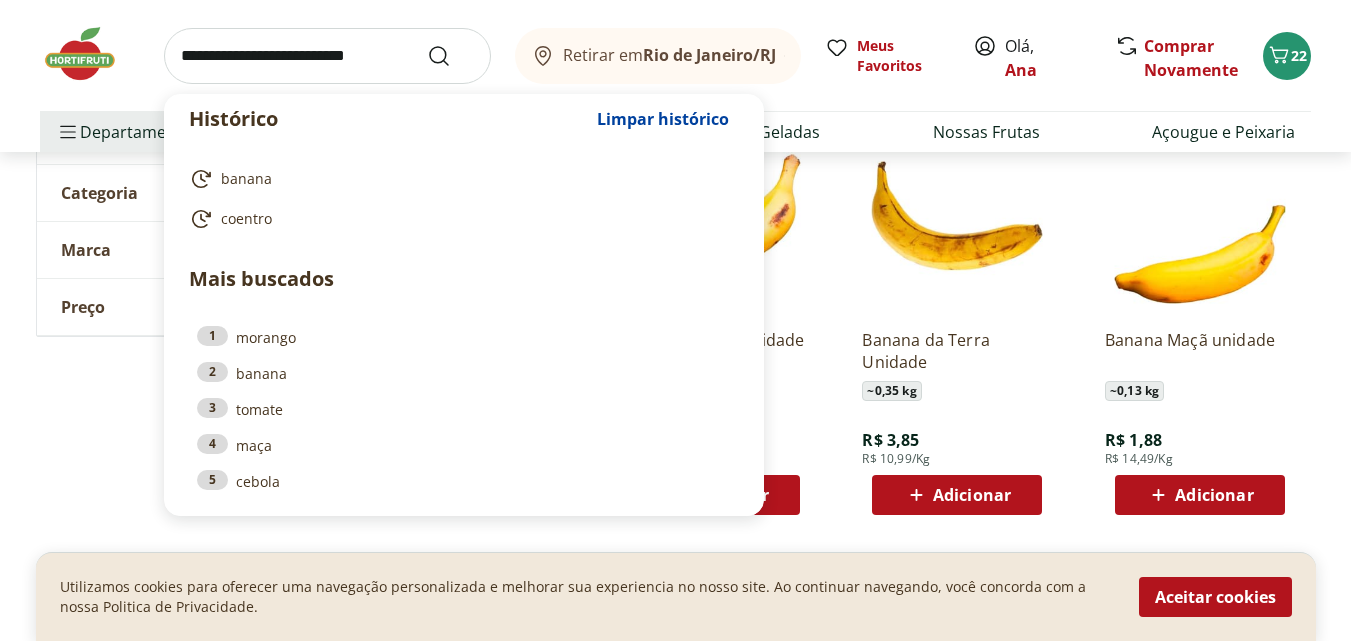 click at bounding box center [327, 56] 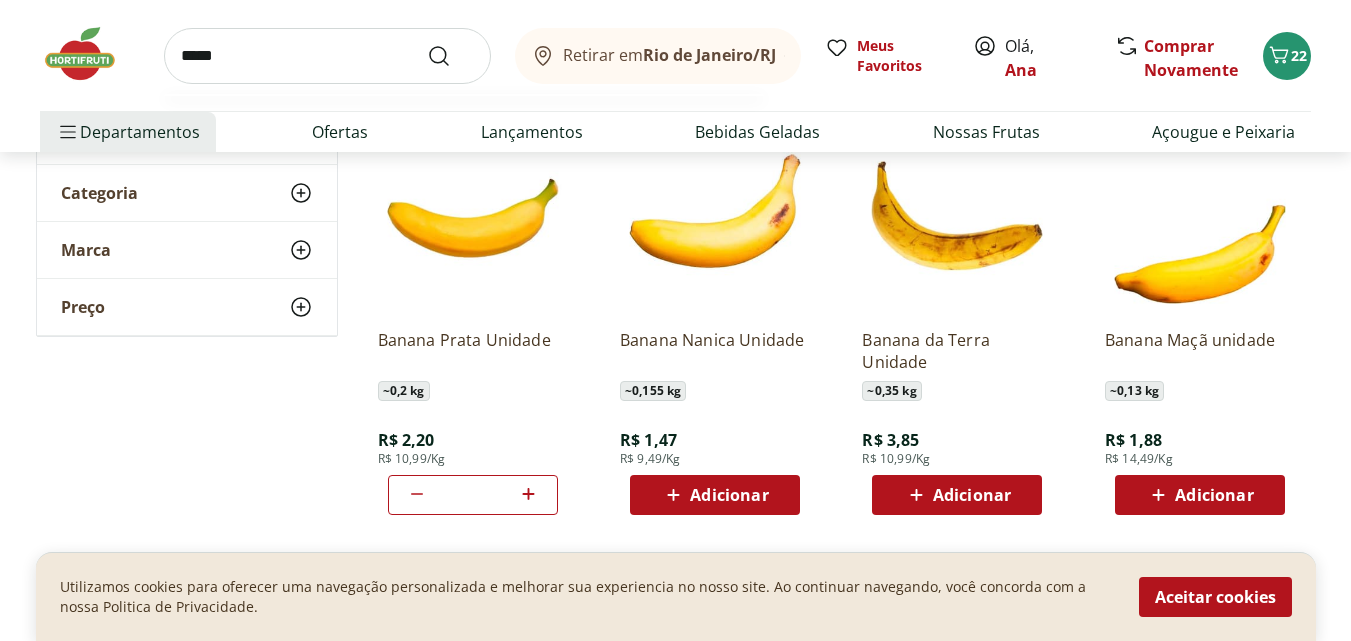 type on "*****" 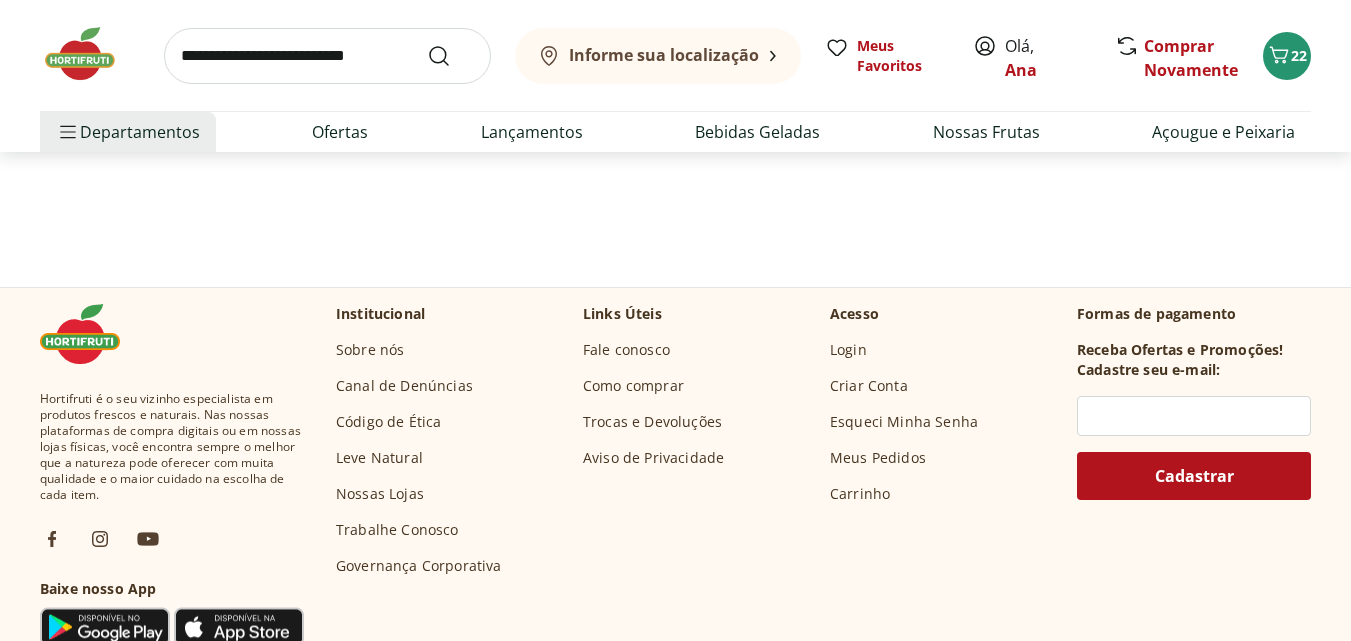 scroll, scrollTop: 0, scrollLeft: 0, axis: both 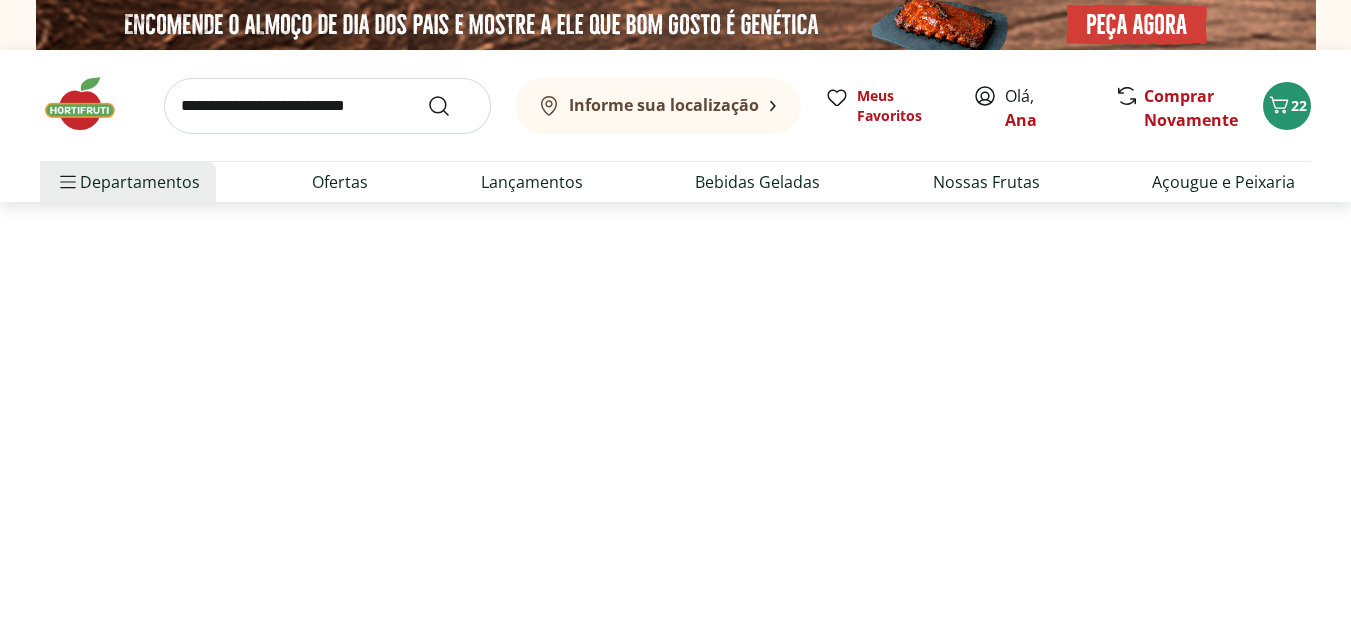 select on "**********" 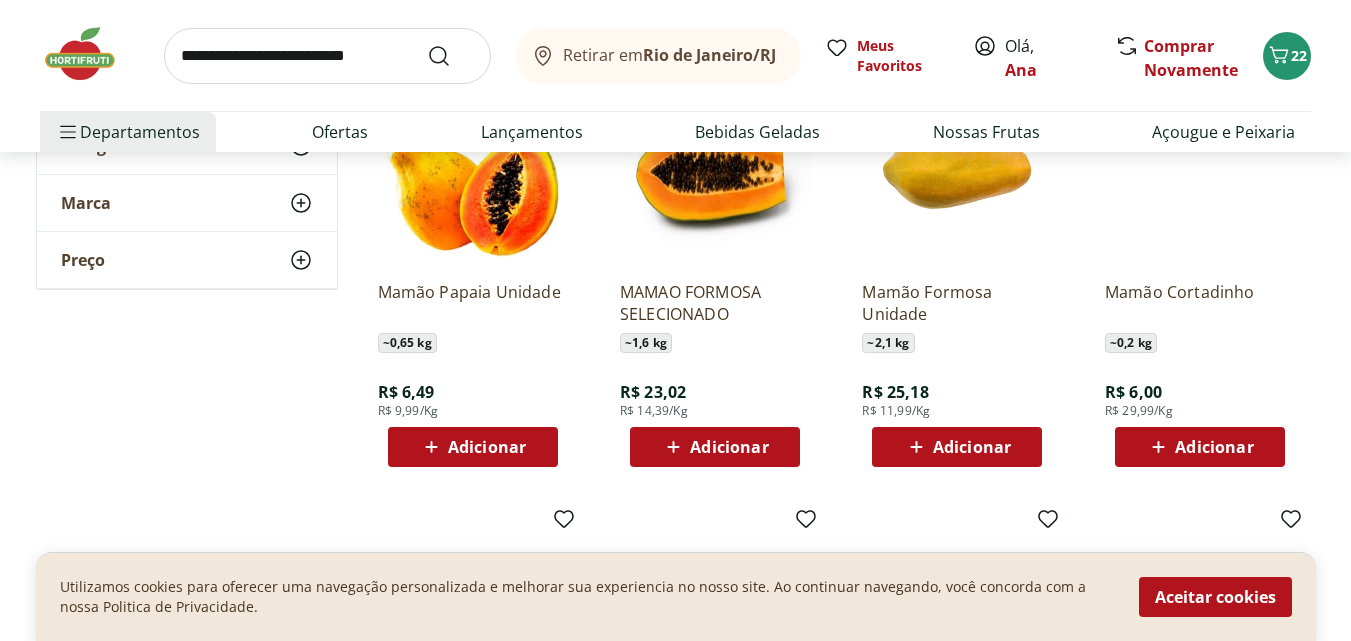 scroll, scrollTop: 800, scrollLeft: 0, axis: vertical 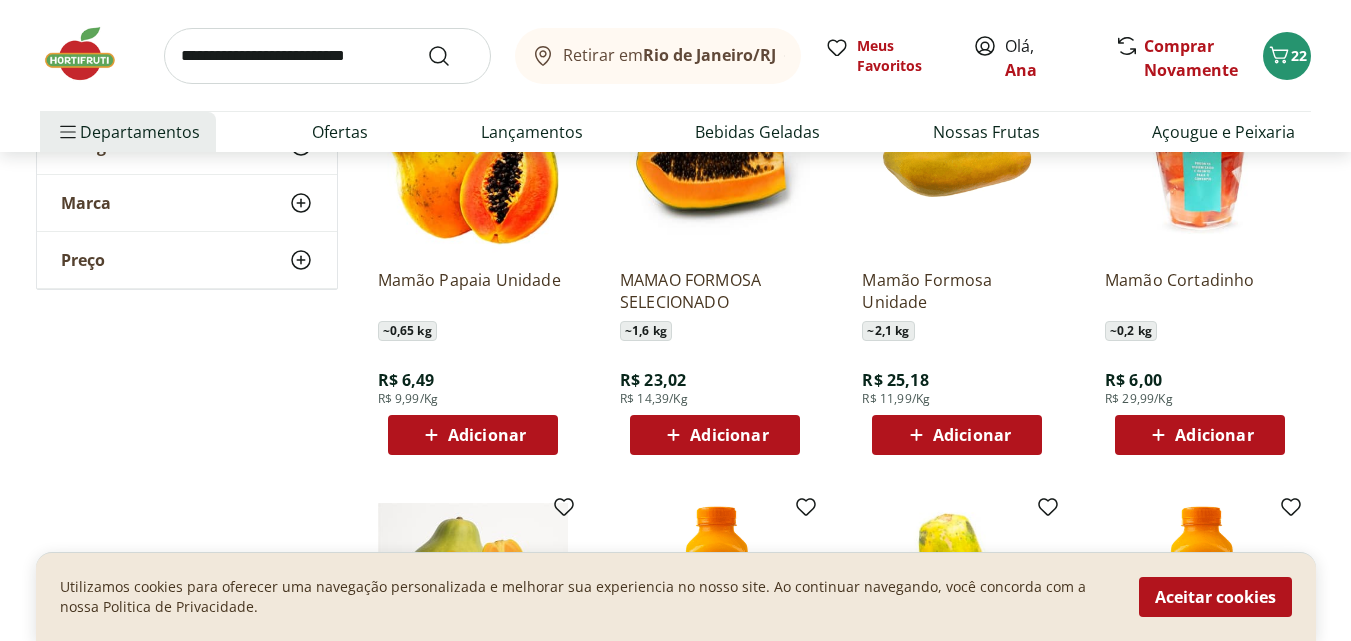 click on "Adicionar" at bounding box center [487, 435] 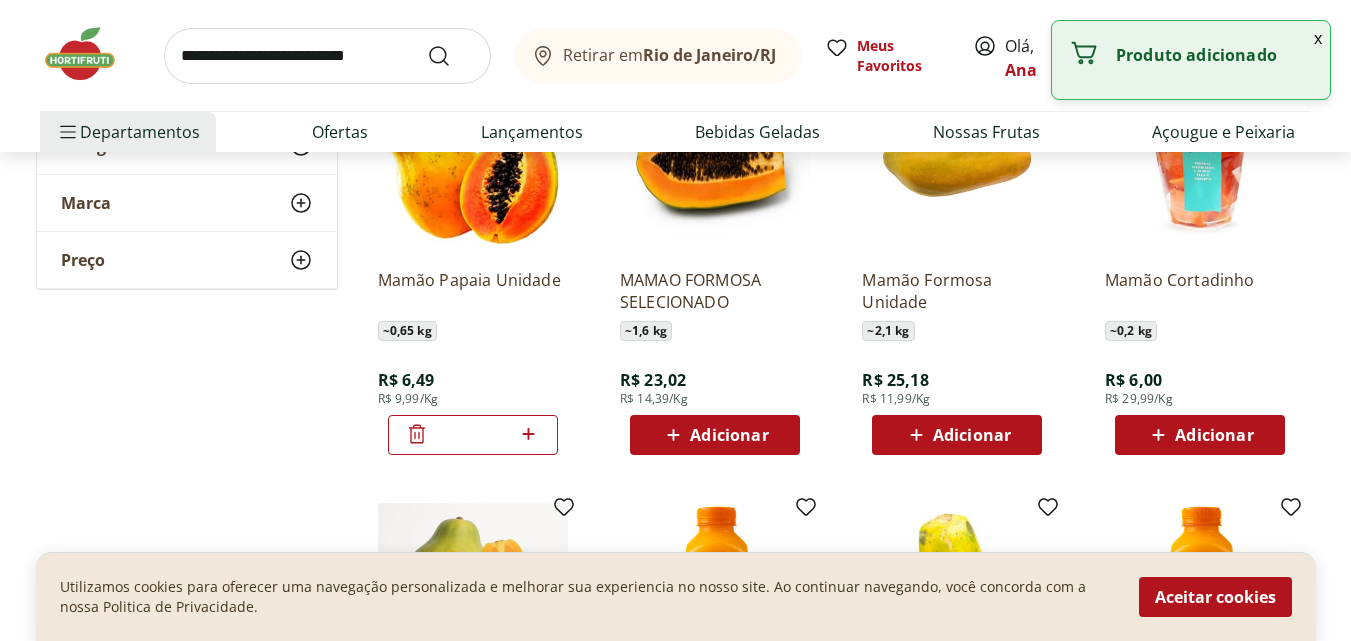 click 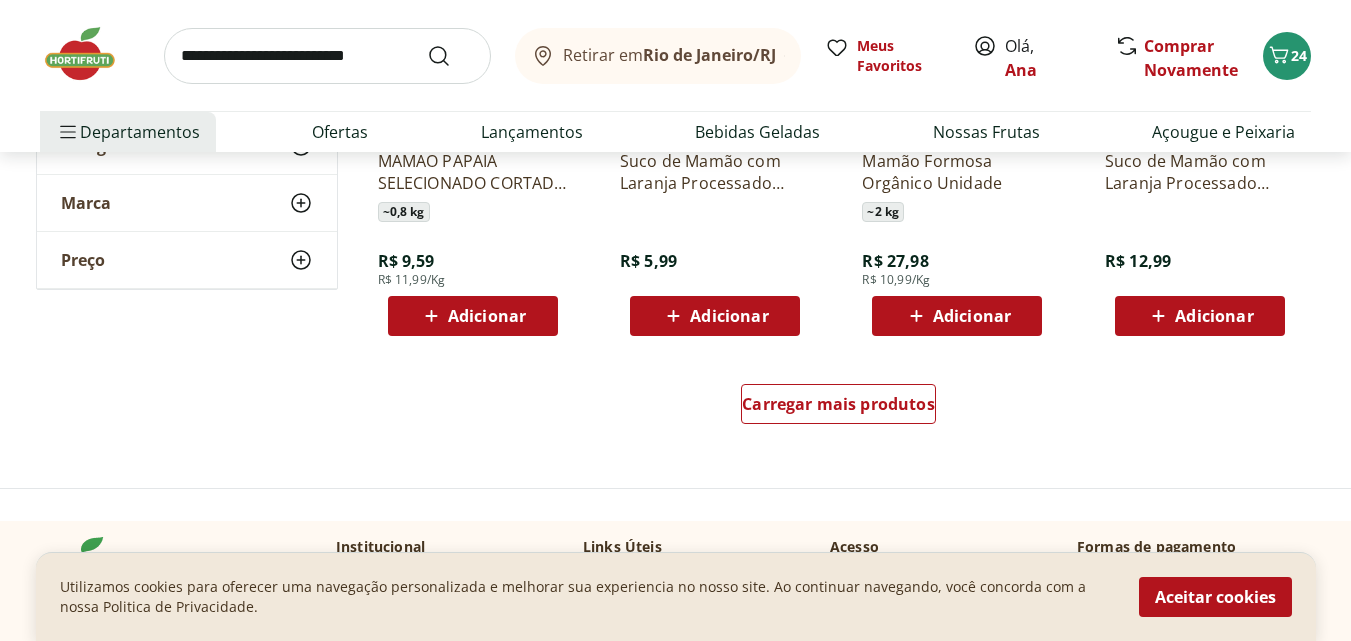 scroll, scrollTop: 1360, scrollLeft: 0, axis: vertical 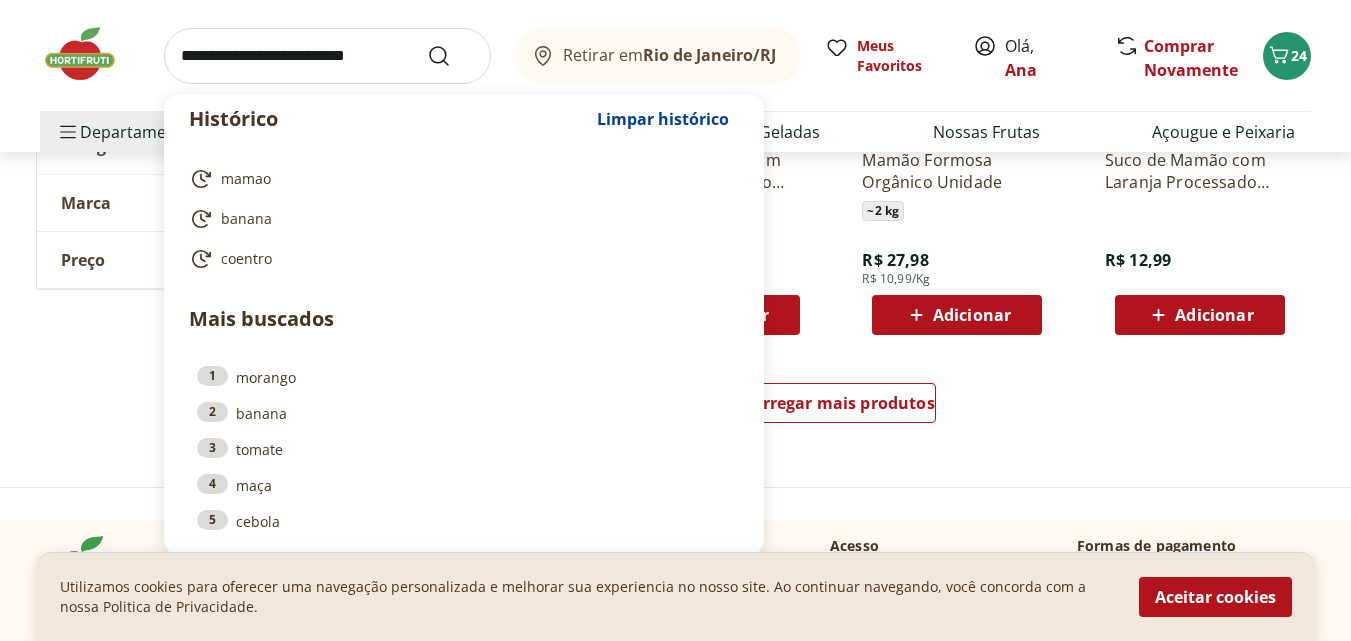 click at bounding box center [327, 56] 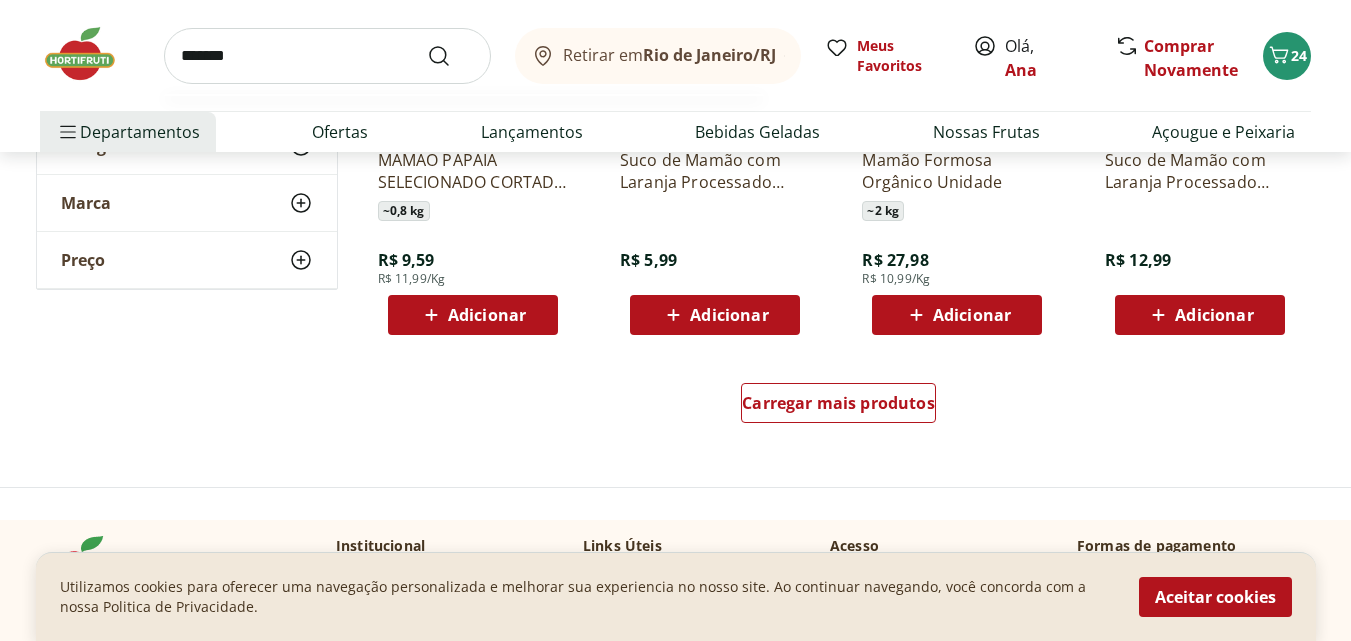 type on "*******" 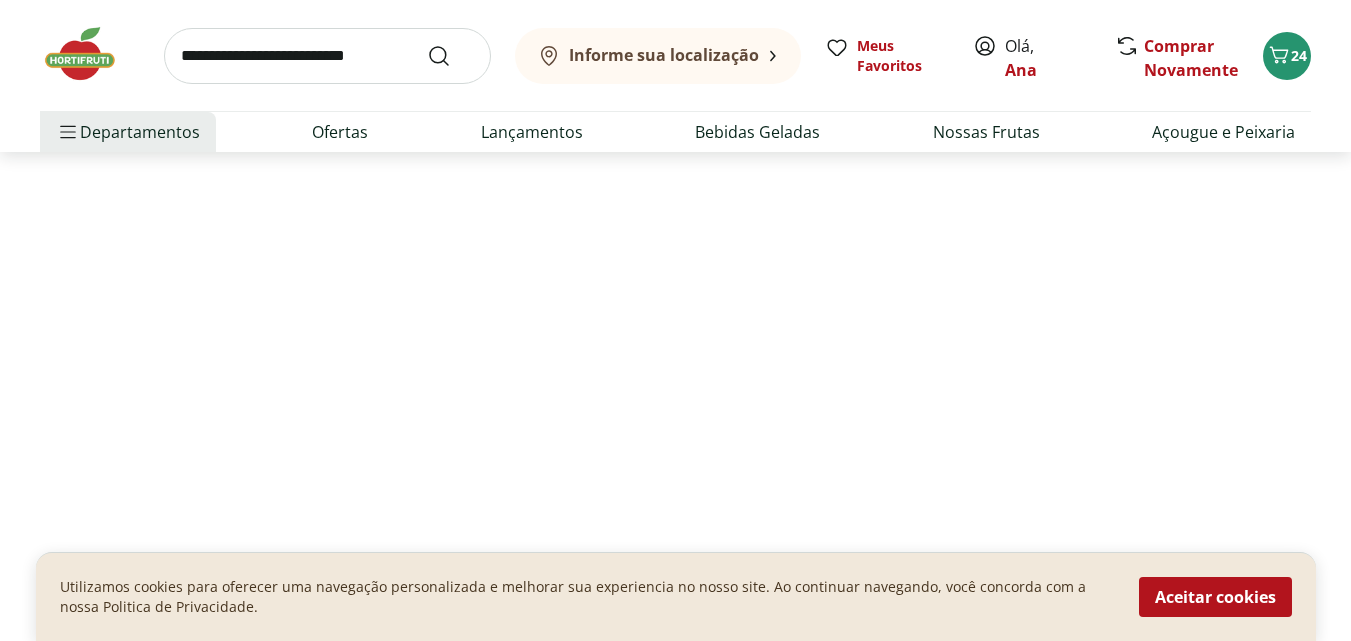 scroll, scrollTop: 0, scrollLeft: 0, axis: both 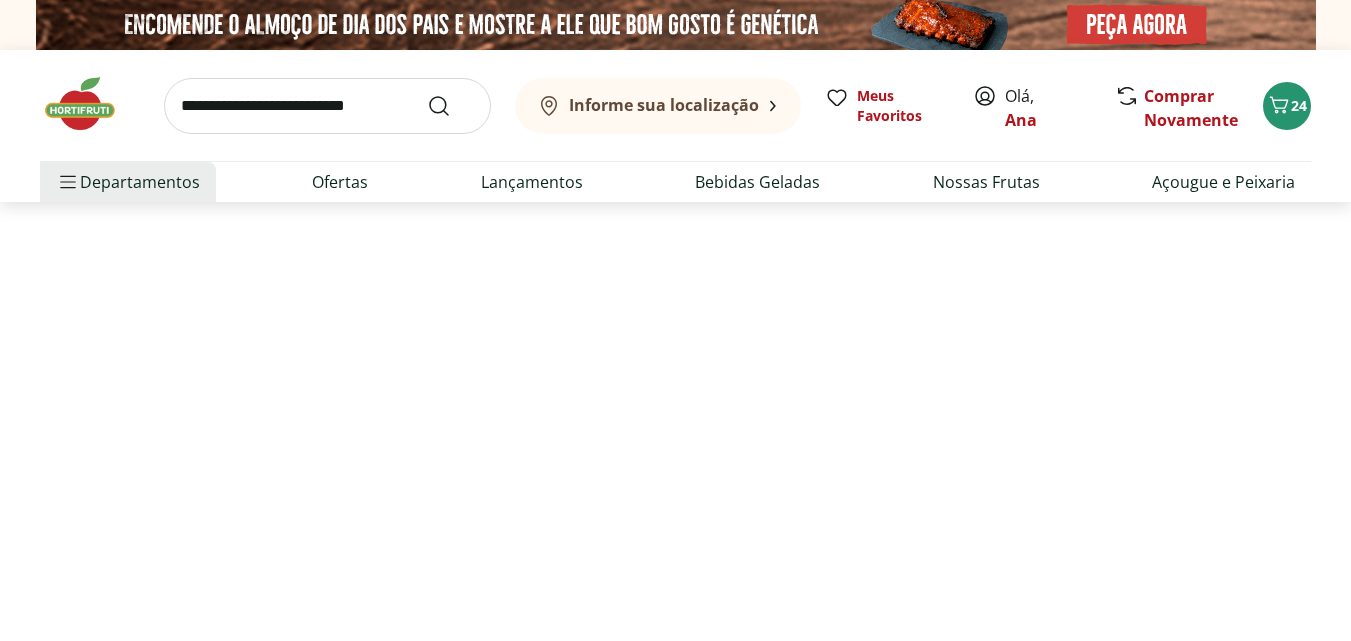 select on "**********" 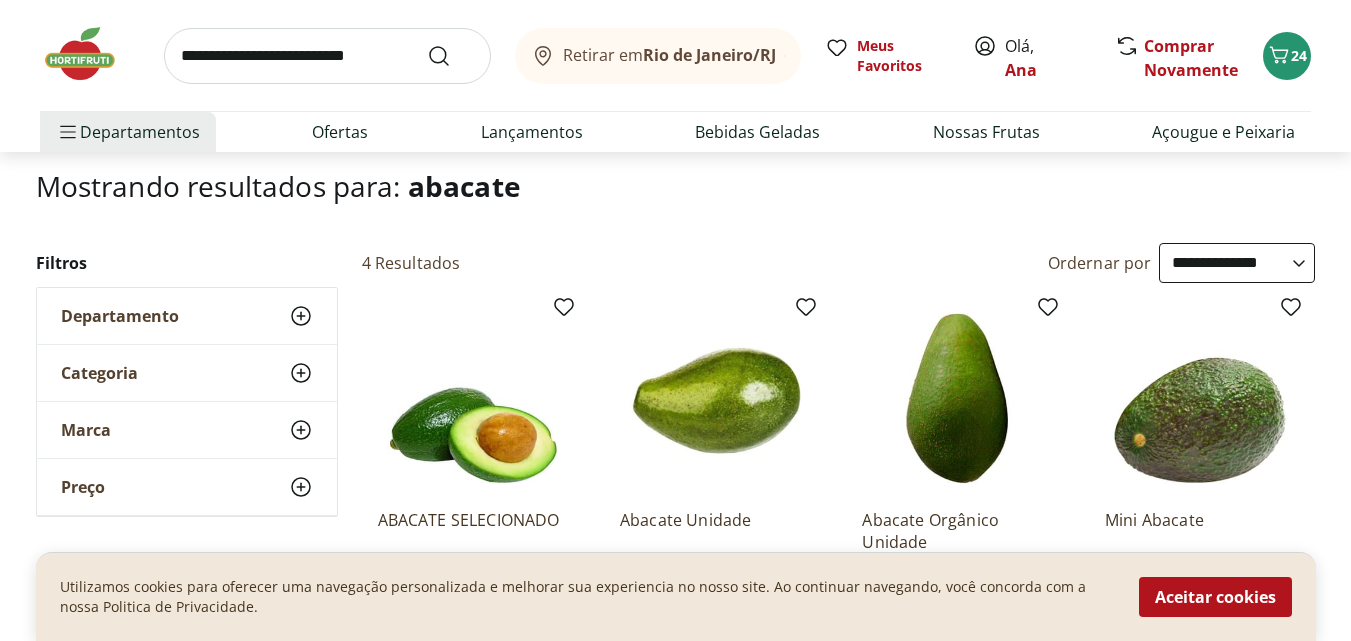 scroll, scrollTop: 307, scrollLeft: 0, axis: vertical 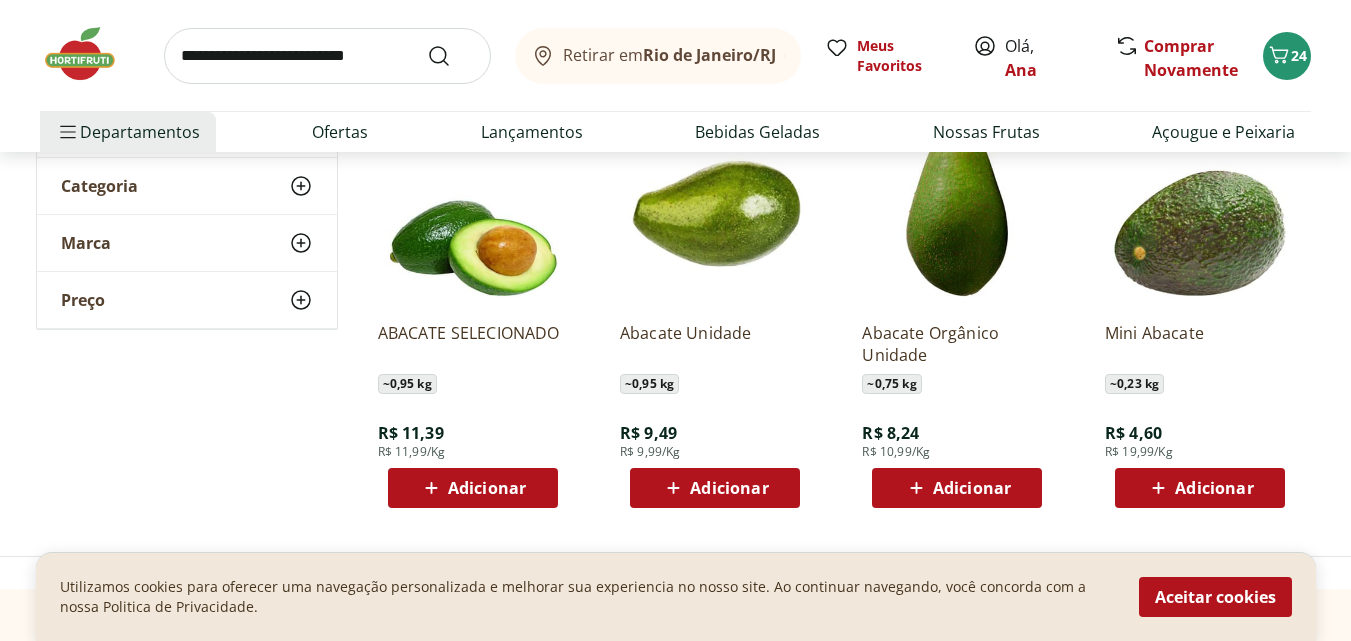 click on "Adicionar" at bounding box center (729, 488) 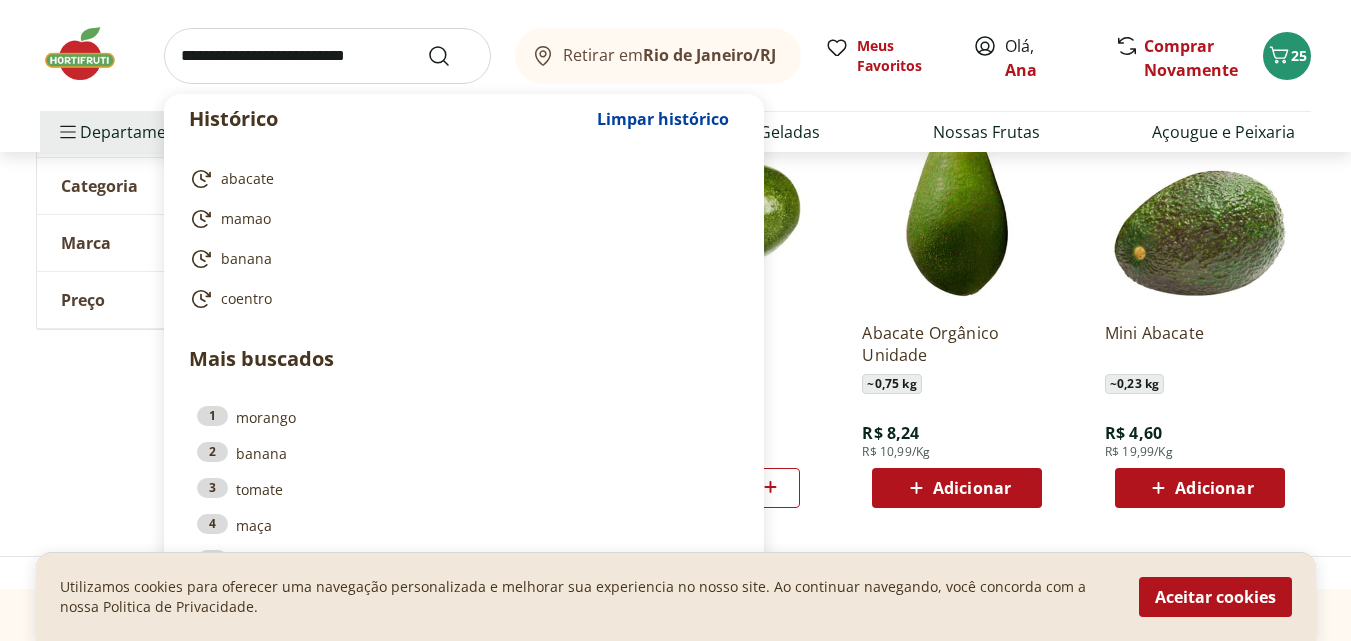 click at bounding box center [327, 56] 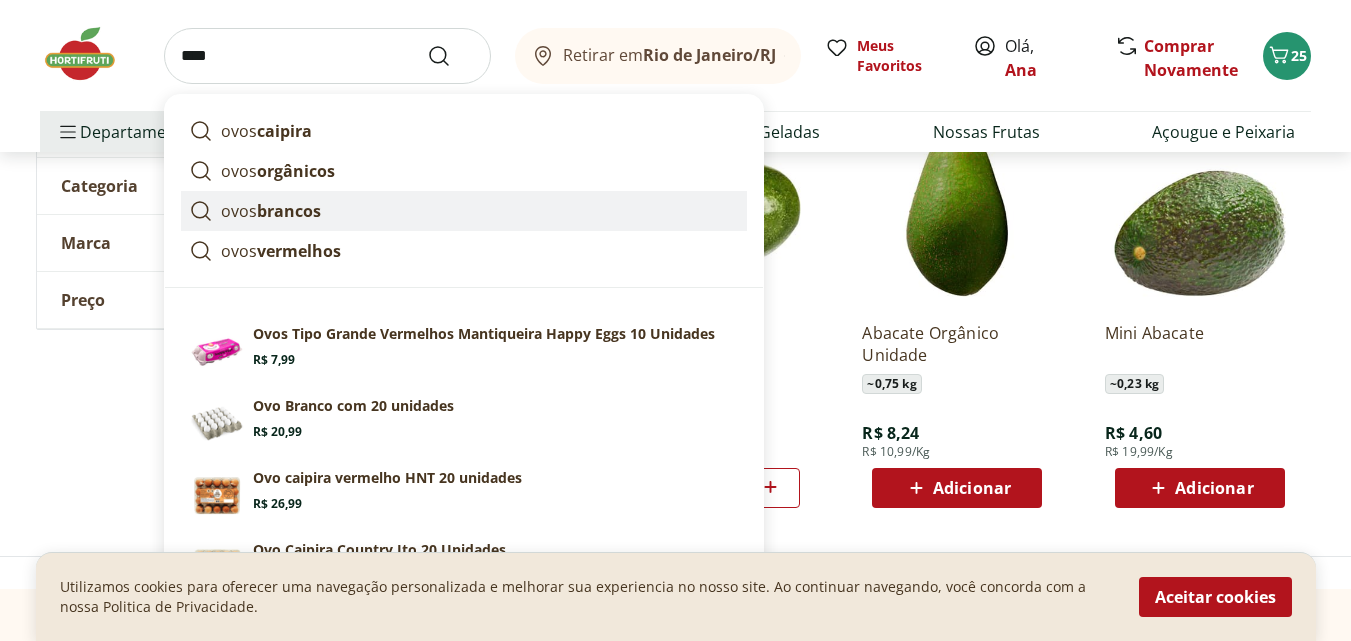 click on "brancos" at bounding box center (289, 211) 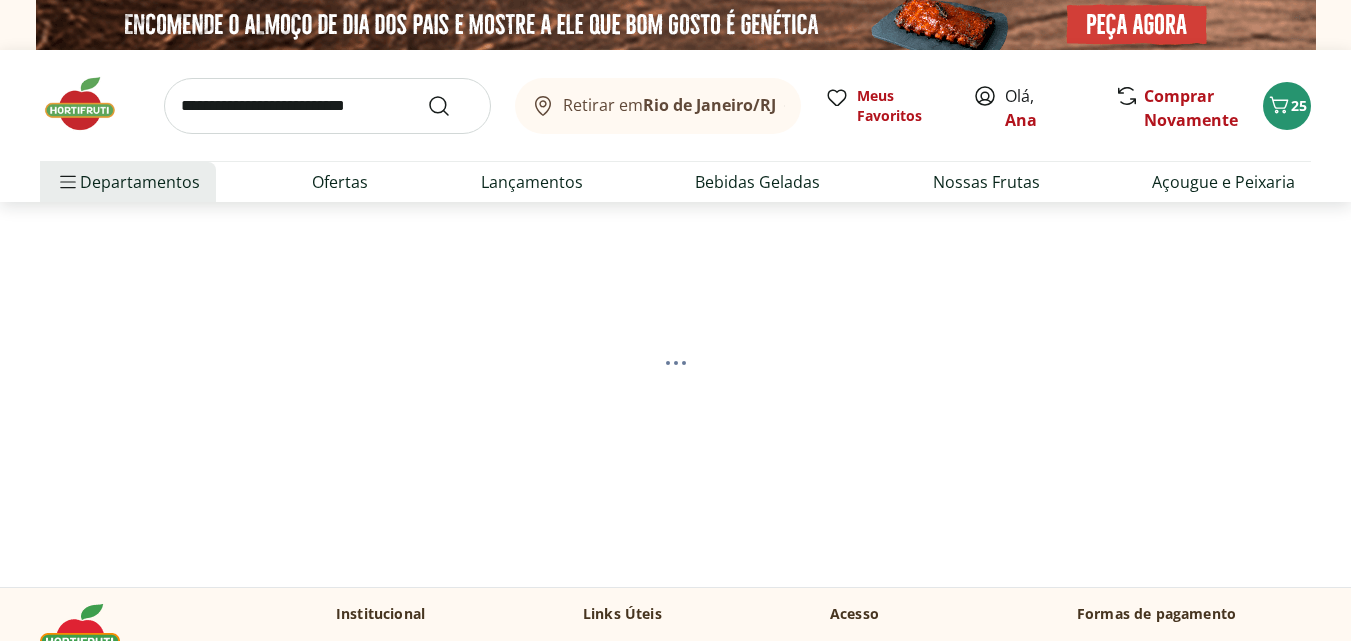 scroll, scrollTop: 0, scrollLeft: 0, axis: both 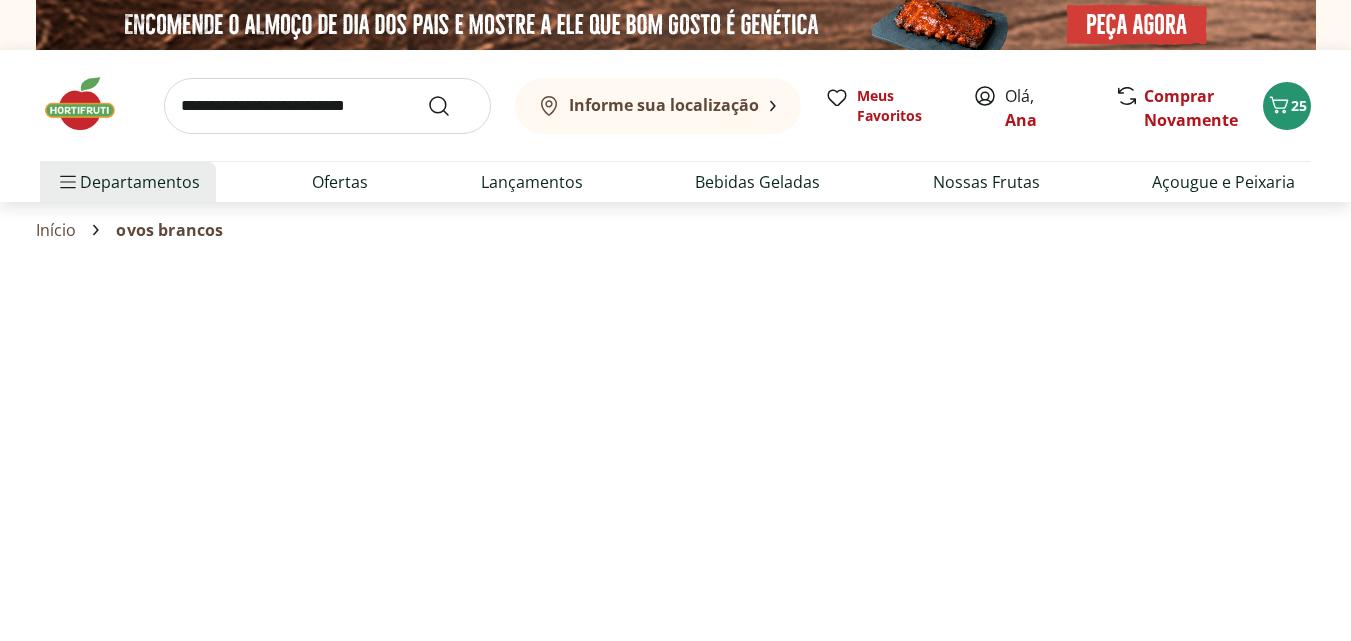 select on "**********" 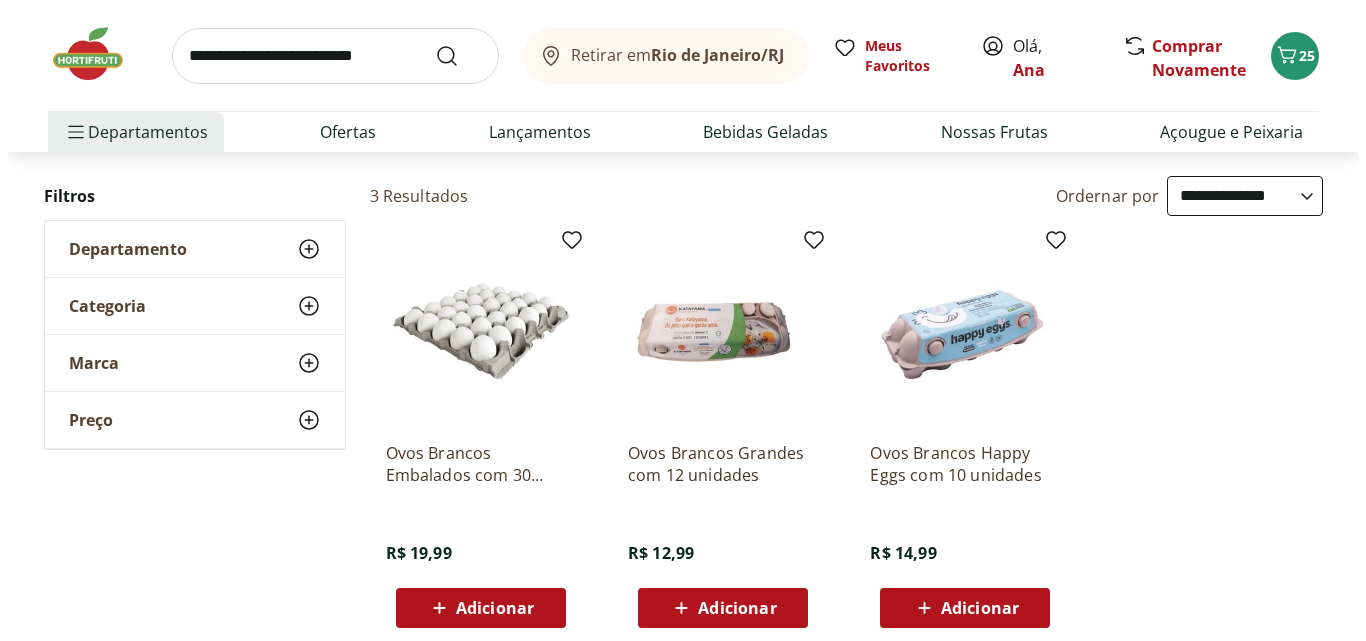 scroll, scrollTop: 200, scrollLeft: 0, axis: vertical 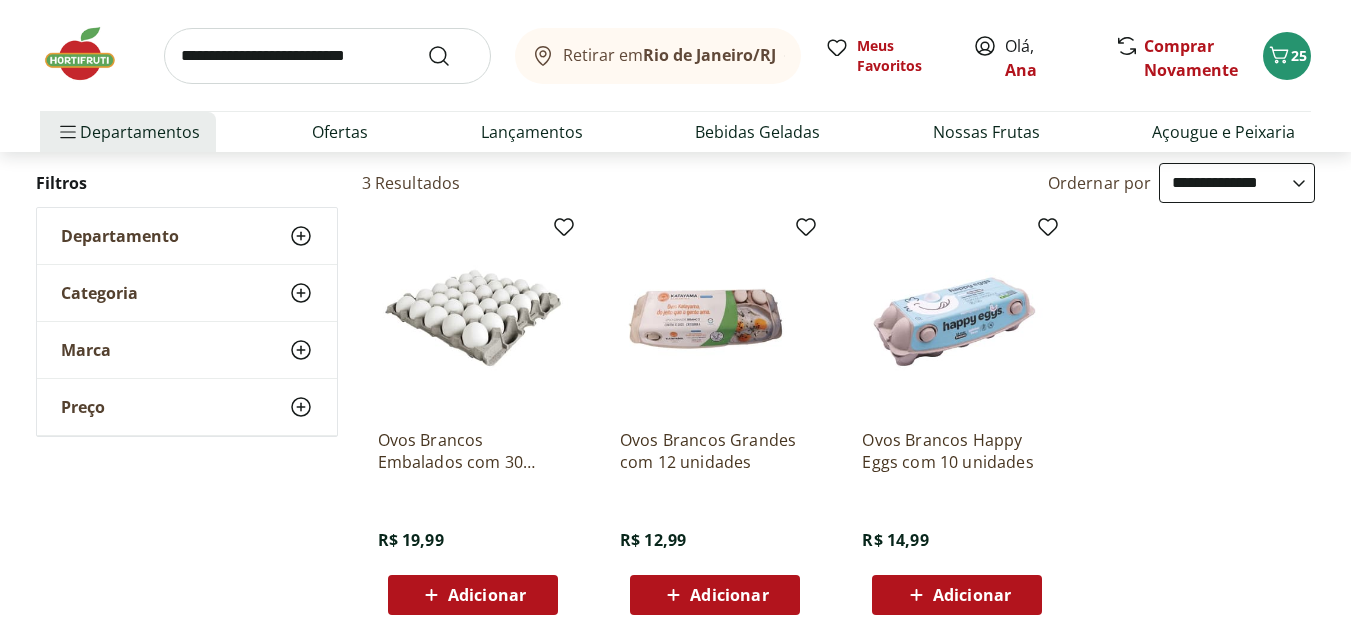 click on "Adicionar" at bounding box center (487, 595) 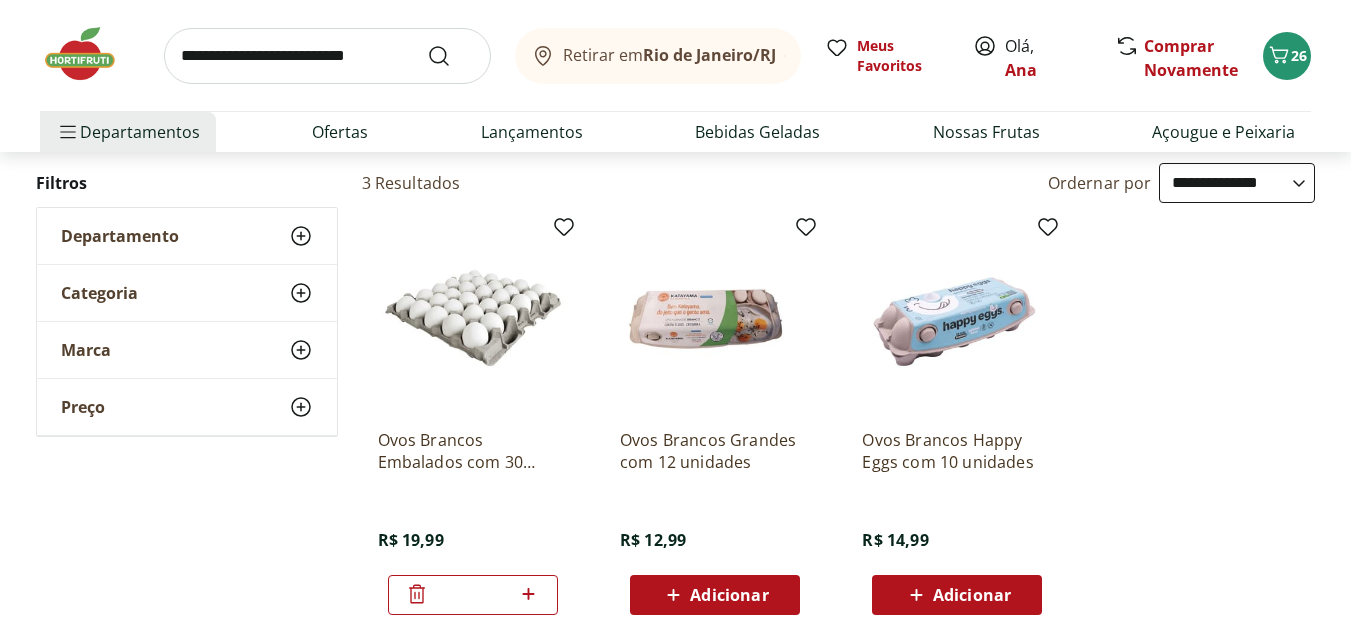 click on "*" at bounding box center [473, 595] 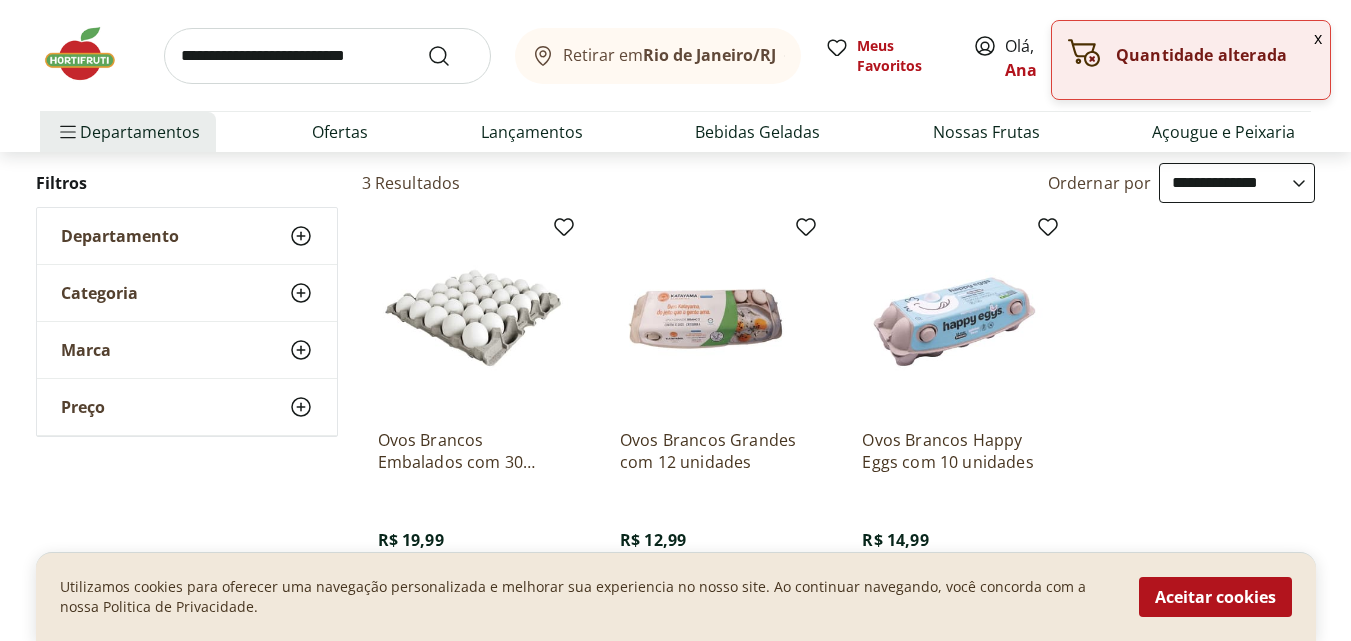drag, startPoint x: 500, startPoint y: 589, endPoint x: 1244, endPoint y: 368, distance: 776.1295 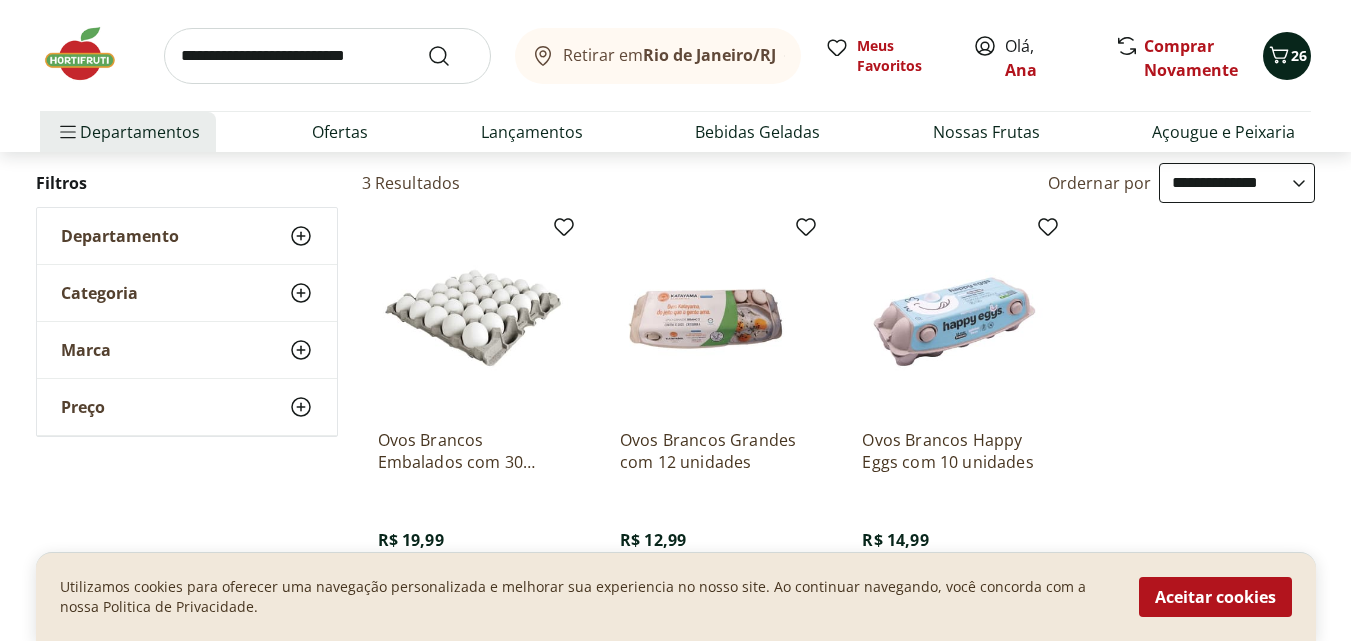 click 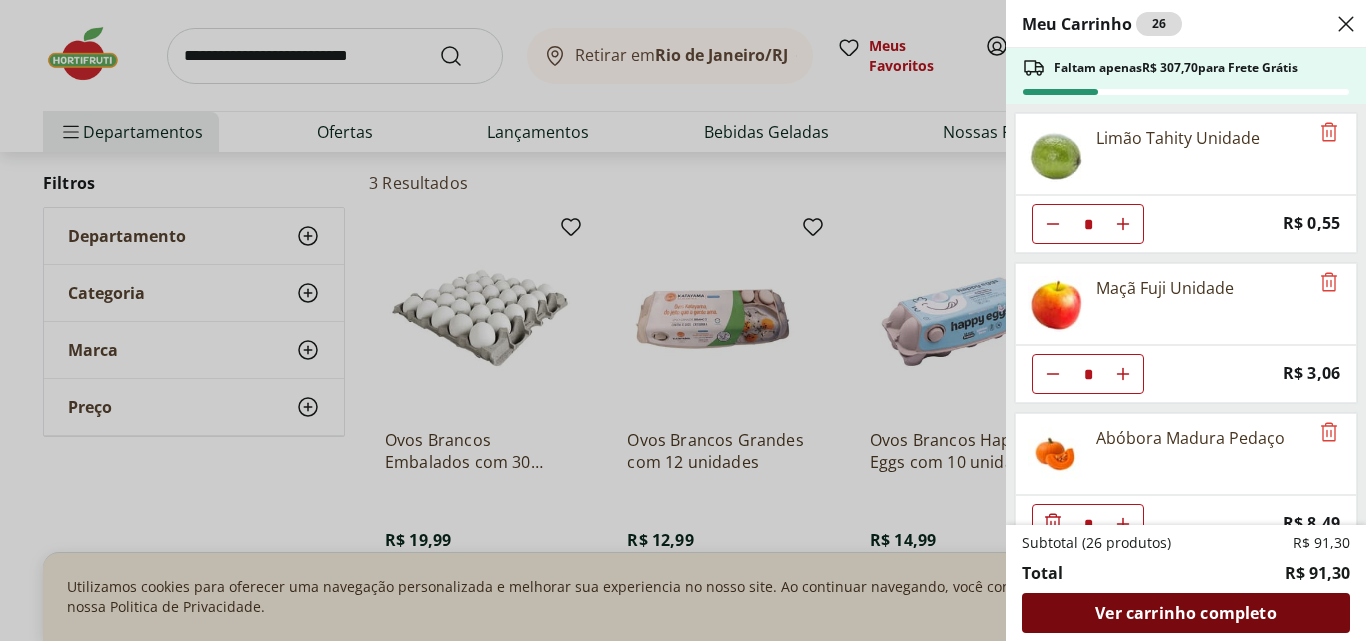 click on "Ver carrinho completo" at bounding box center [1185, 613] 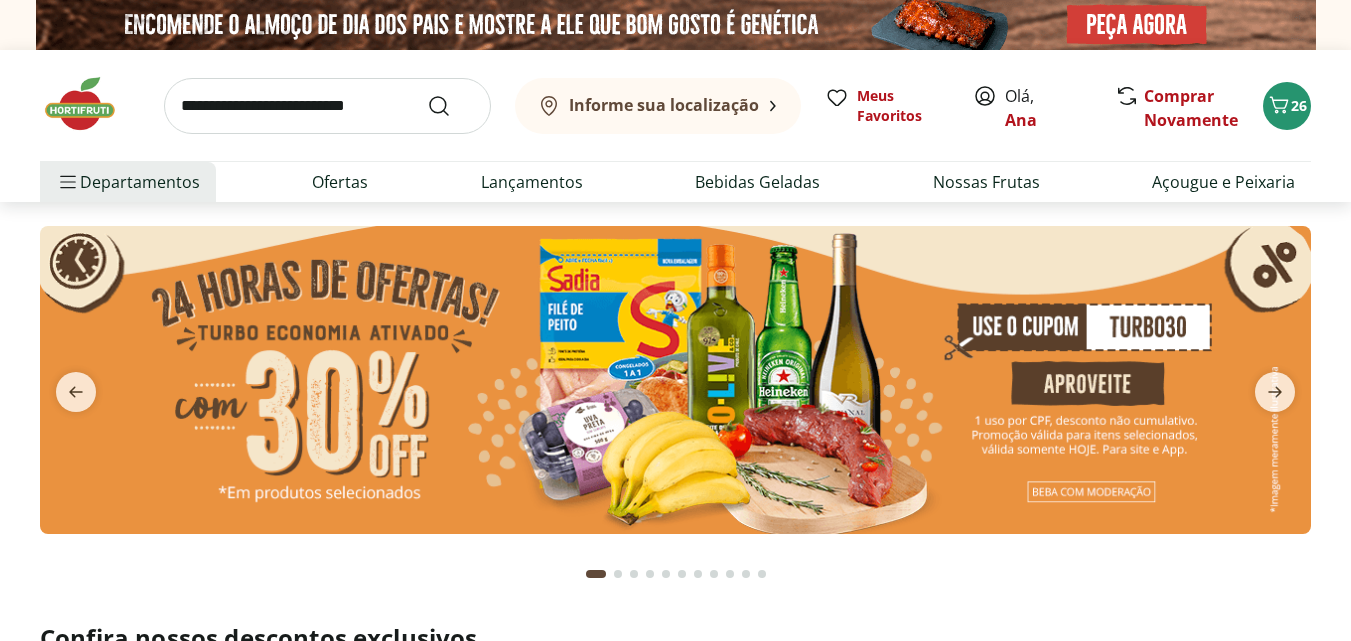 scroll, scrollTop: 0, scrollLeft: 0, axis: both 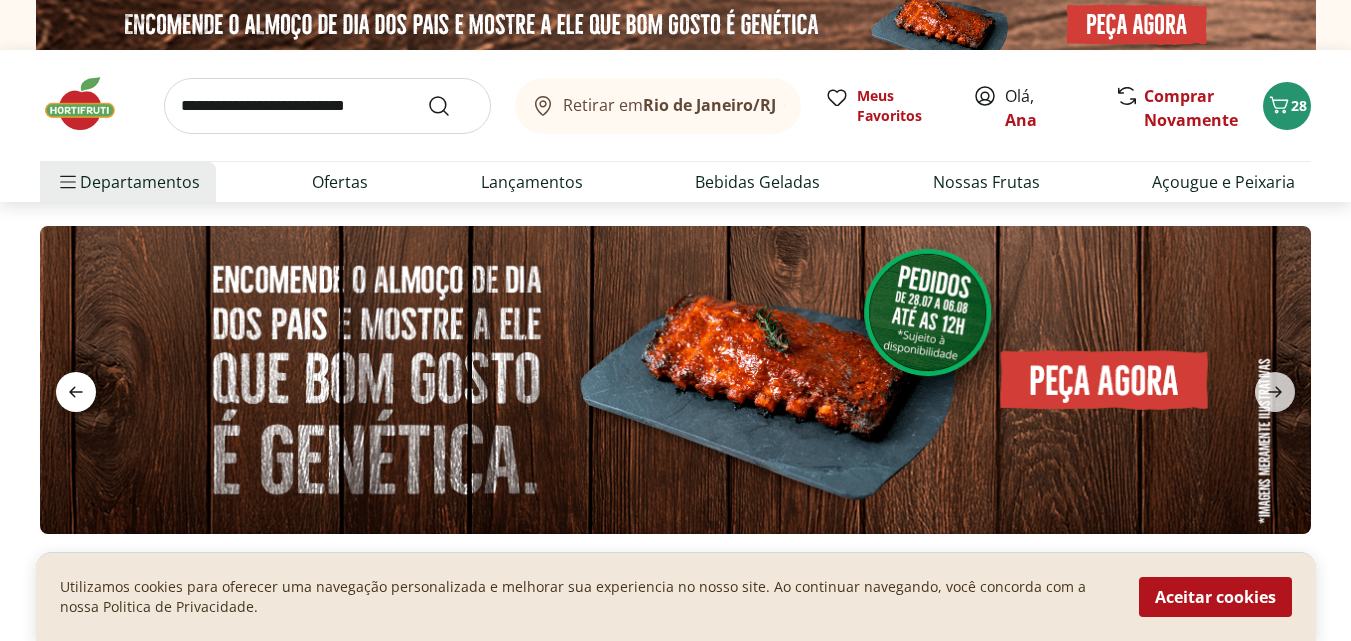 click at bounding box center [76, 392] 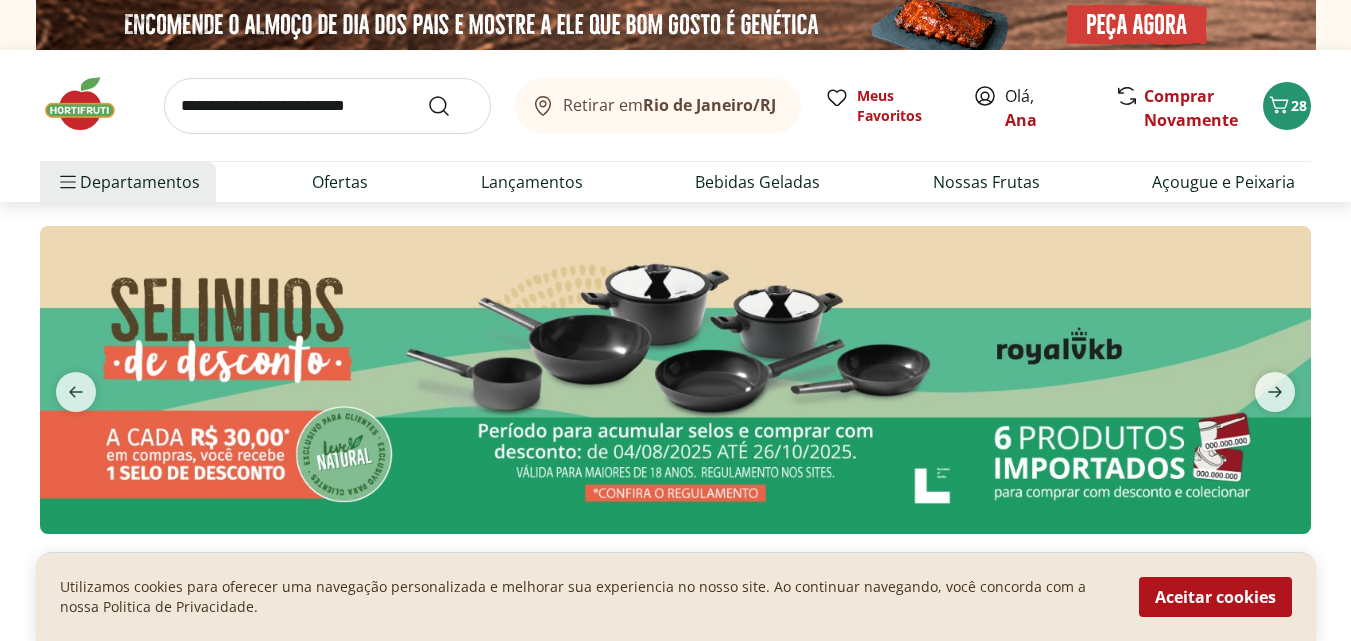 click at bounding box center [675, 379] 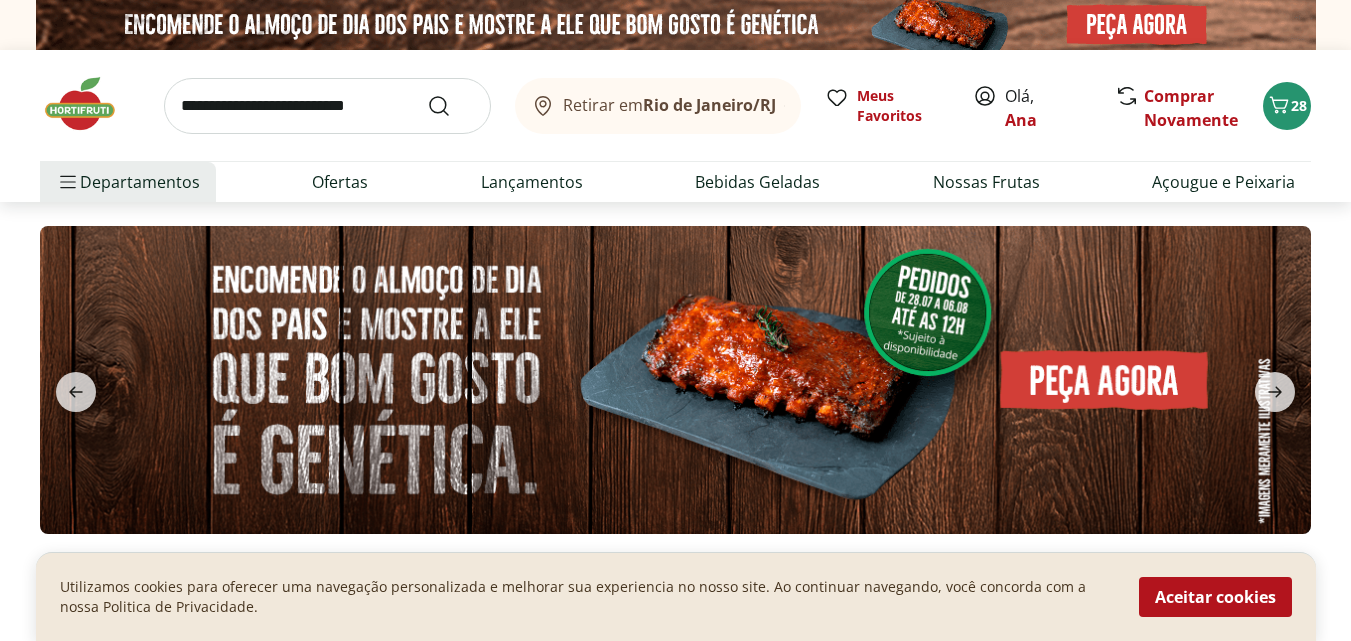scroll, scrollTop: 40, scrollLeft: 0, axis: vertical 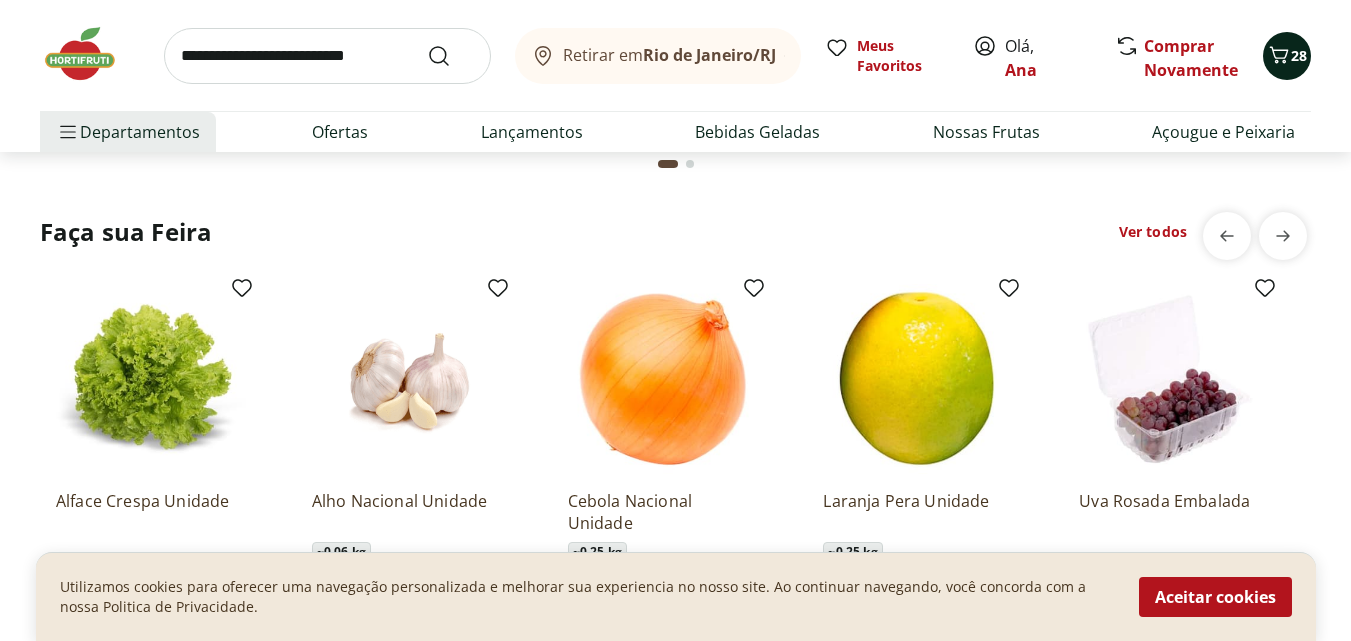 click 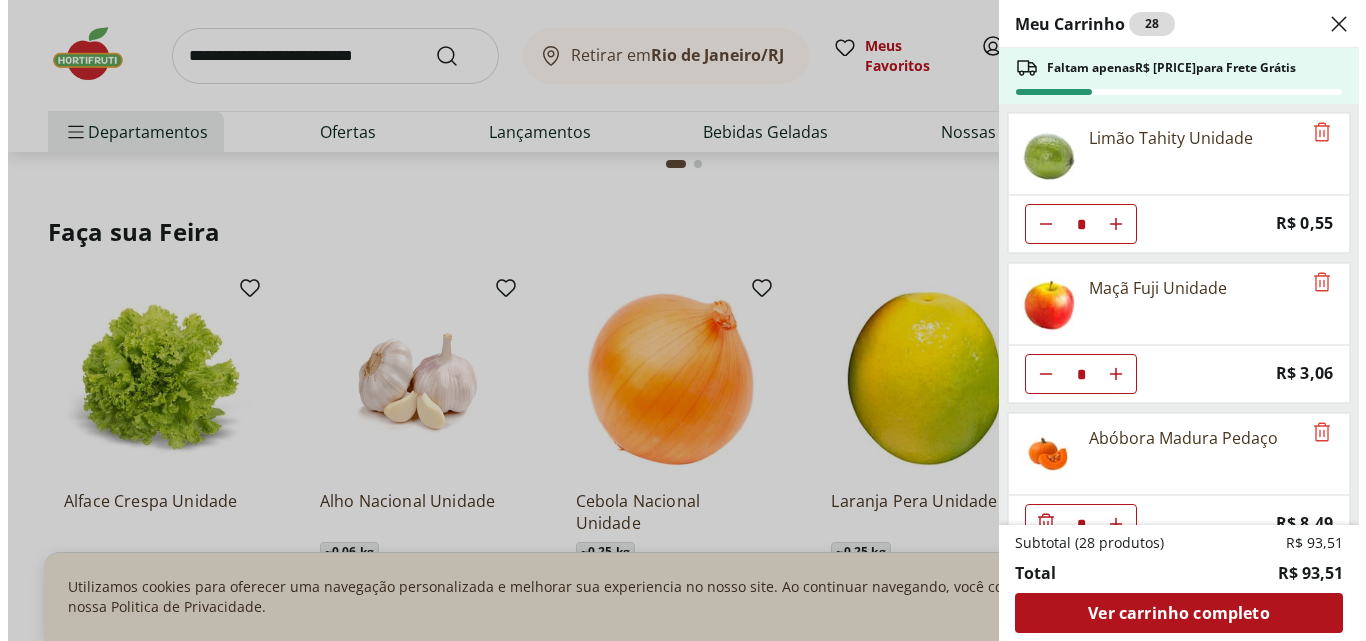 scroll, scrollTop: 2125, scrollLeft: 0, axis: vertical 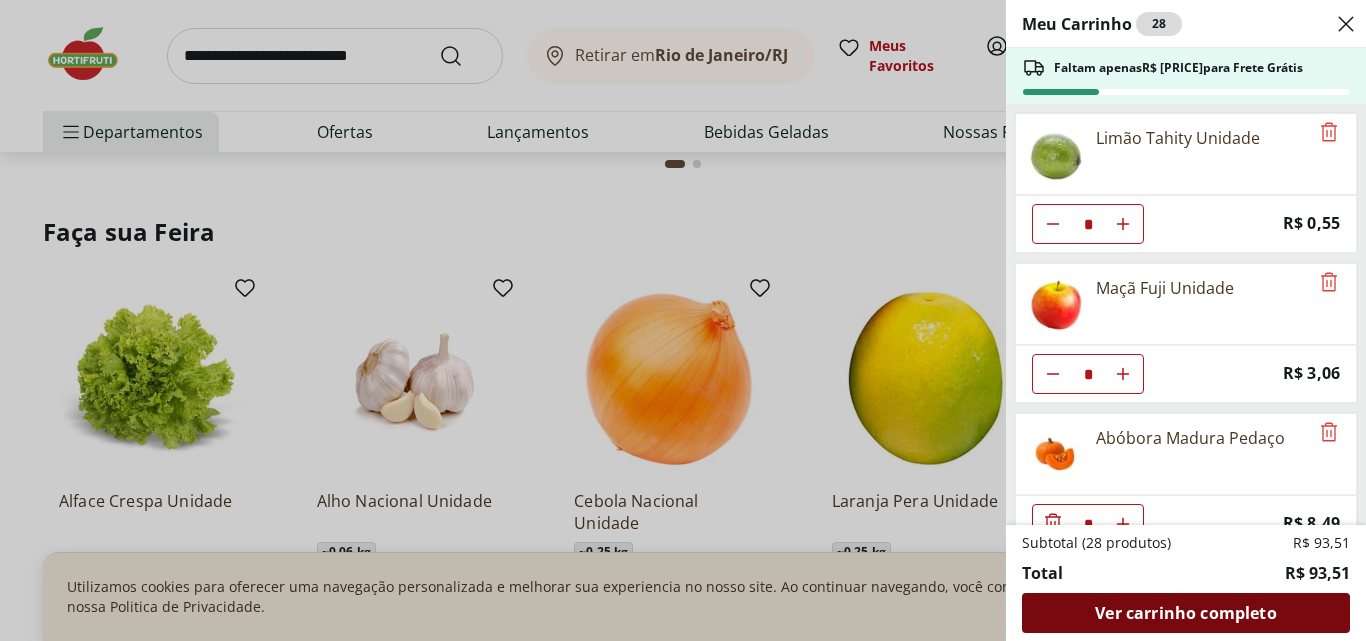 click on "Ver carrinho completo" at bounding box center [1185, 613] 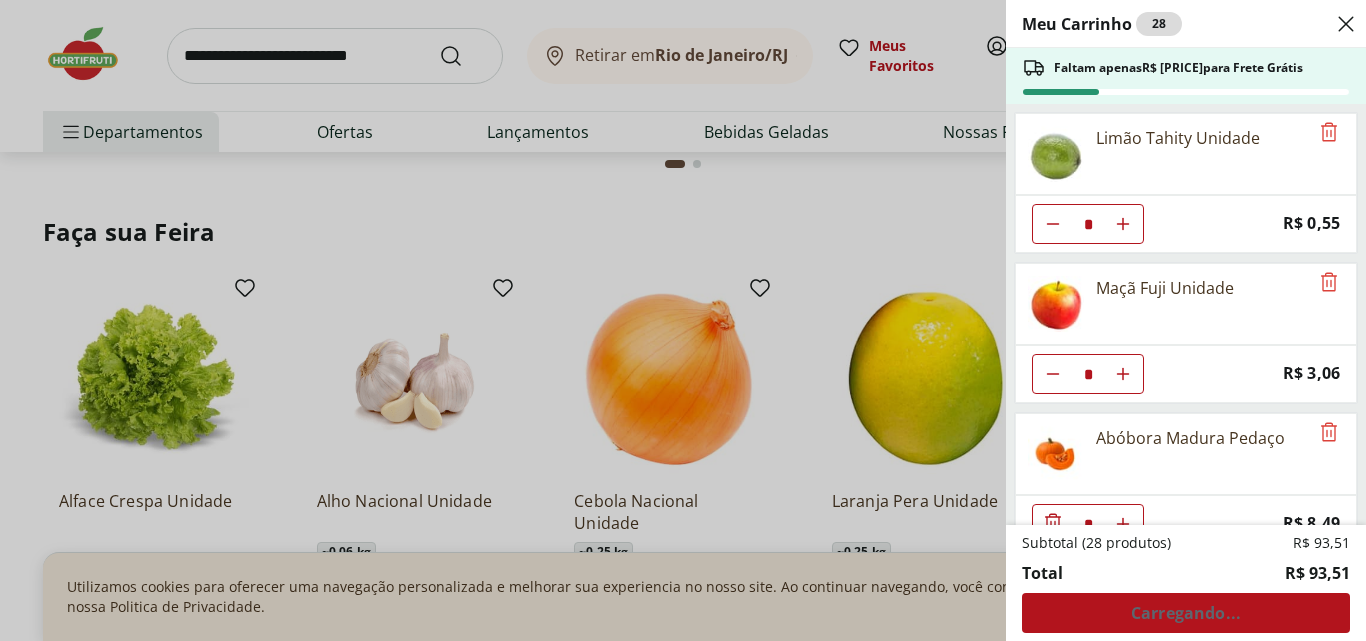click on "Meu Carrinho 28 Faltam apenas  R$ [PRICE]  para Frete Grátis Limão Tahity Unidade * Price: R$ 0,55 Maçã Fuji Unidade * Price: R$ 3,06 Abóbora Madura Pedaço * Price: R$ 8,49 BATATA DOCE SELECIONADA * Price: R$ 1,66 Coentro Unidade * Price: R$ 1,99 Banana Prata Unidade ** Price: R$ 2,20 Mamão Papaia Unidade * Price: R$ 6,49 Abacate Unidade * Price: R$ 9,49 Ovos Brancos Embalados com 30 unidades * Price: R$ 19,99 Subtotal (28 produtos) R$ 93,51 Total R$ 93,51 Carregando..." at bounding box center [683, 320] 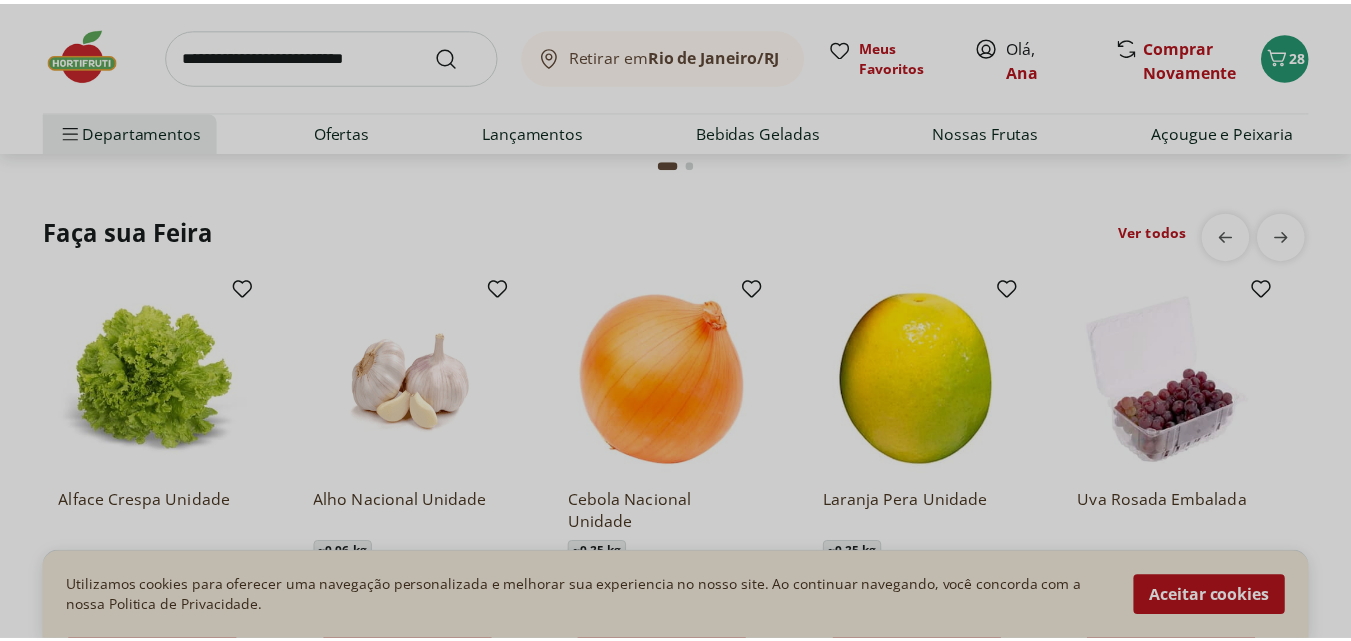 scroll, scrollTop: 2120, scrollLeft: 0, axis: vertical 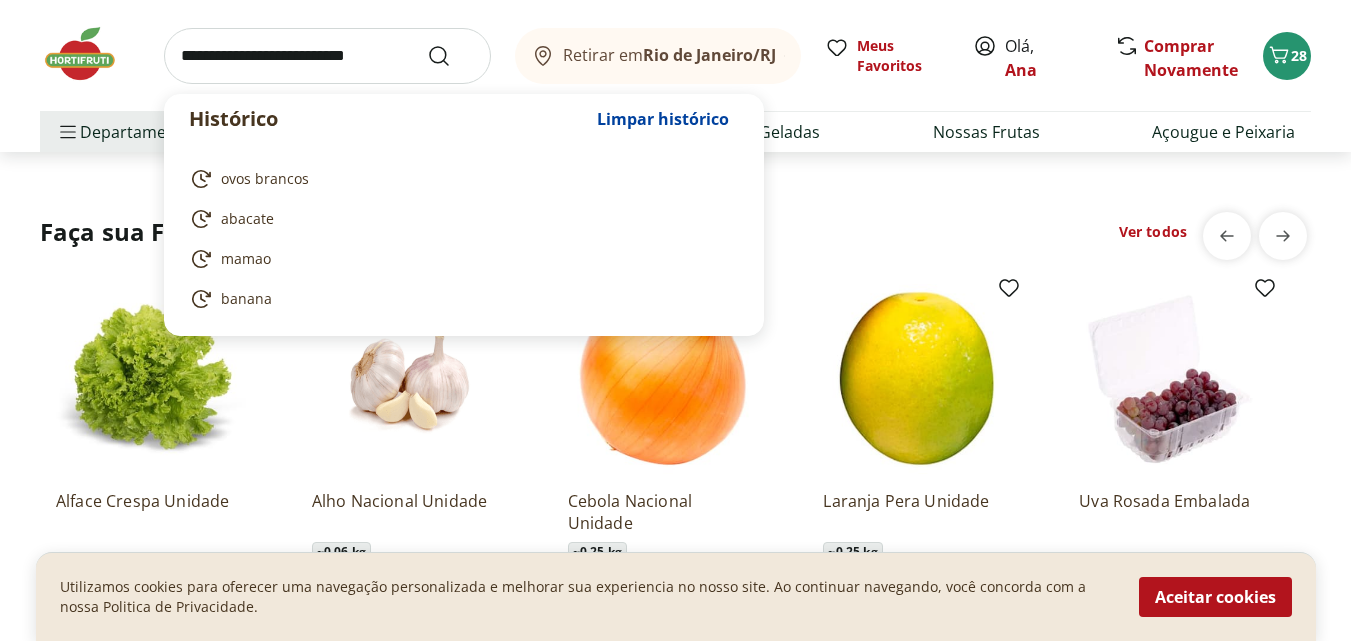 click at bounding box center (327, 56) 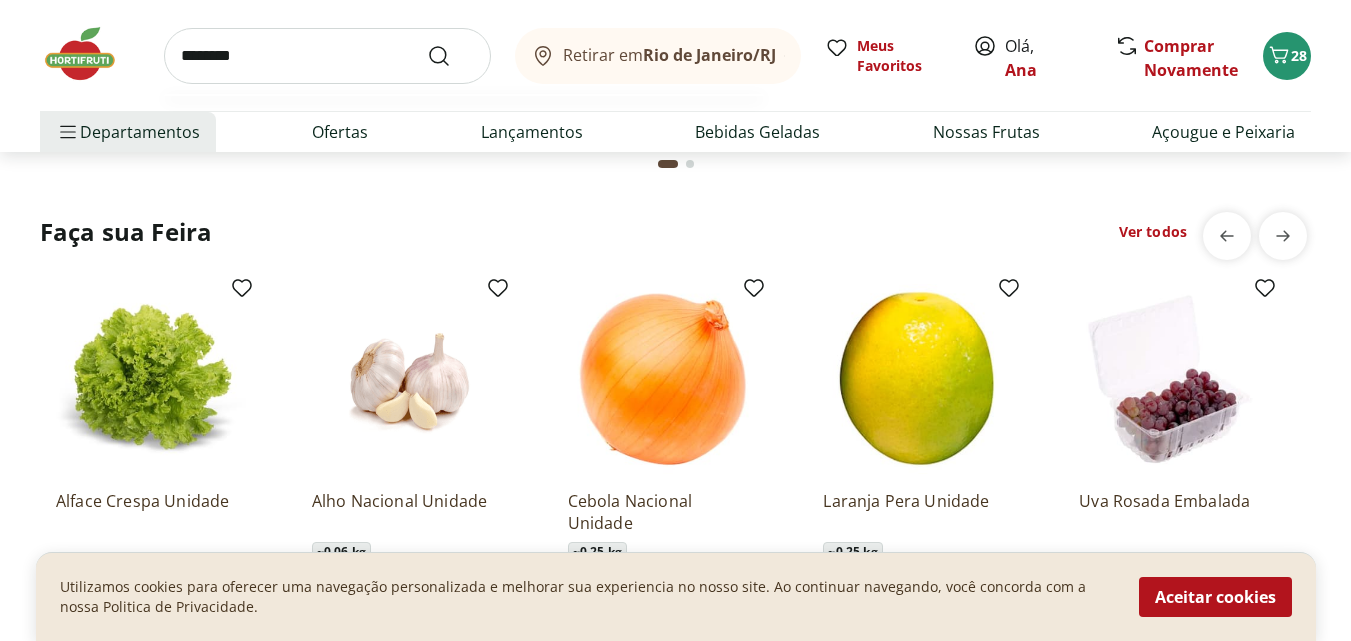 type on "********" 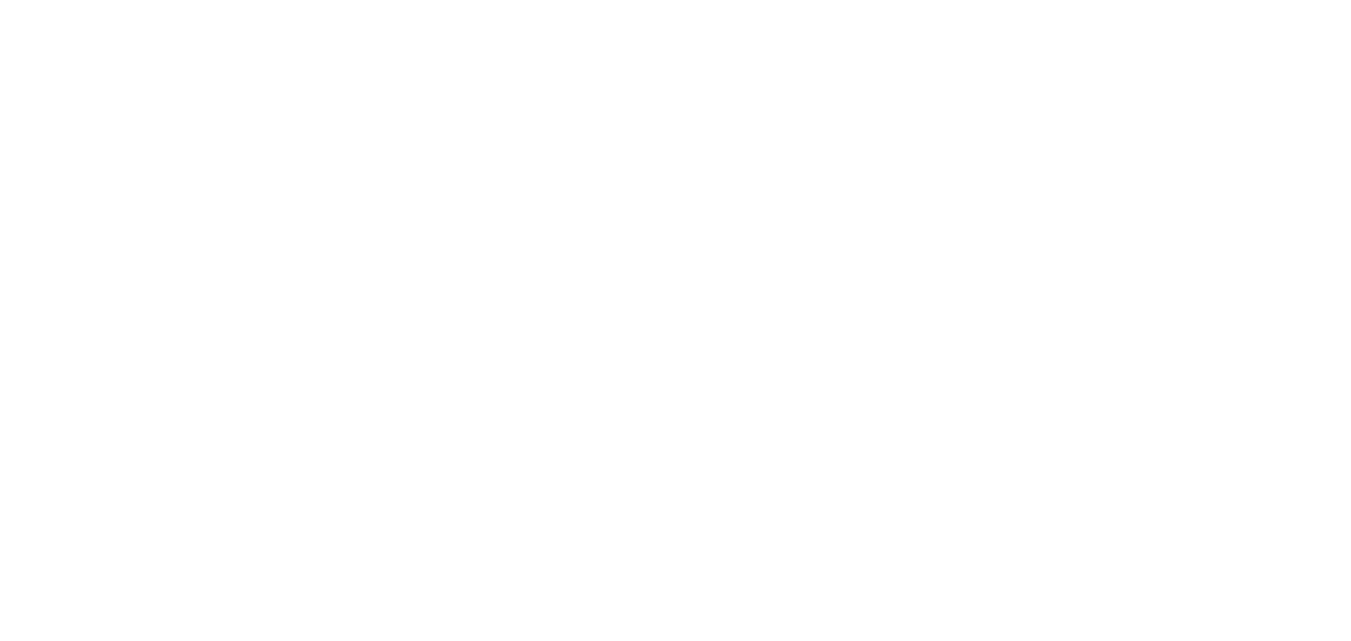 scroll, scrollTop: 0, scrollLeft: 0, axis: both 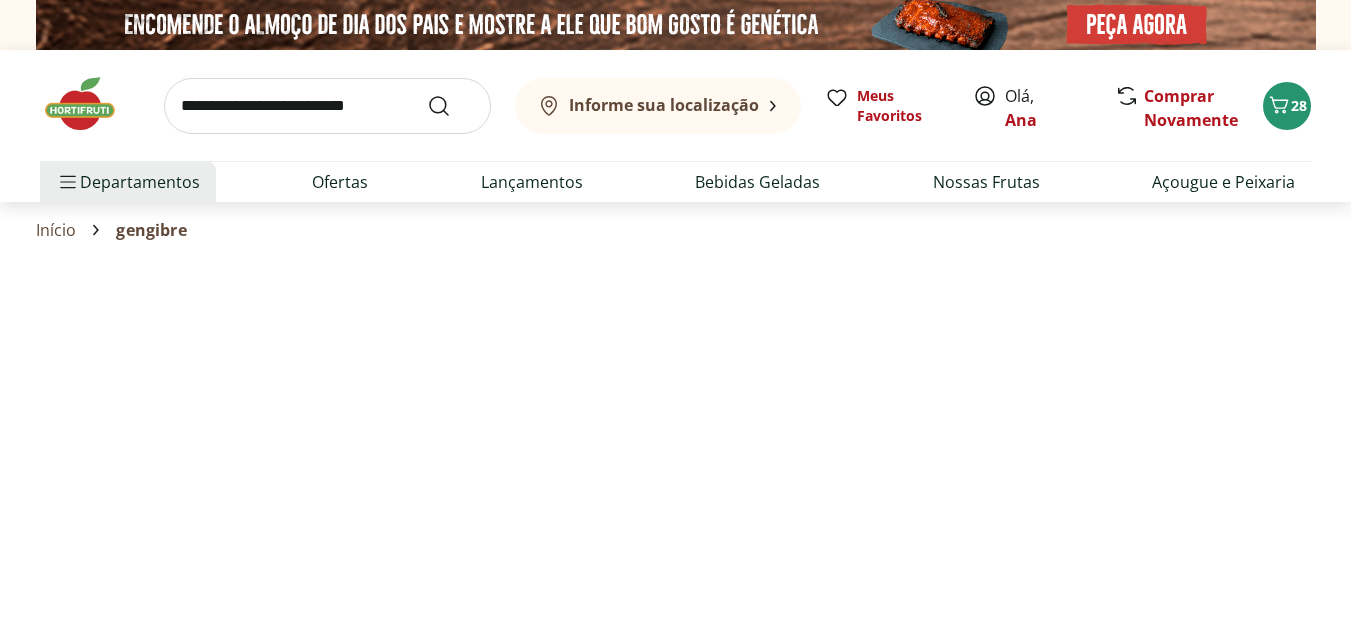 select on "**********" 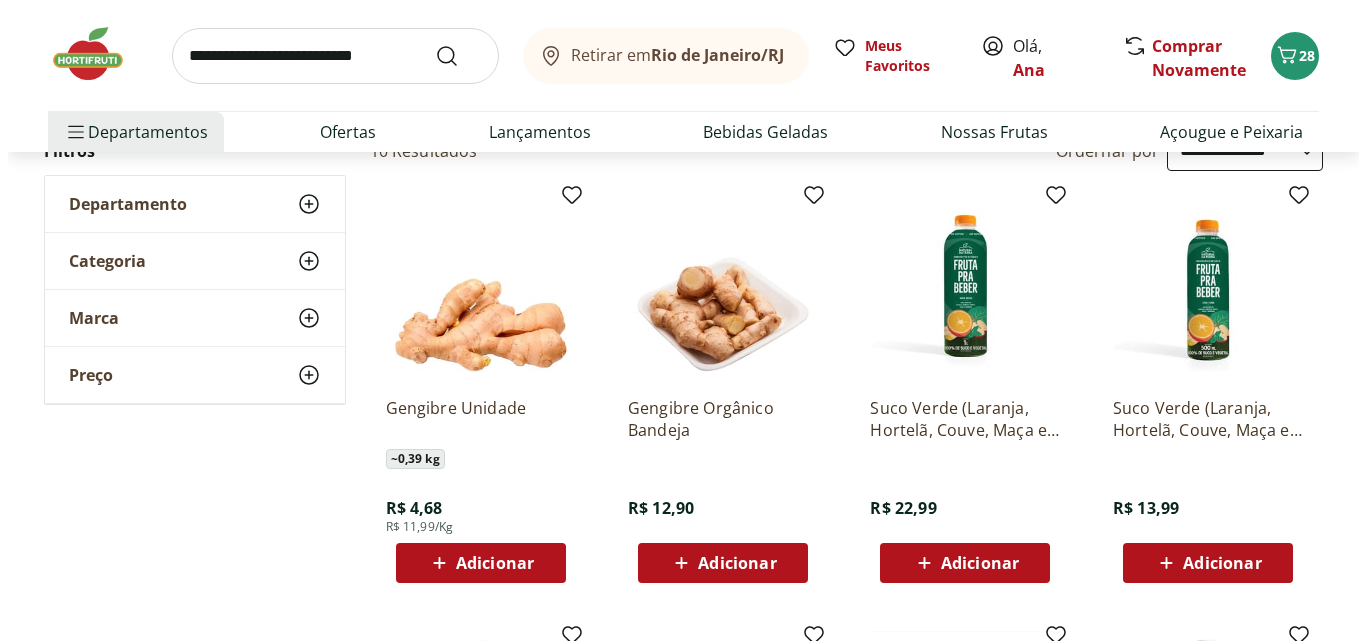 scroll, scrollTop: 239, scrollLeft: 0, axis: vertical 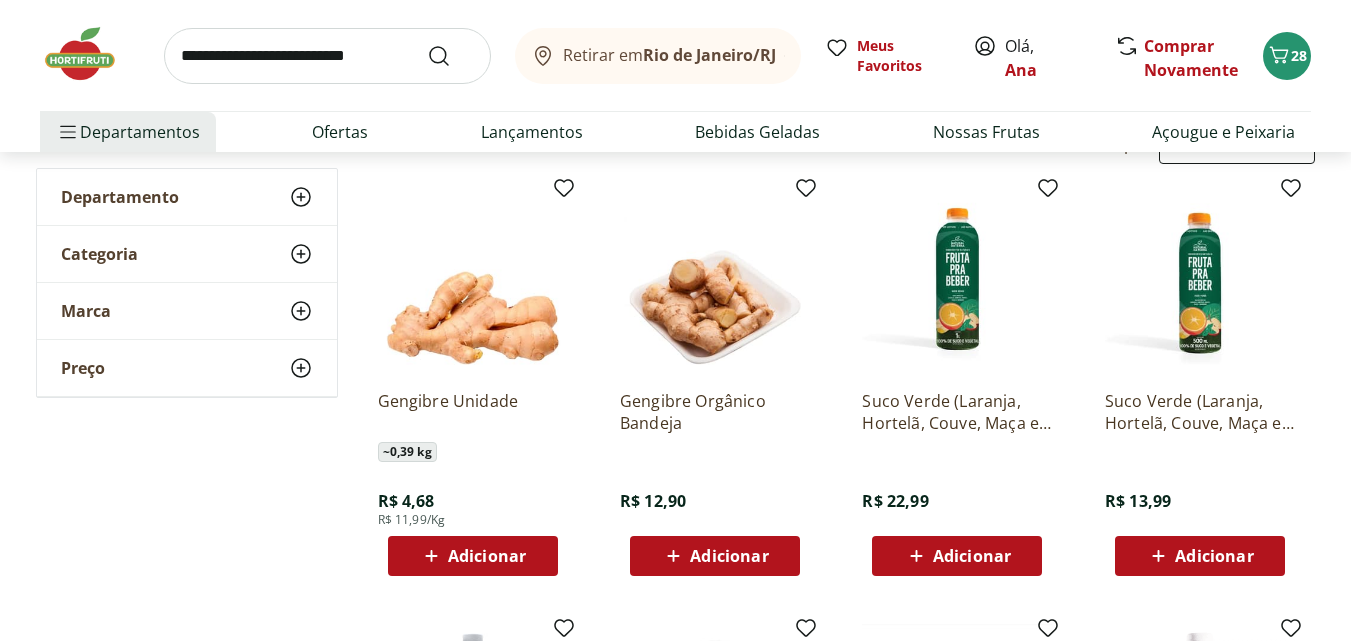 click 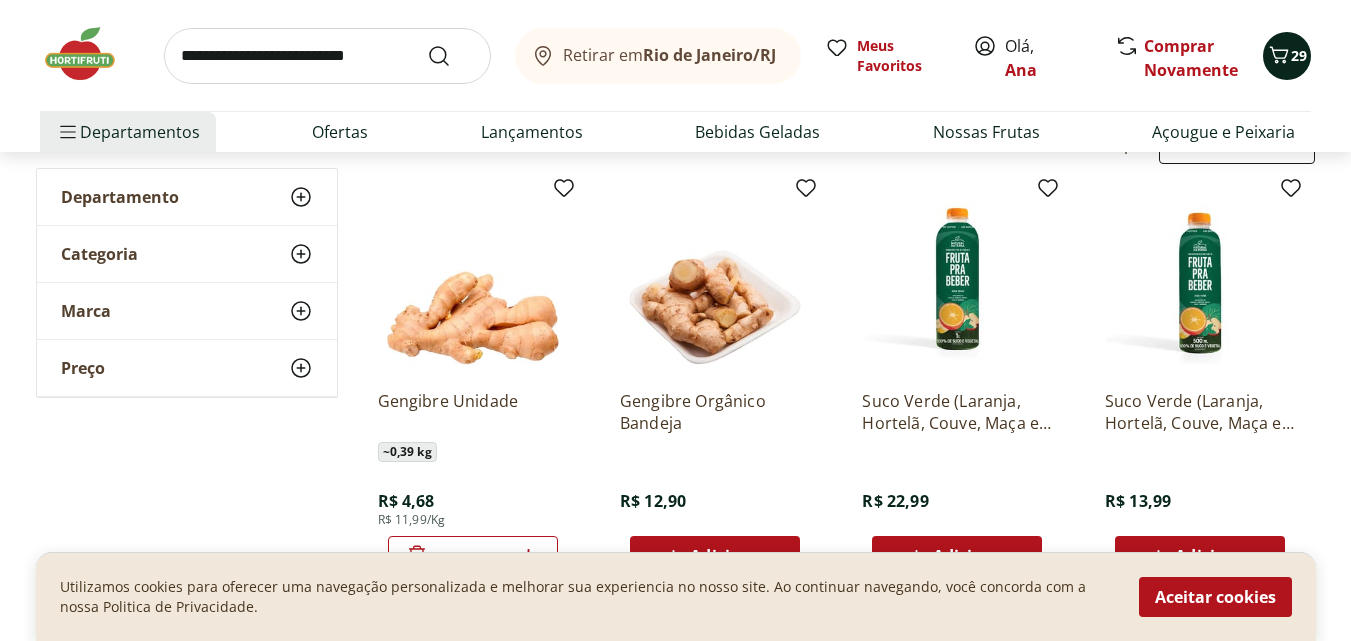click on "29" at bounding box center [1299, 55] 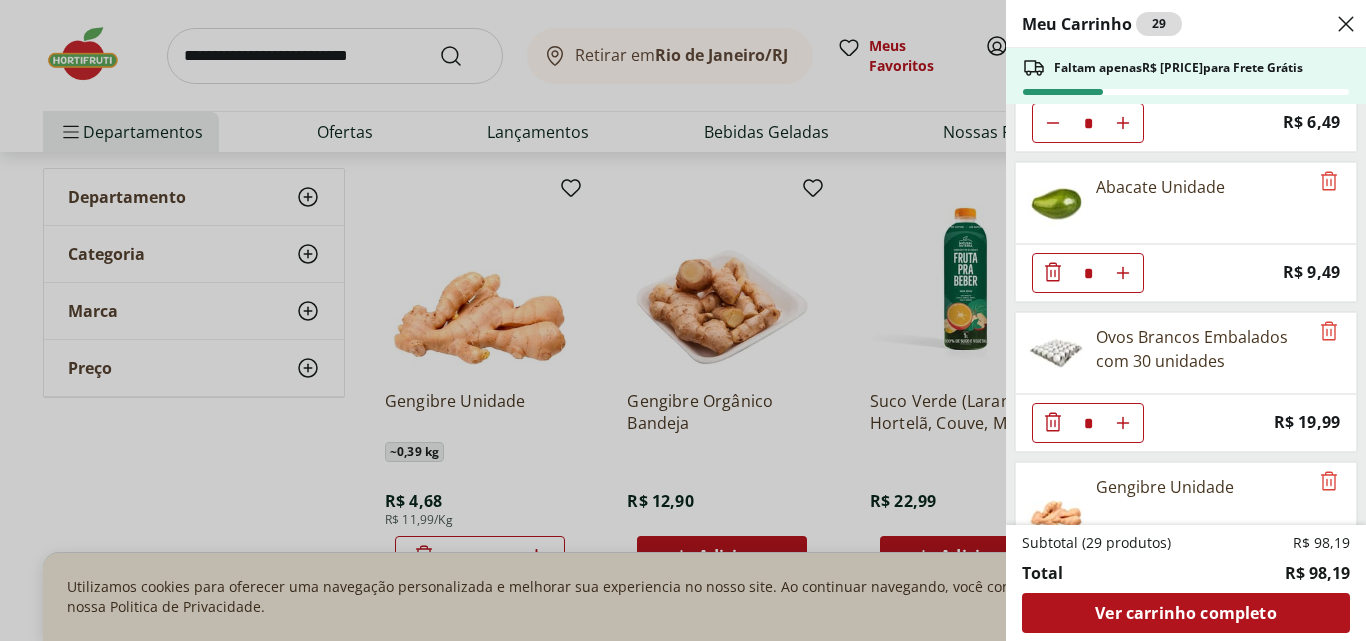 scroll, scrollTop: 1087, scrollLeft: 0, axis: vertical 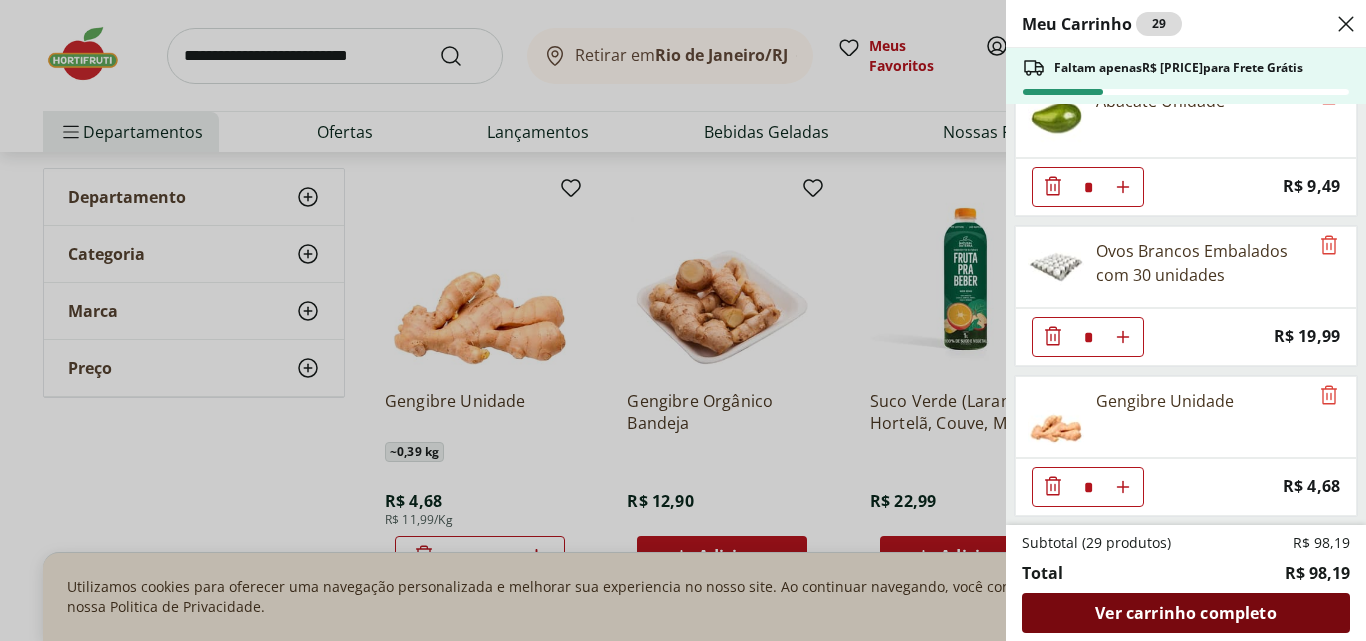 click on "Ver carrinho completo" at bounding box center [1185, 613] 